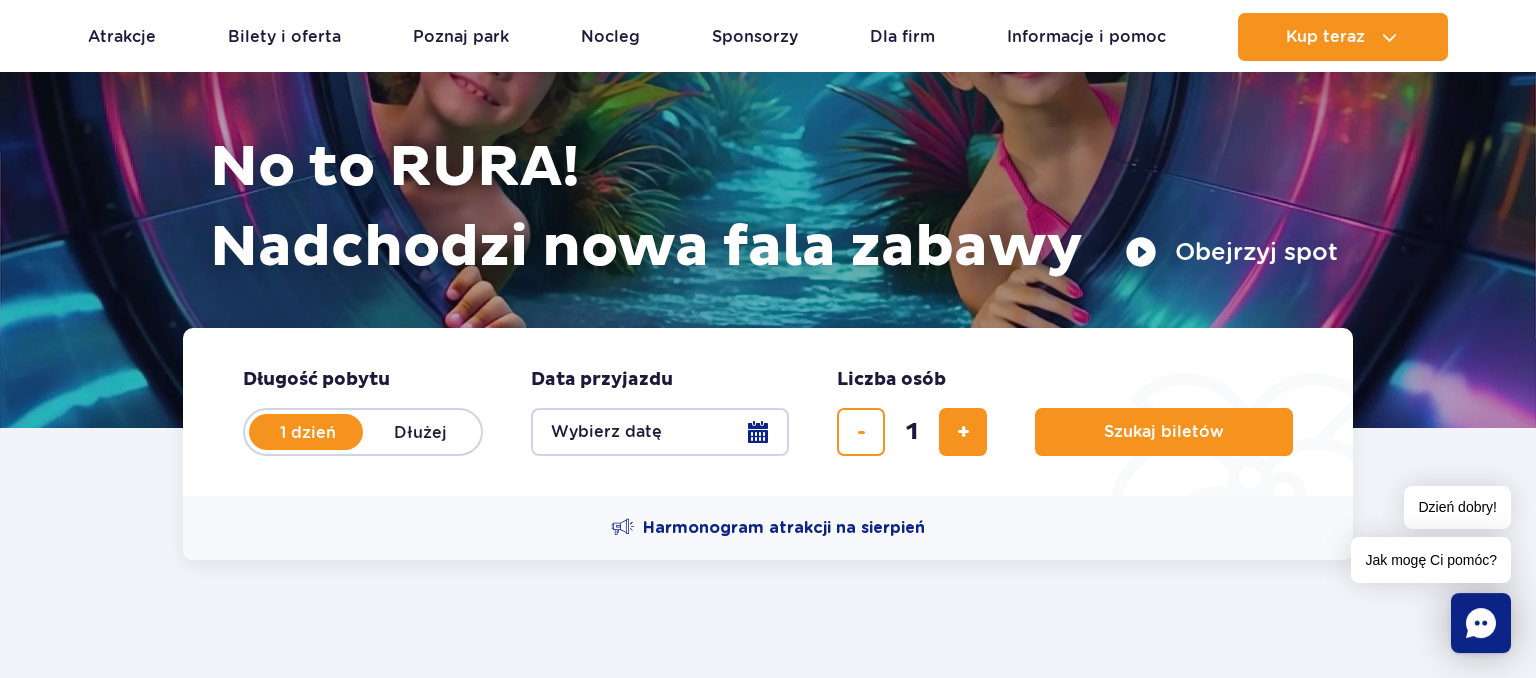scroll, scrollTop: 211, scrollLeft: 0, axis: vertical 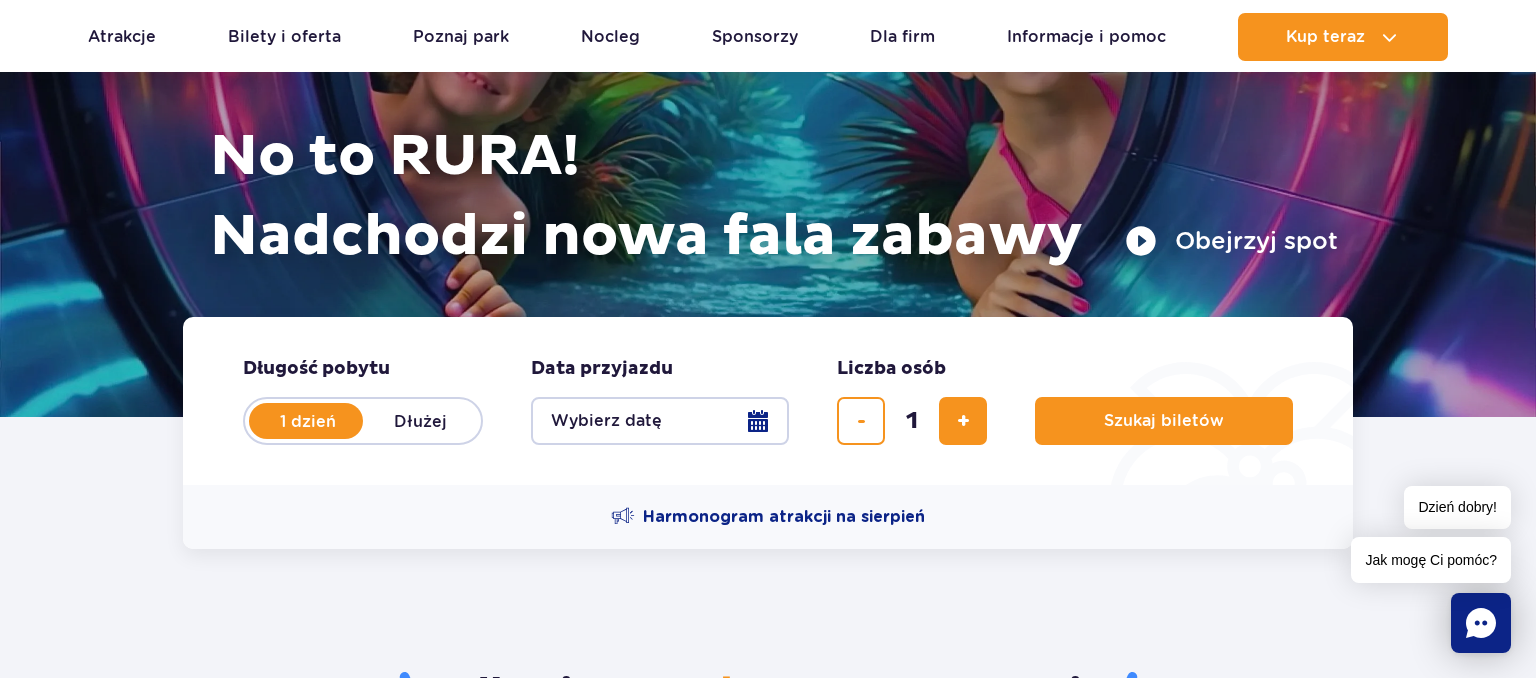 click on "Obejrzyj spot" at bounding box center [1231, 241] 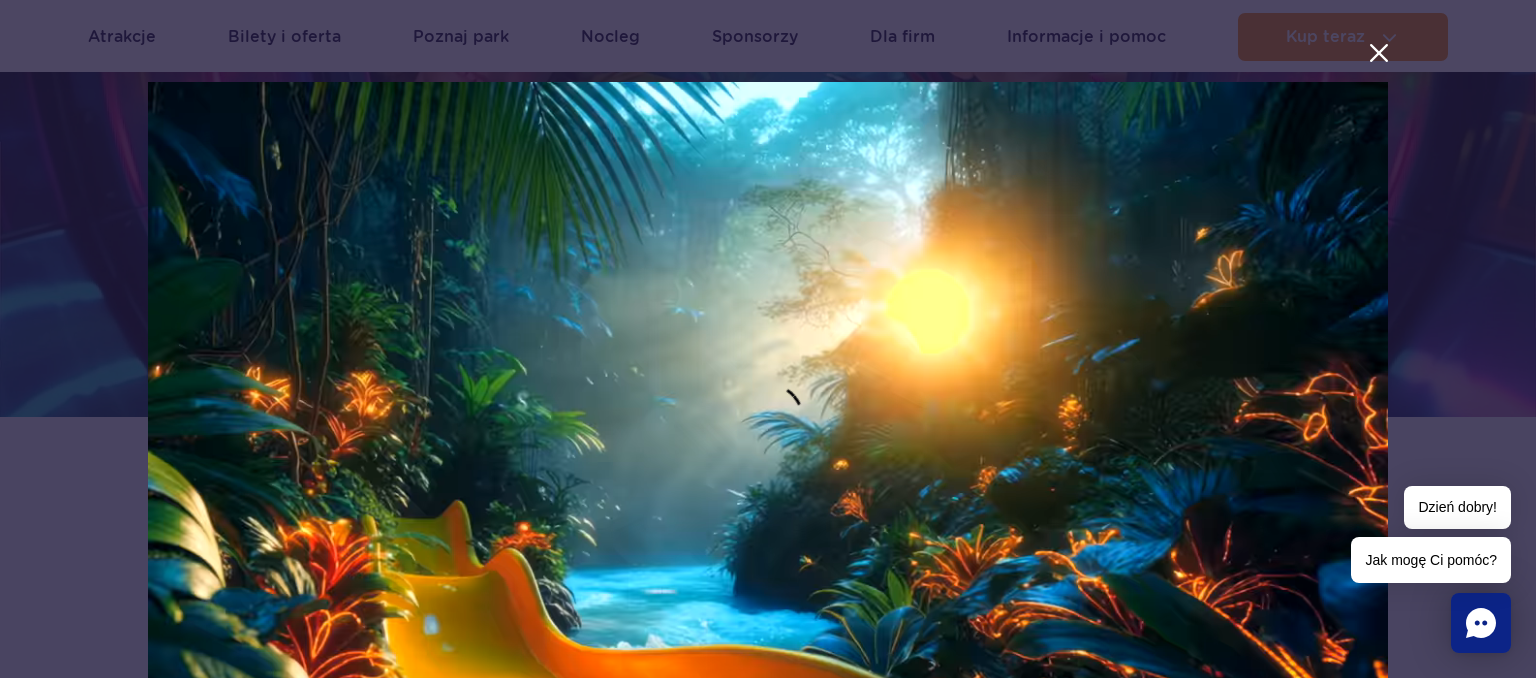 scroll, scrollTop: 0, scrollLeft: 0, axis: both 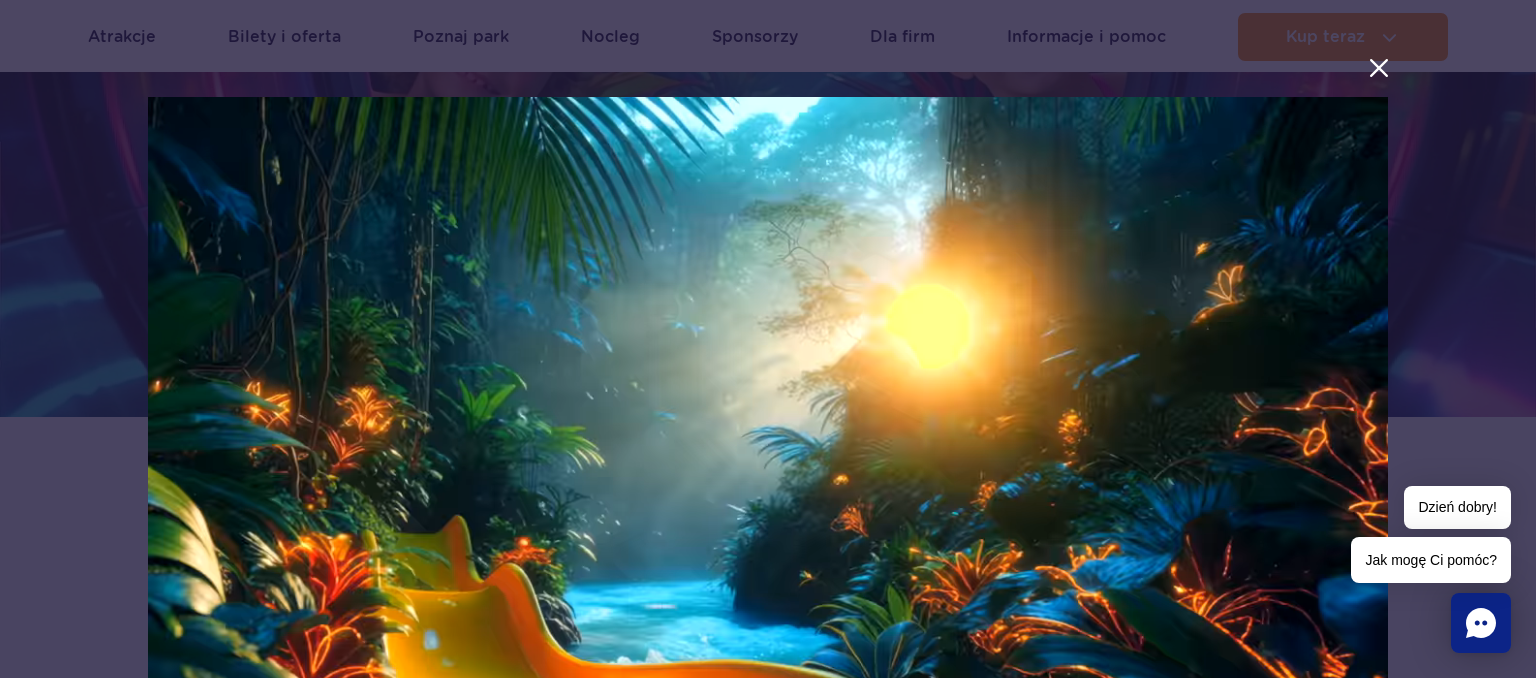 click at bounding box center [768, 432] 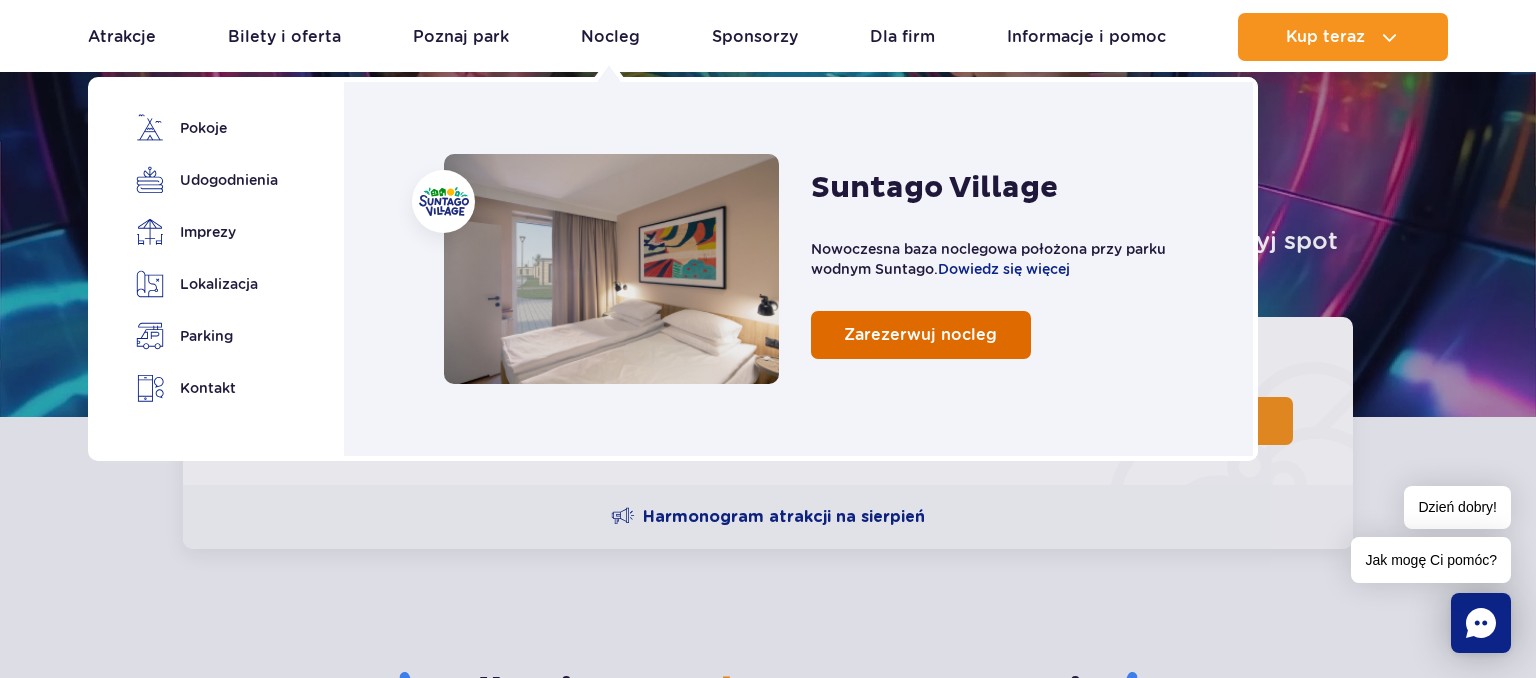 click on "Zarezerwuj nocleg" at bounding box center [921, 335] 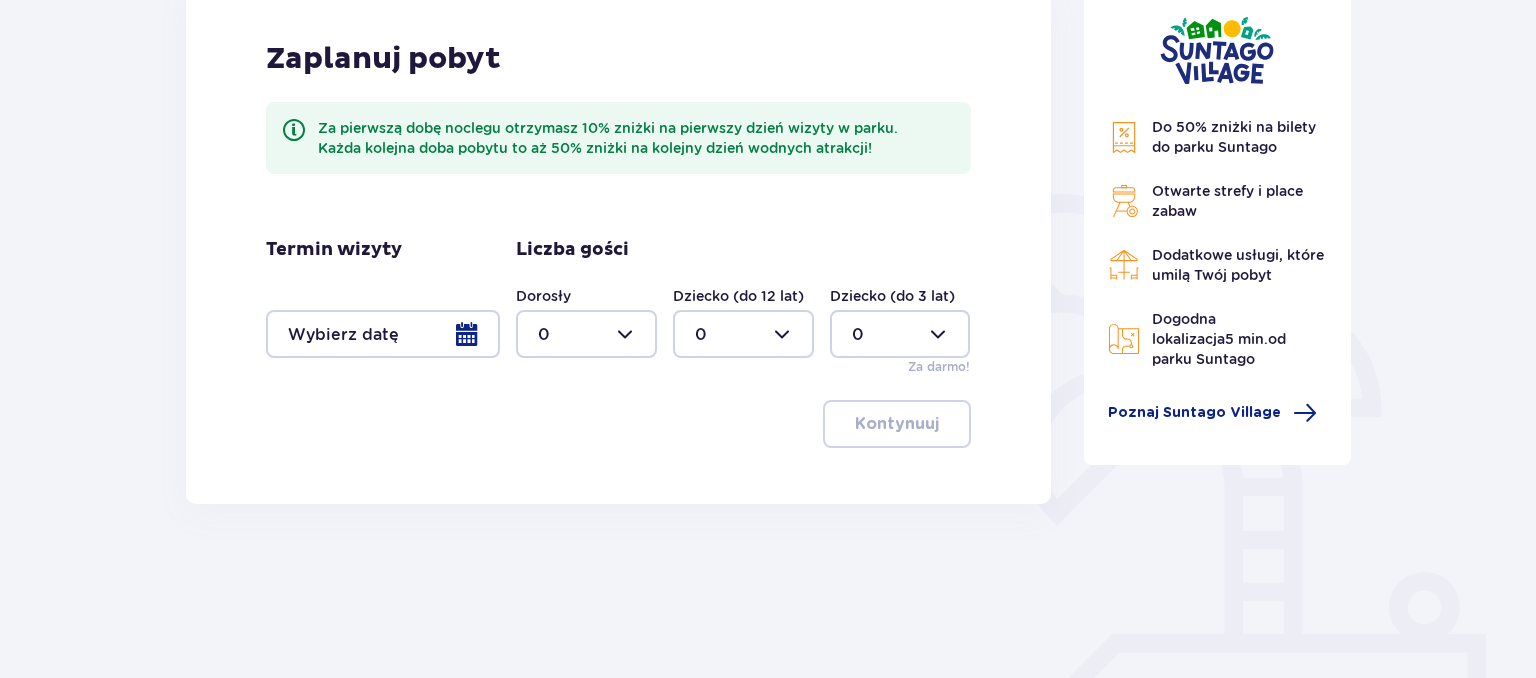 scroll, scrollTop: 316, scrollLeft: 0, axis: vertical 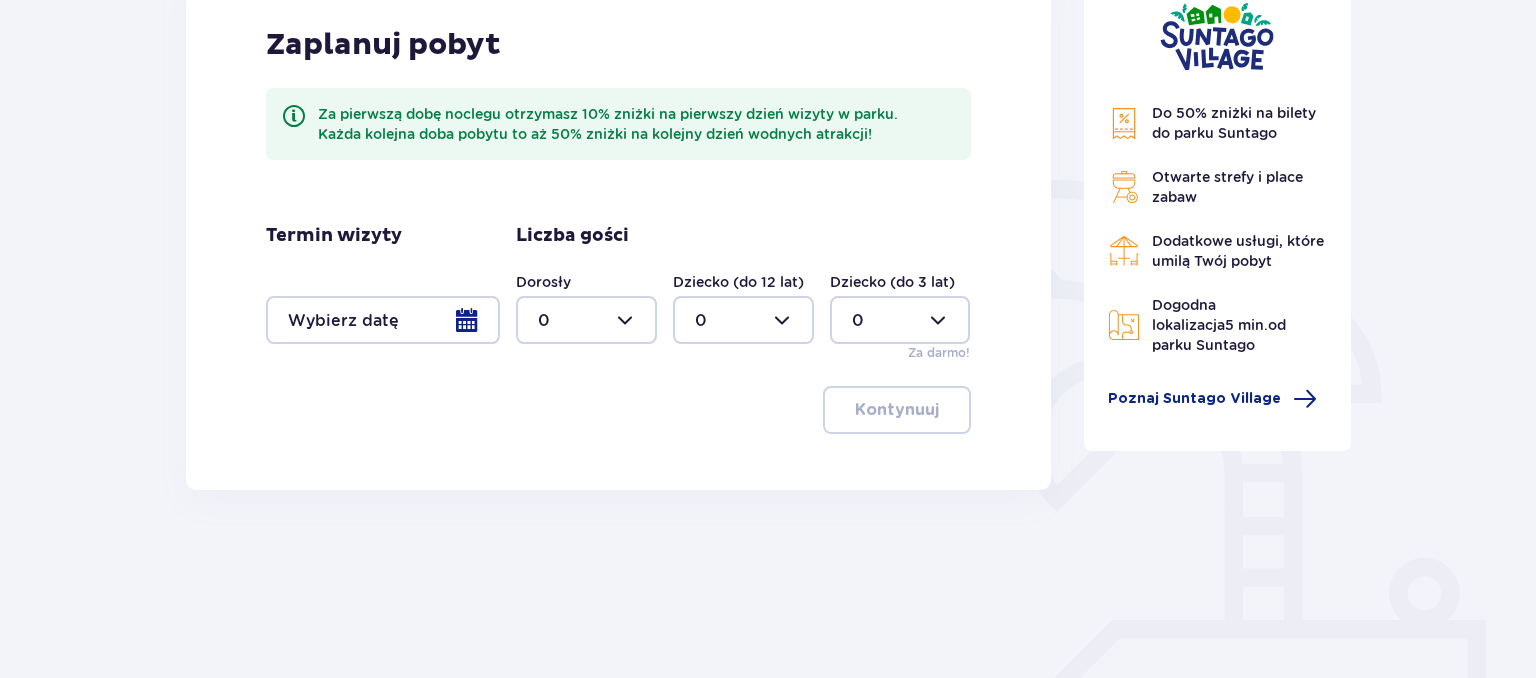 click at bounding box center [383, 320] 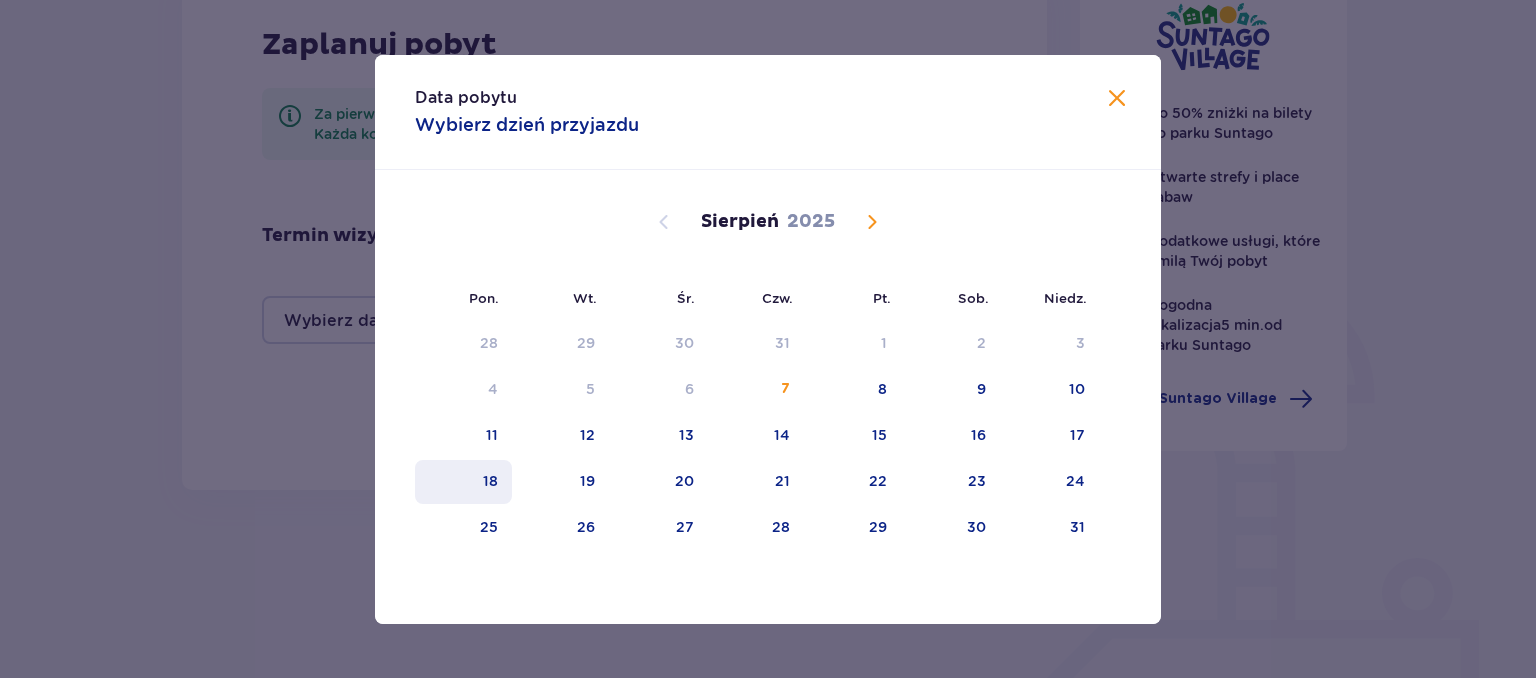 click on "18" at bounding box center (463, 482) 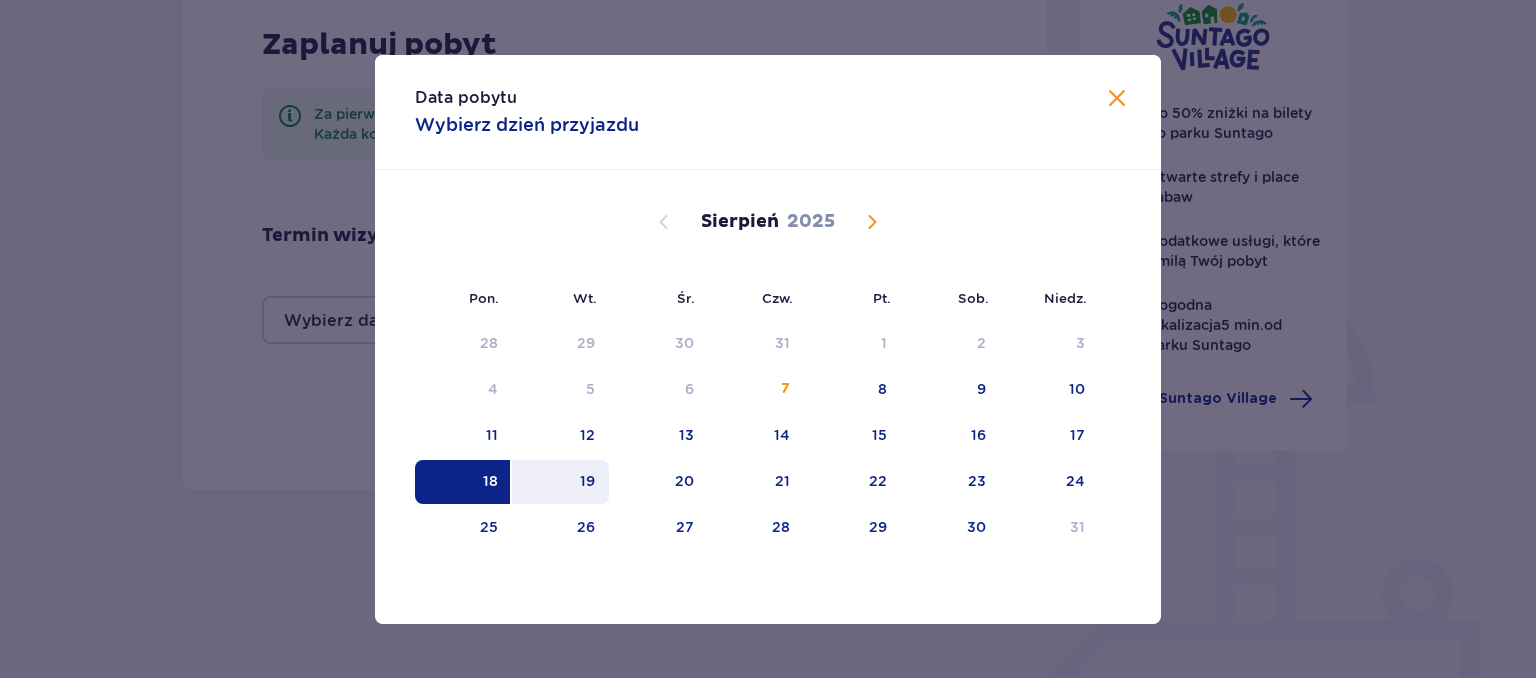 click on "19" at bounding box center [560, 482] 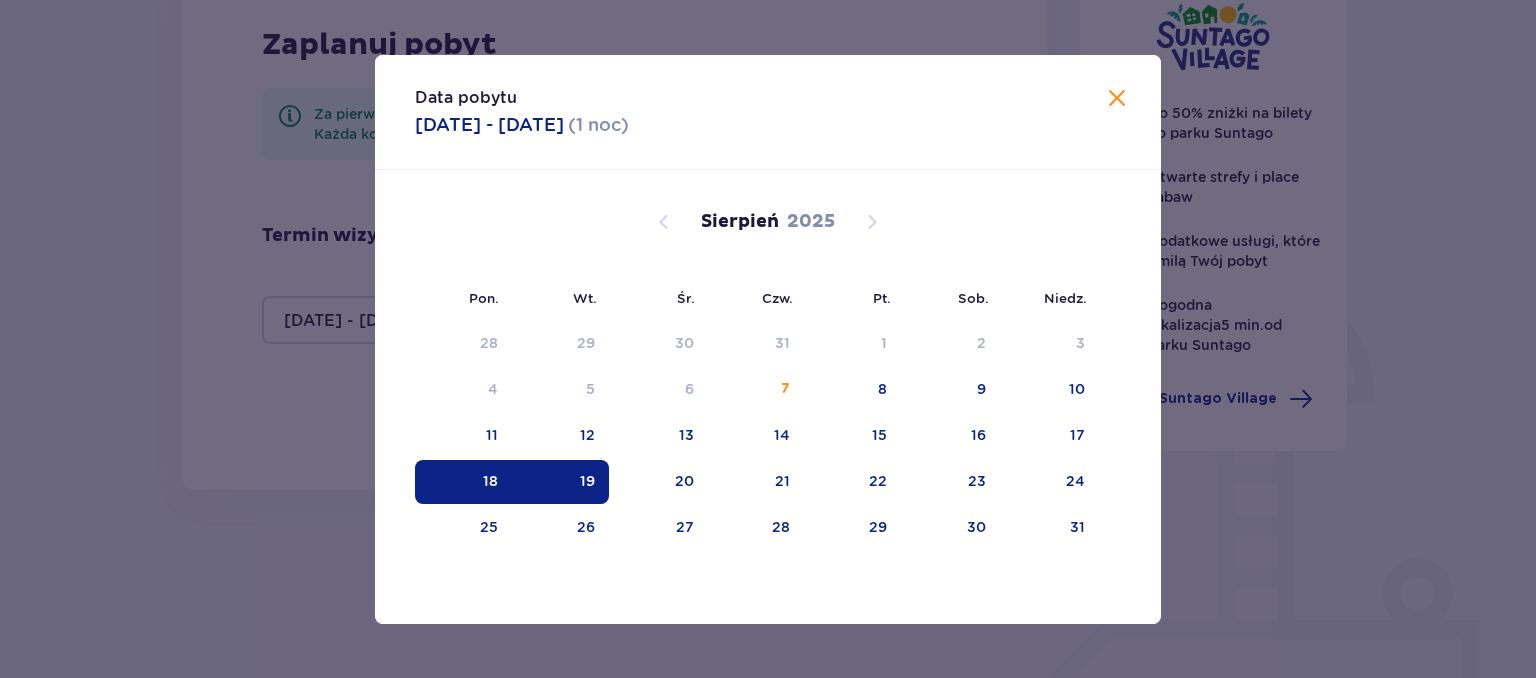 type on "18.08.25 - 19.08.25" 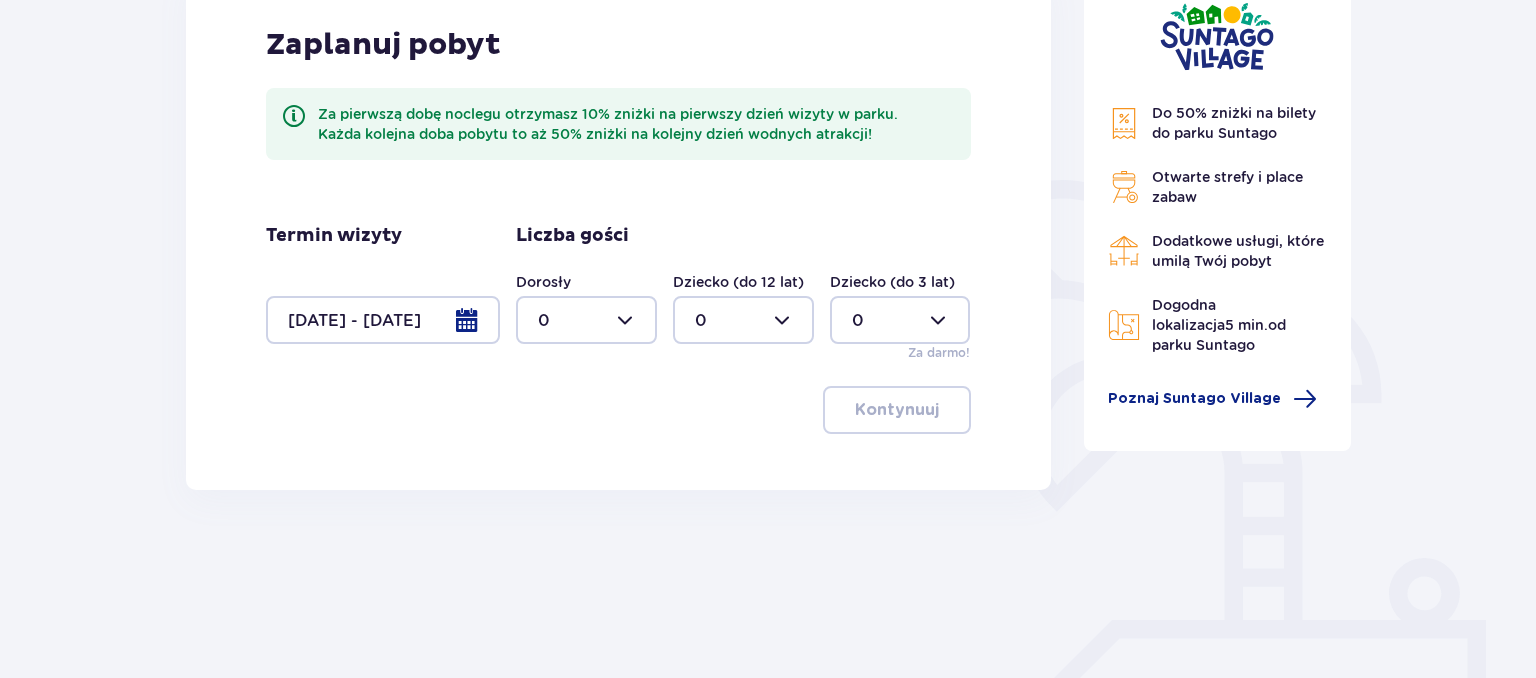 click at bounding box center (383, 320) 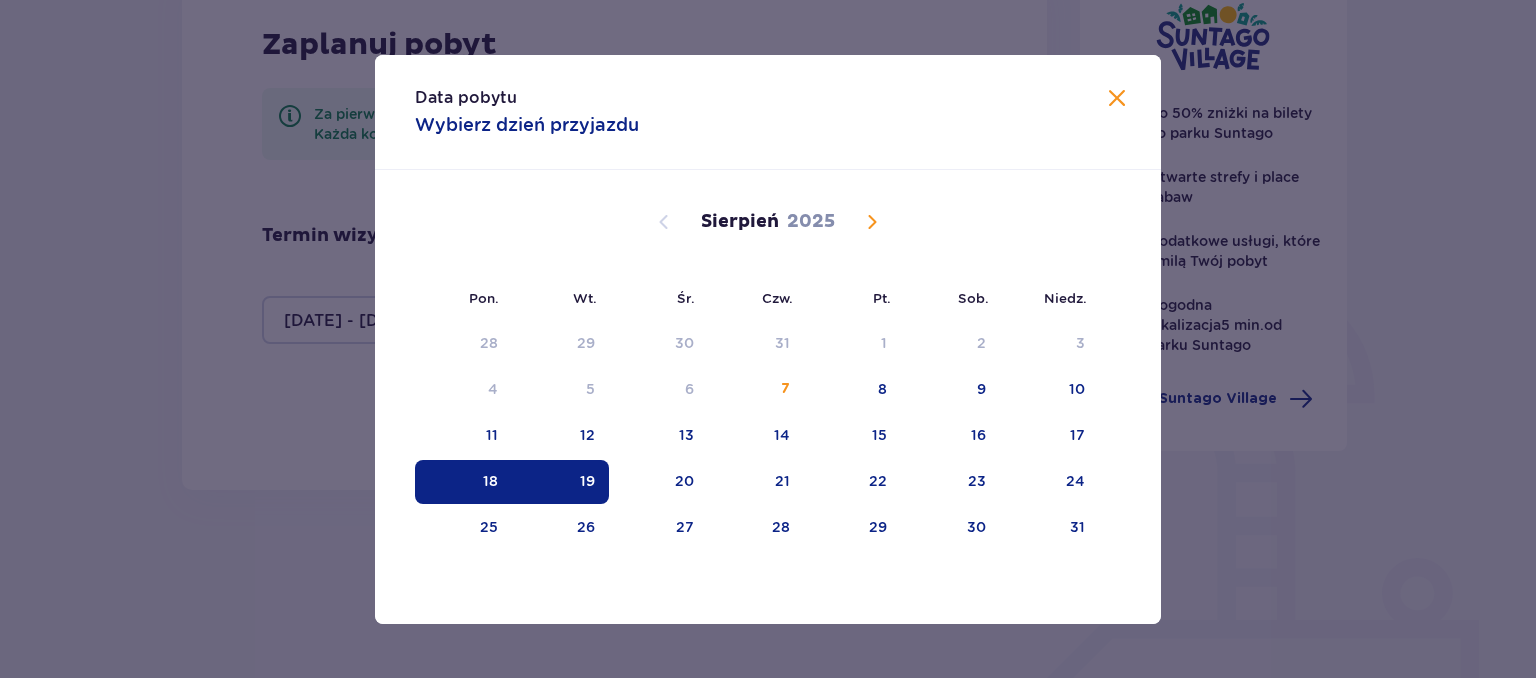 click on "18" at bounding box center [463, 482] 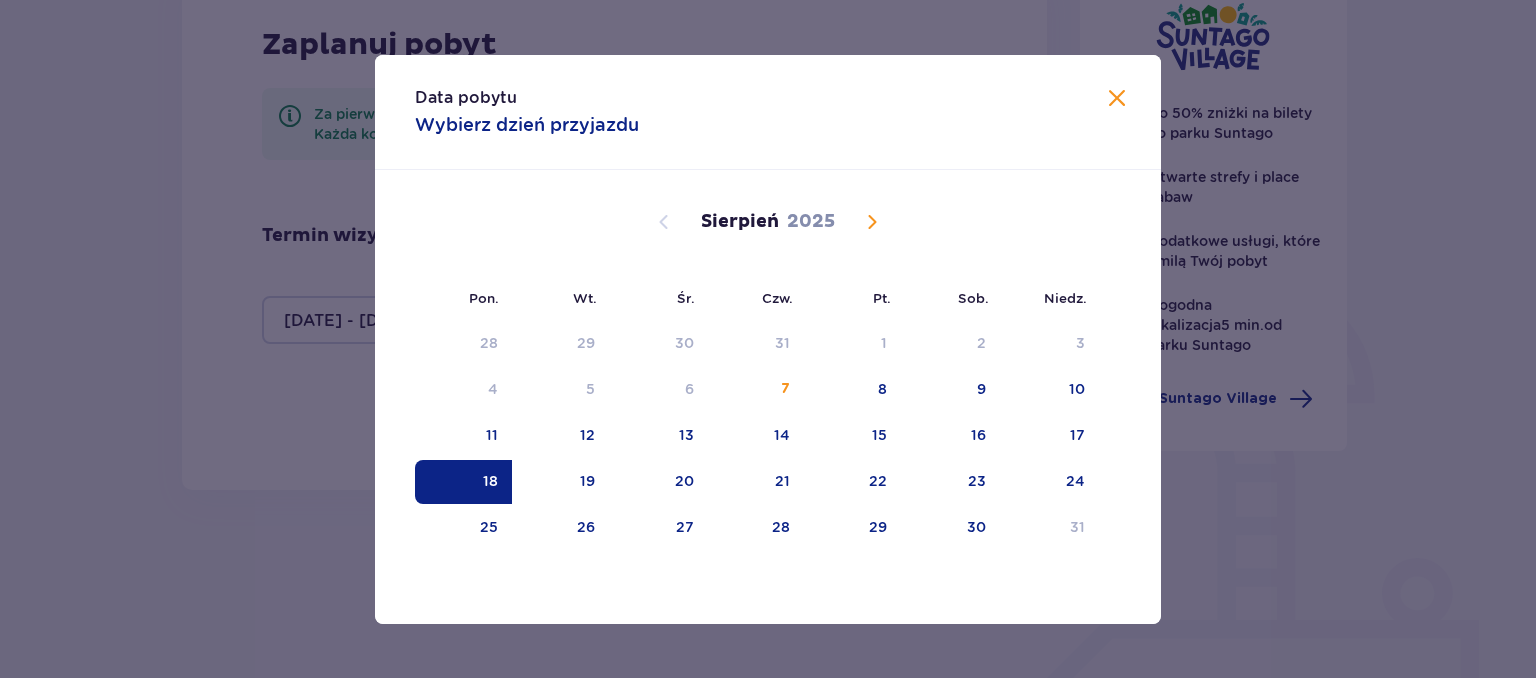 click on "Data pobytu Wybierz dzień przyjazdu Pon. Wt. Śr. Czw. Pt. Sob. Niedz. Lipiec 2025 30 1 2 3 4 5 6 7 8 9 10 11 12 13 14 15 16 17 18 19 20 21 22 23 24 25 26 27 28 29 30 31 1 2 3 Sierpień 2025 28 29 30 31 1 2 3 4 5 6 7 8 9 10 11 12 13 14 15 16 17 18 19 20 21 22 23 24 25 26 27 28 29 30 31 Wrzesień 2025 1 2 3 4 5 6 7 8 9 10 11 12 13 14 15 16 17 18 19 20 21 22 23 24 25 26 27 28 29 30 1 2 3 4 5" at bounding box center (768, 339) 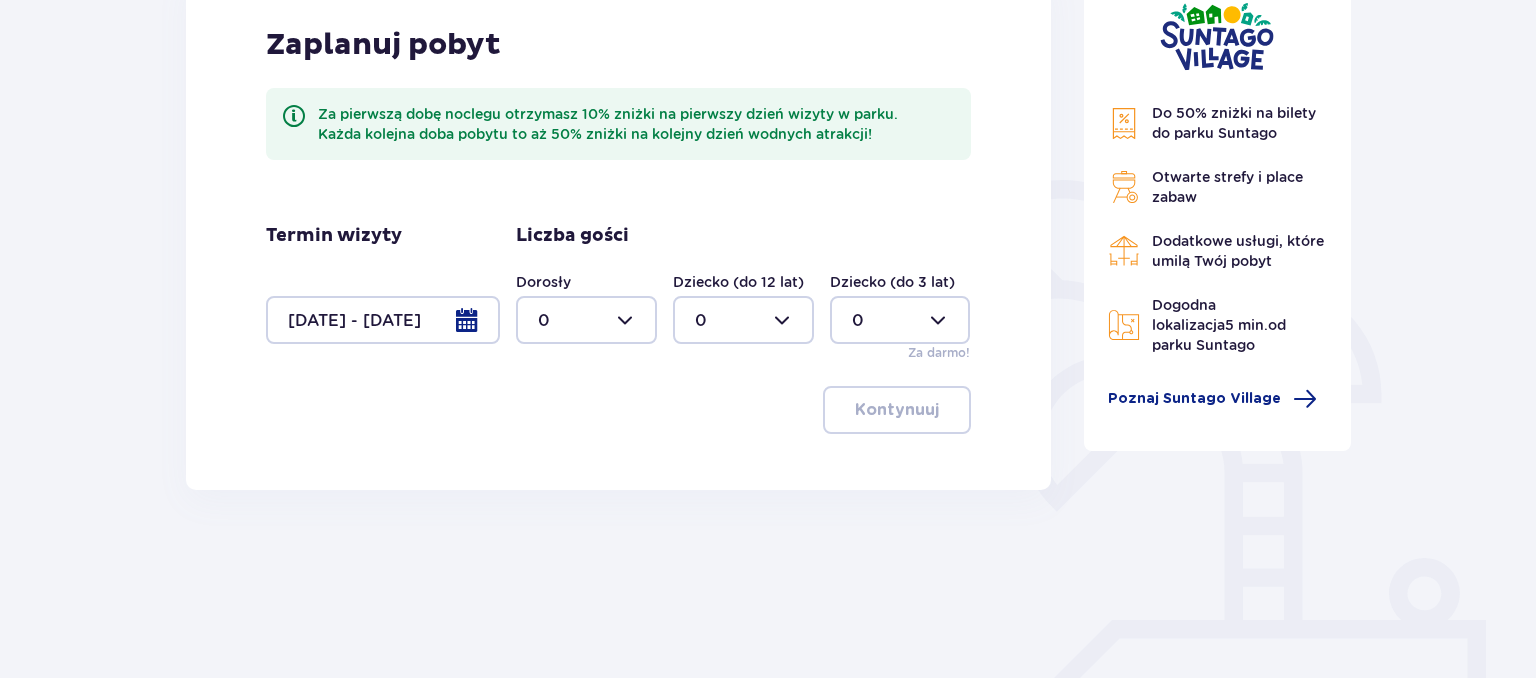 click at bounding box center (586, 320) 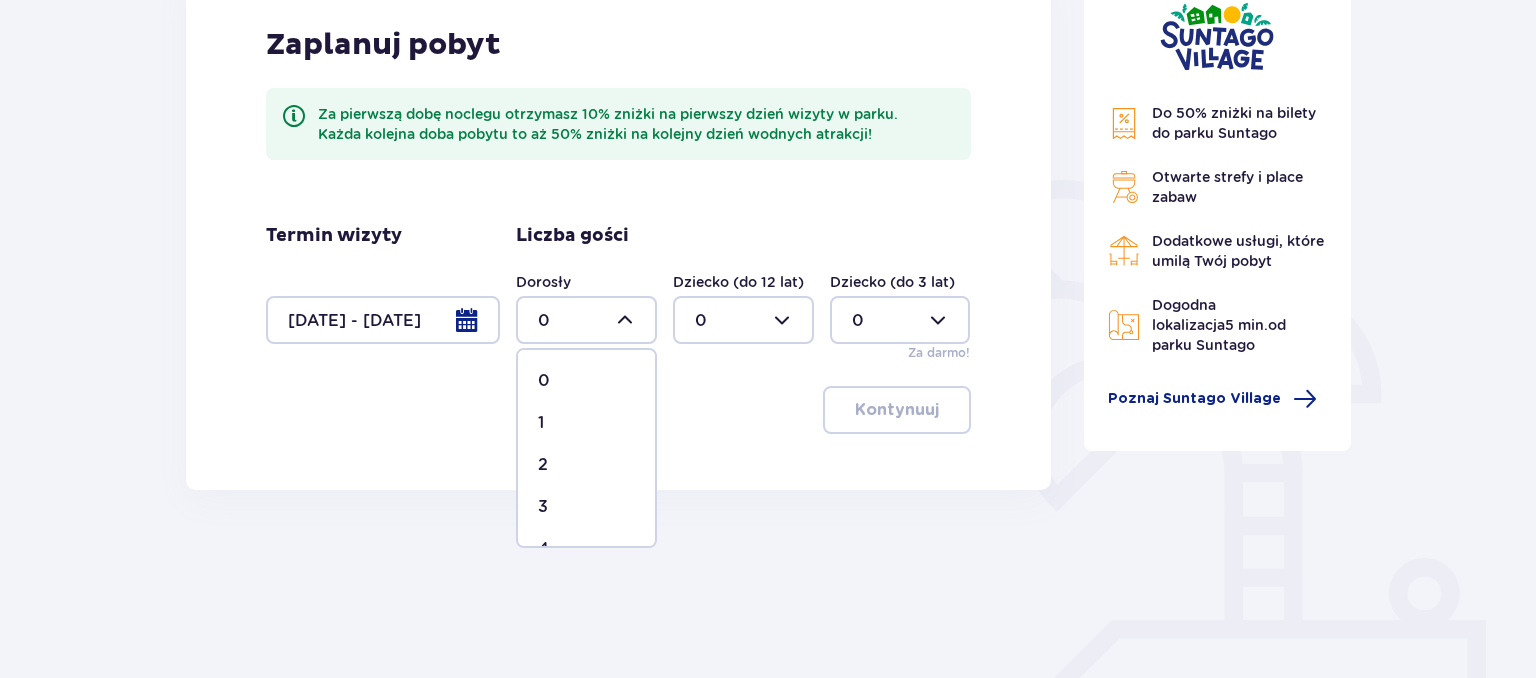 click on "2" at bounding box center (586, 465) 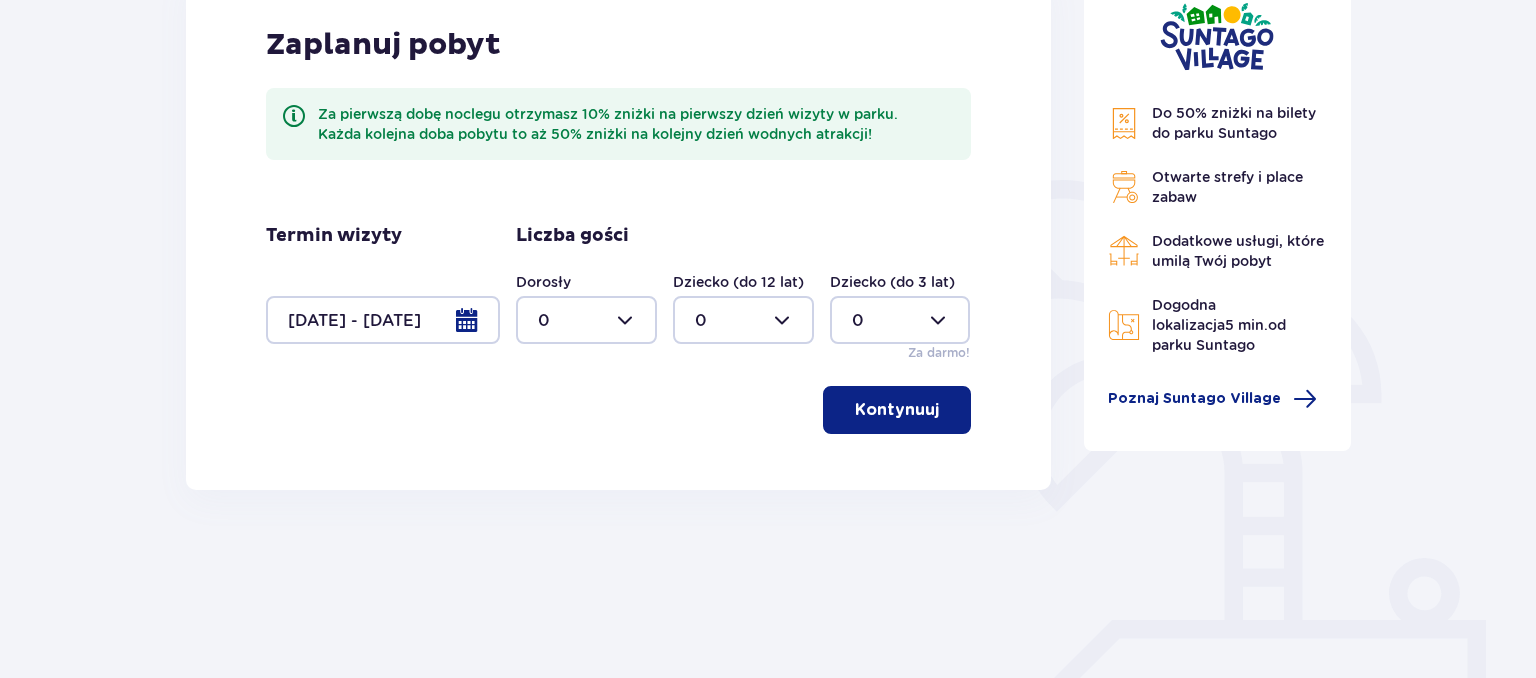 type on "2" 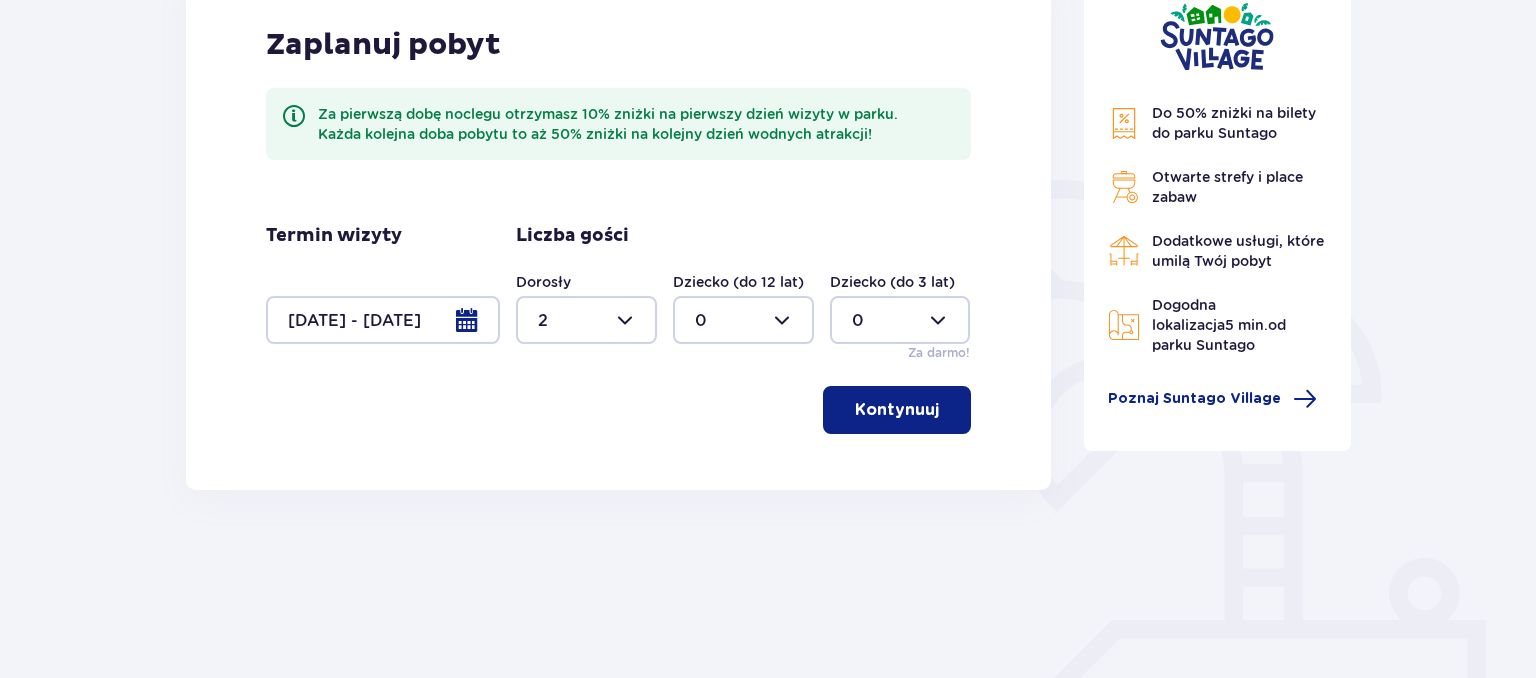 click at bounding box center [743, 320] 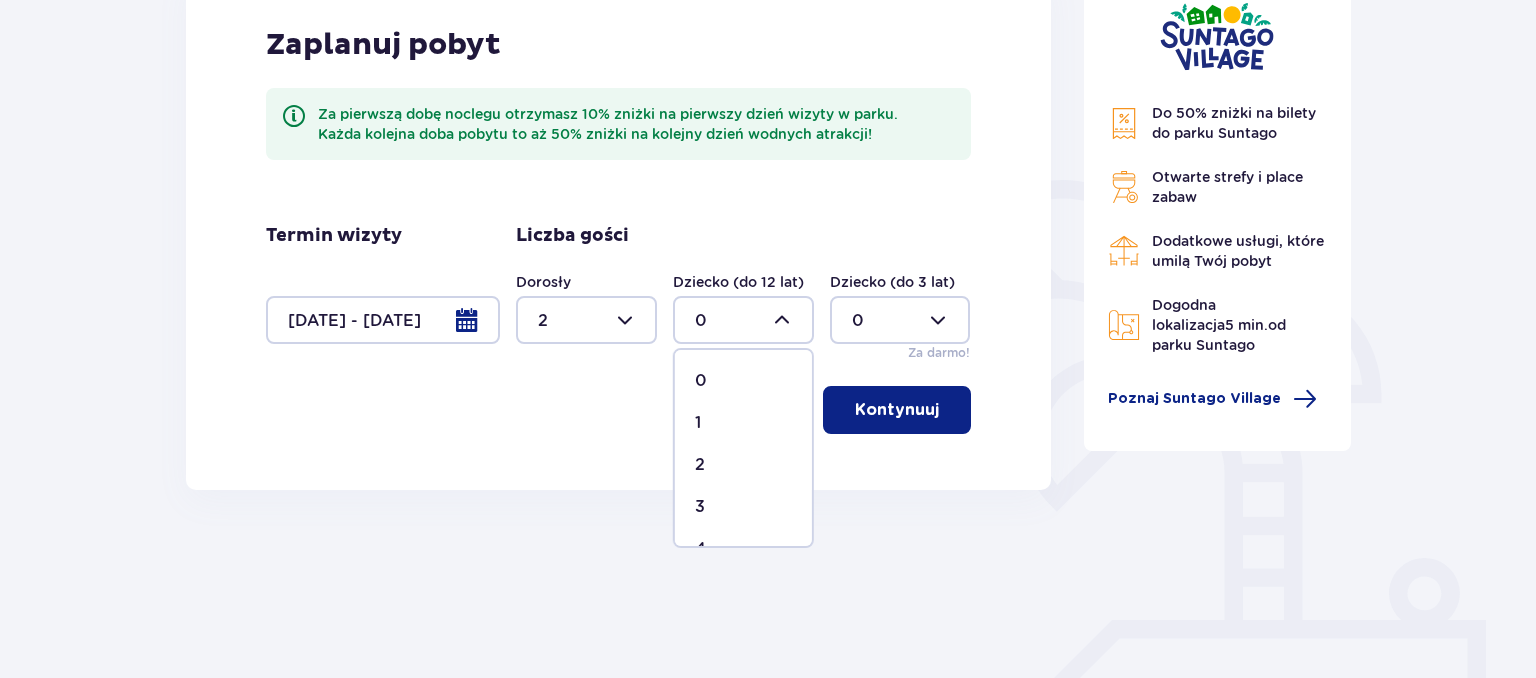 click on "2" at bounding box center (743, 465) 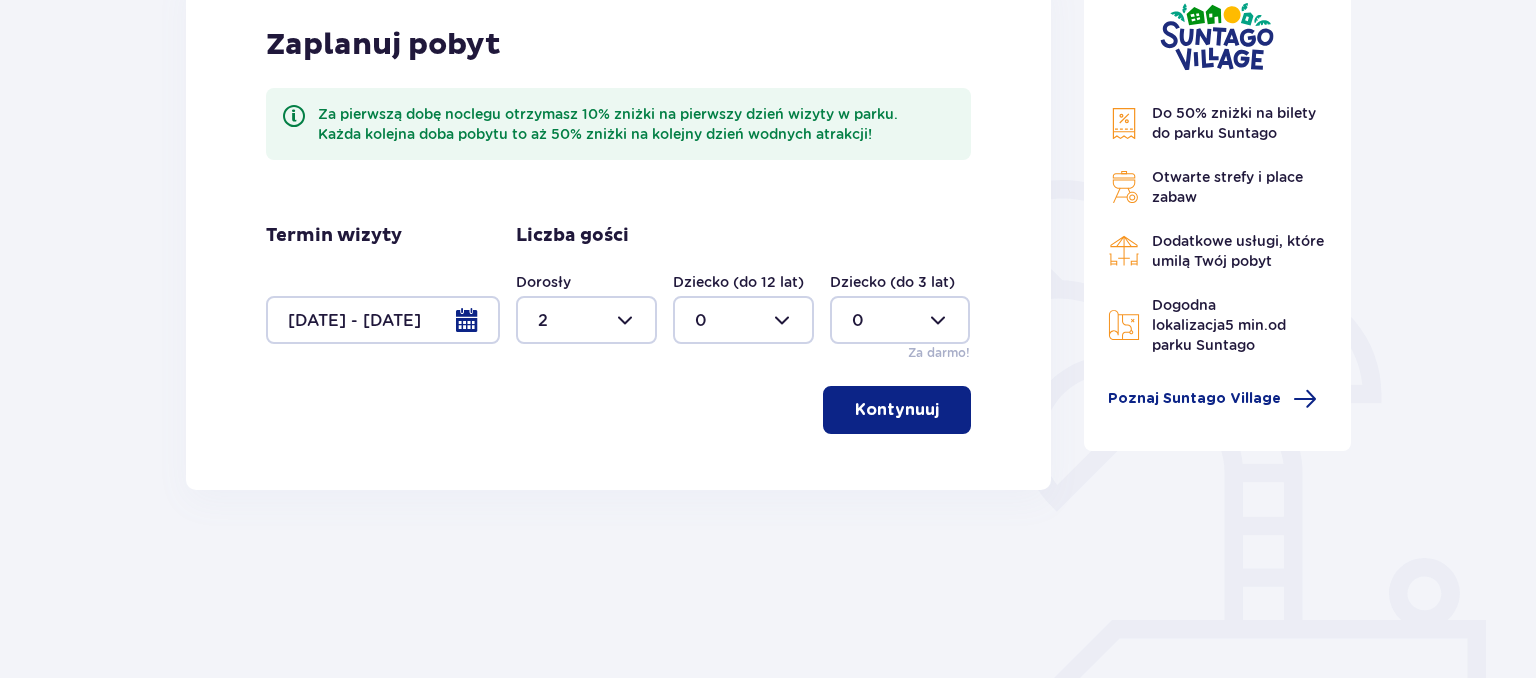type on "2" 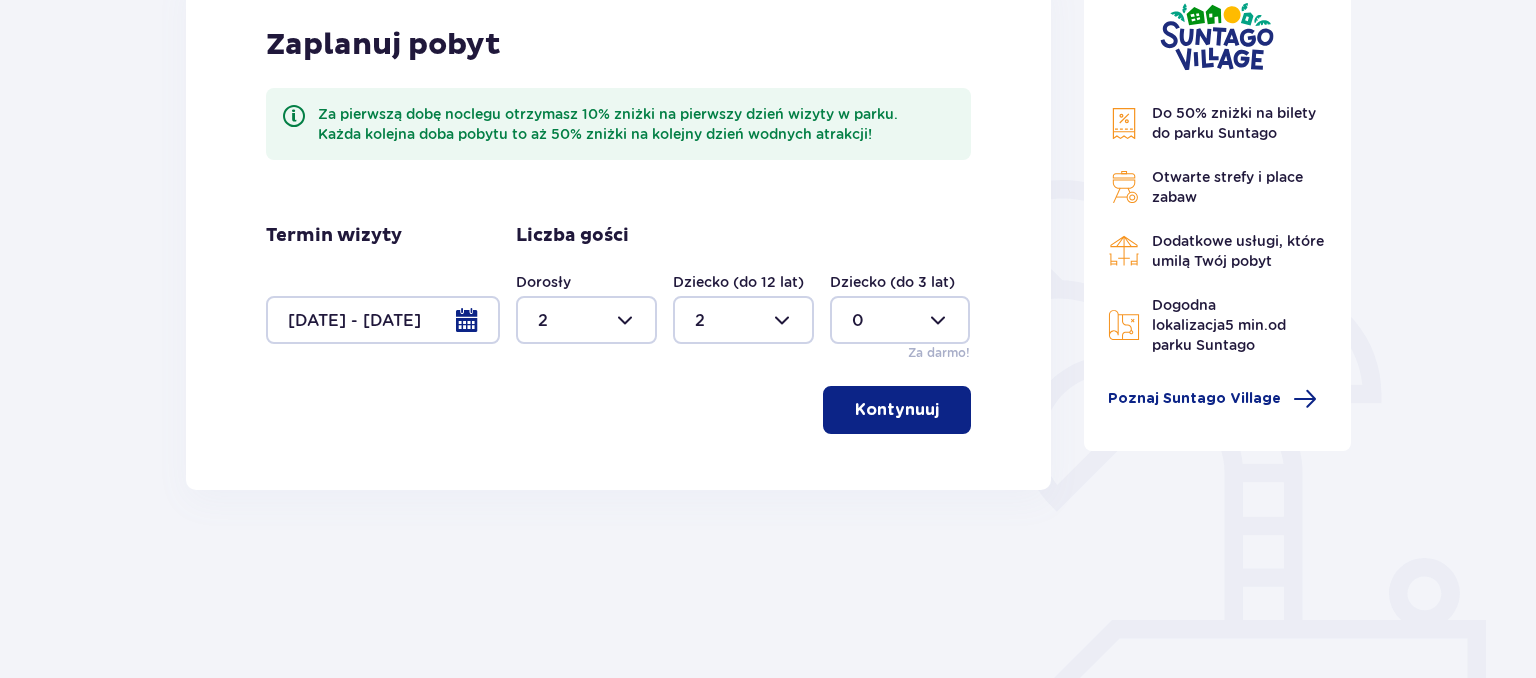 click on "Kontynuuj" at bounding box center (897, 410) 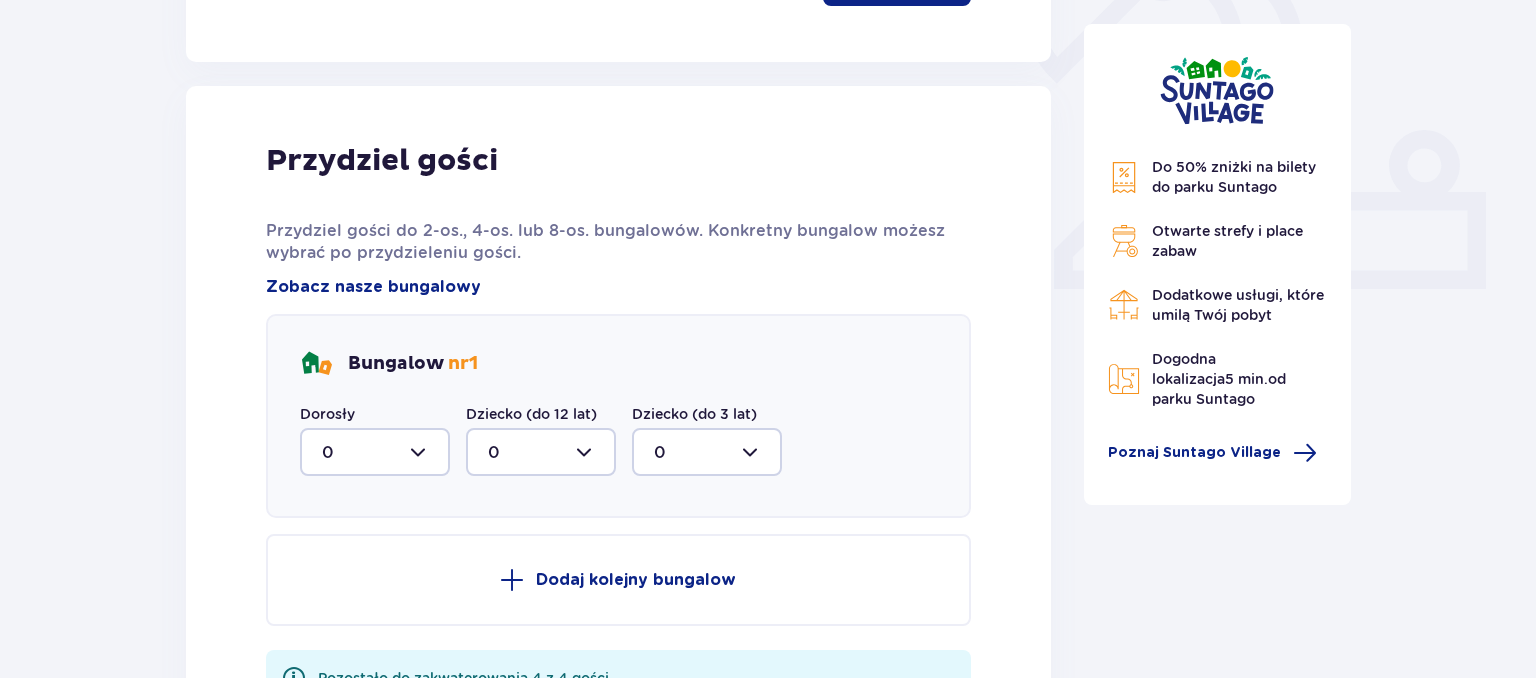 scroll, scrollTop: 806, scrollLeft: 0, axis: vertical 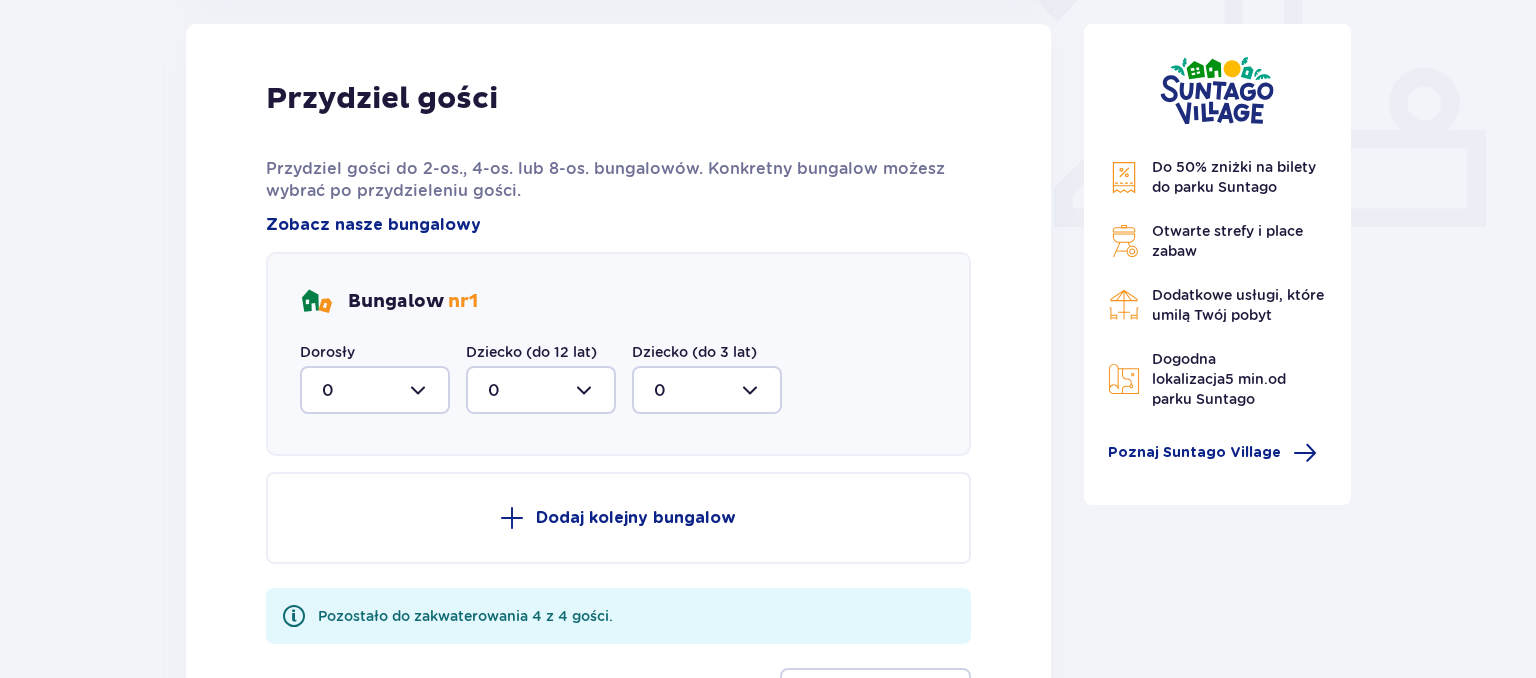 click at bounding box center [375, 390] 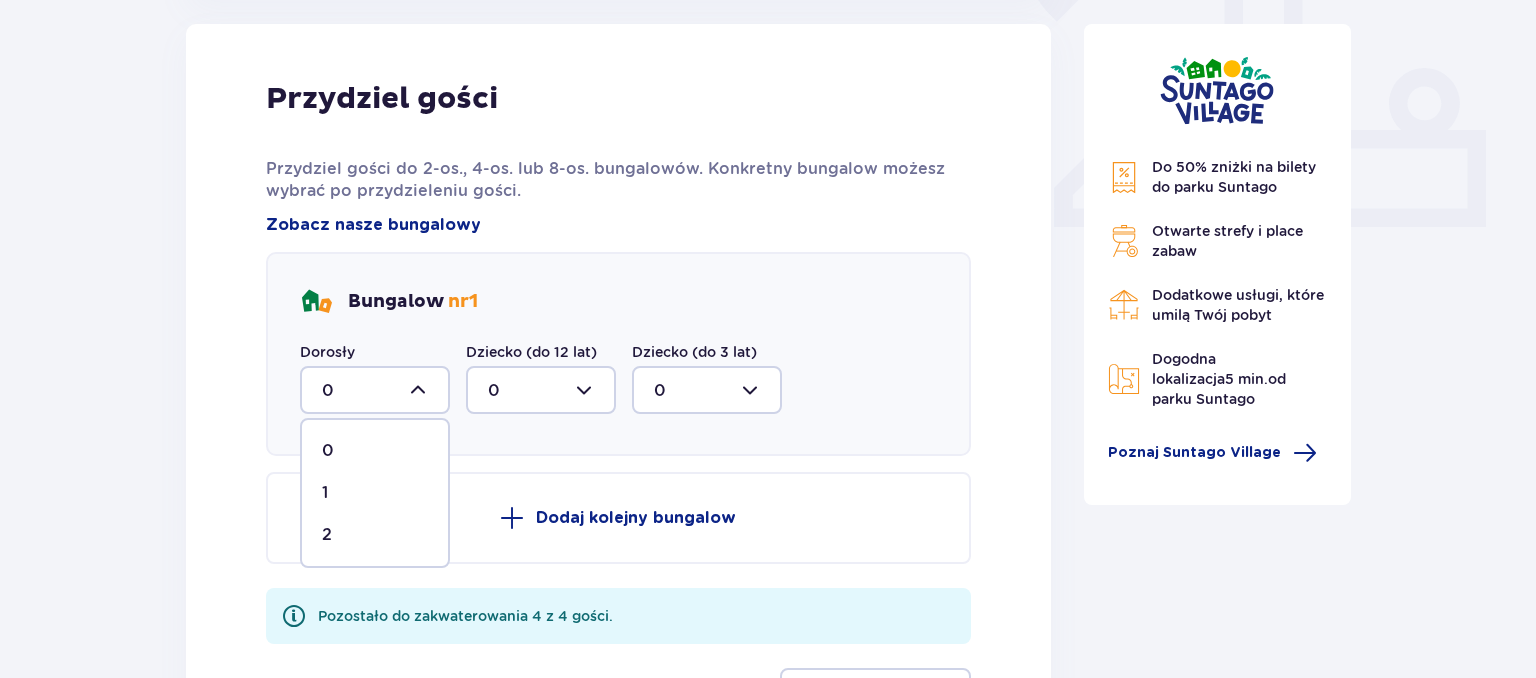 click at bounding box center (375, 390) 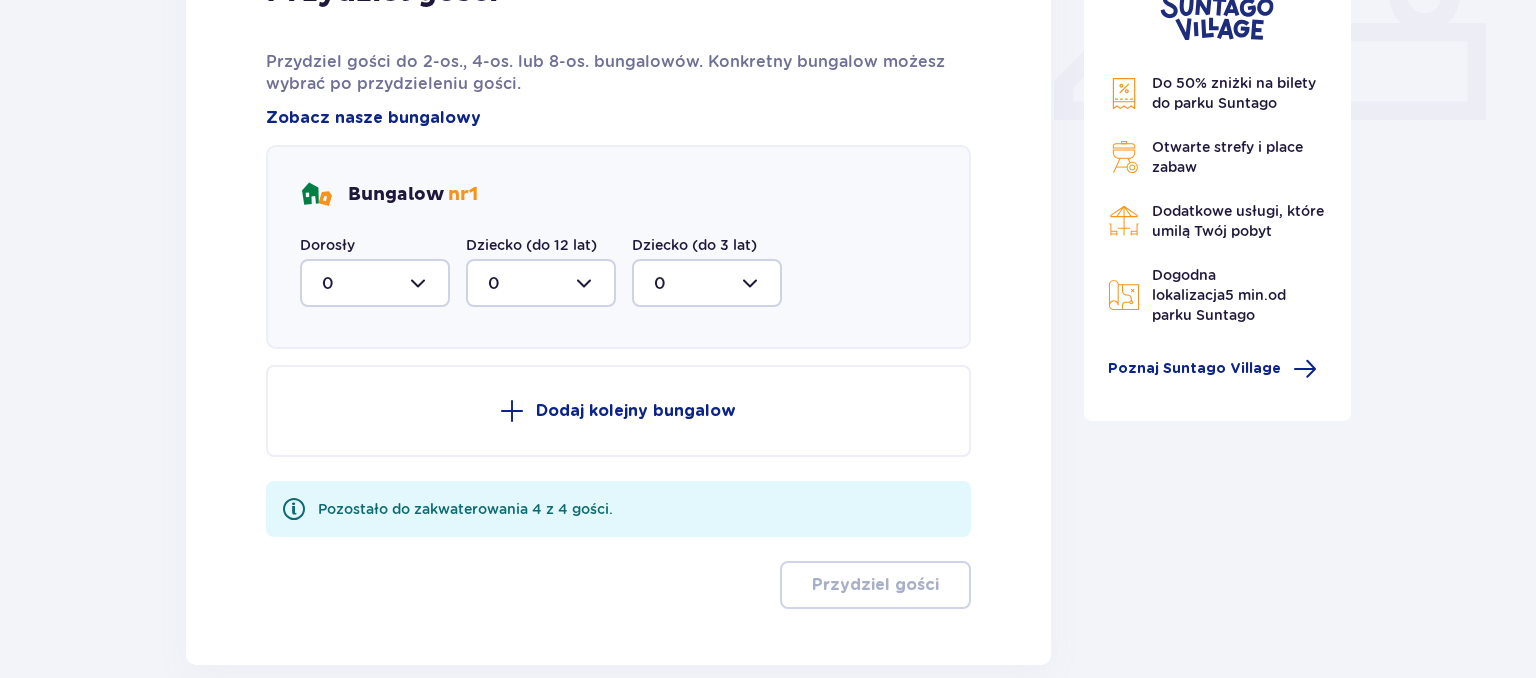scroll, scrollTop: 808, scrollLeft: 0, axis: vertical 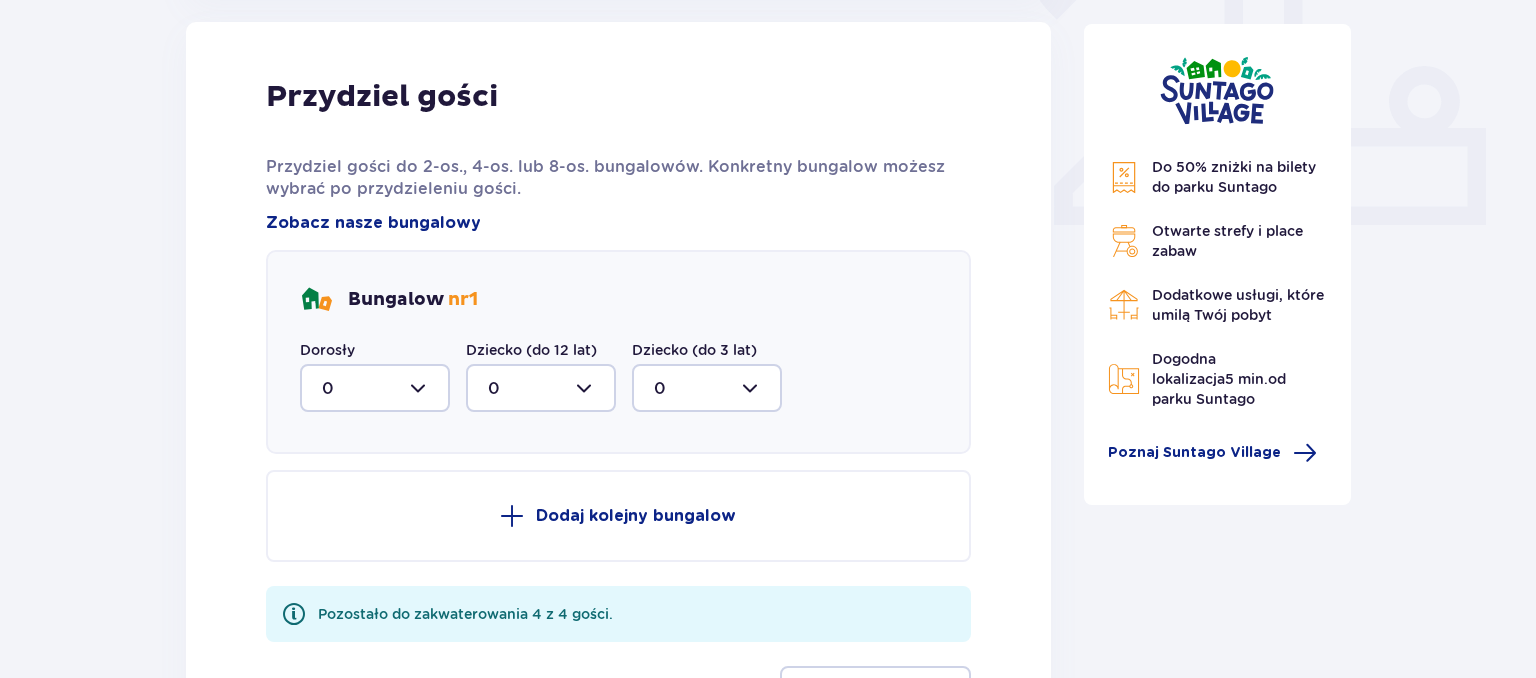 click at bounding box center (375, 388) 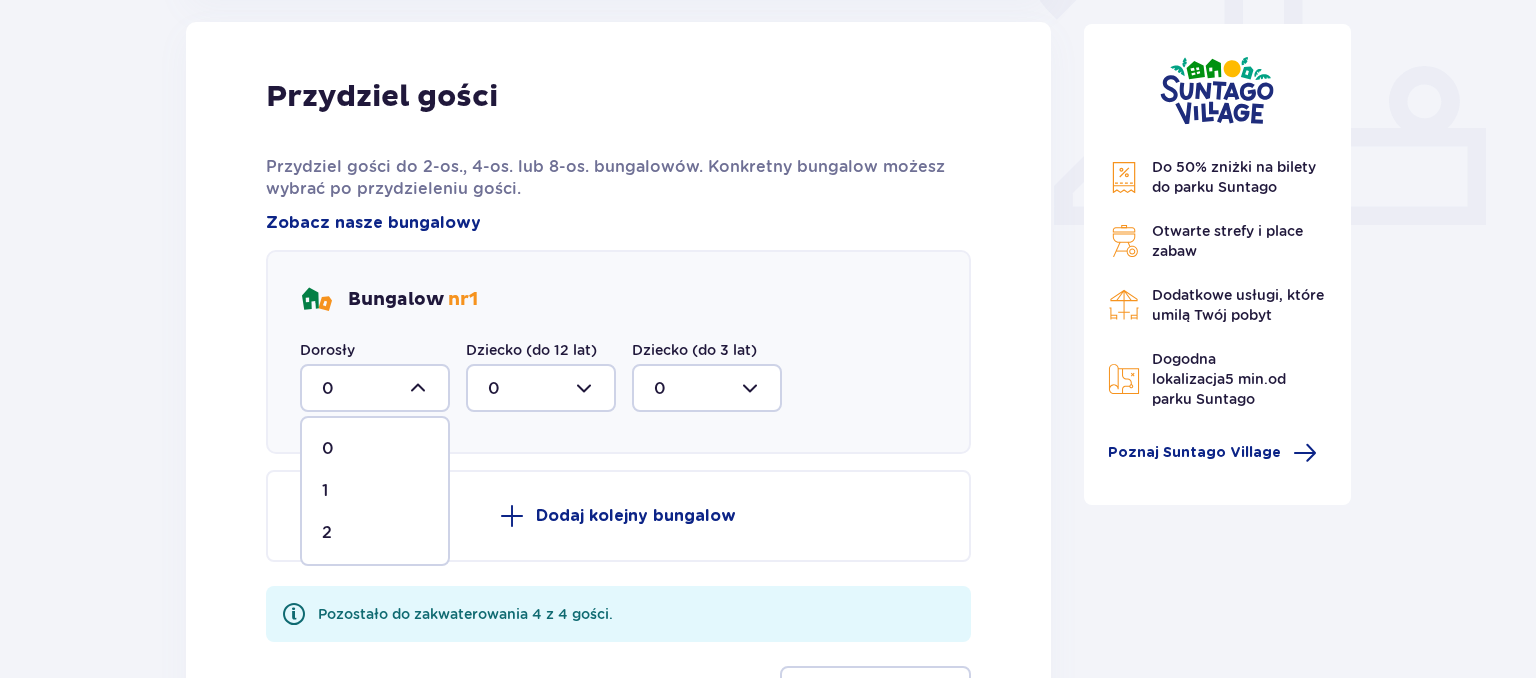 click on "2" at bounding box center (375, 533) 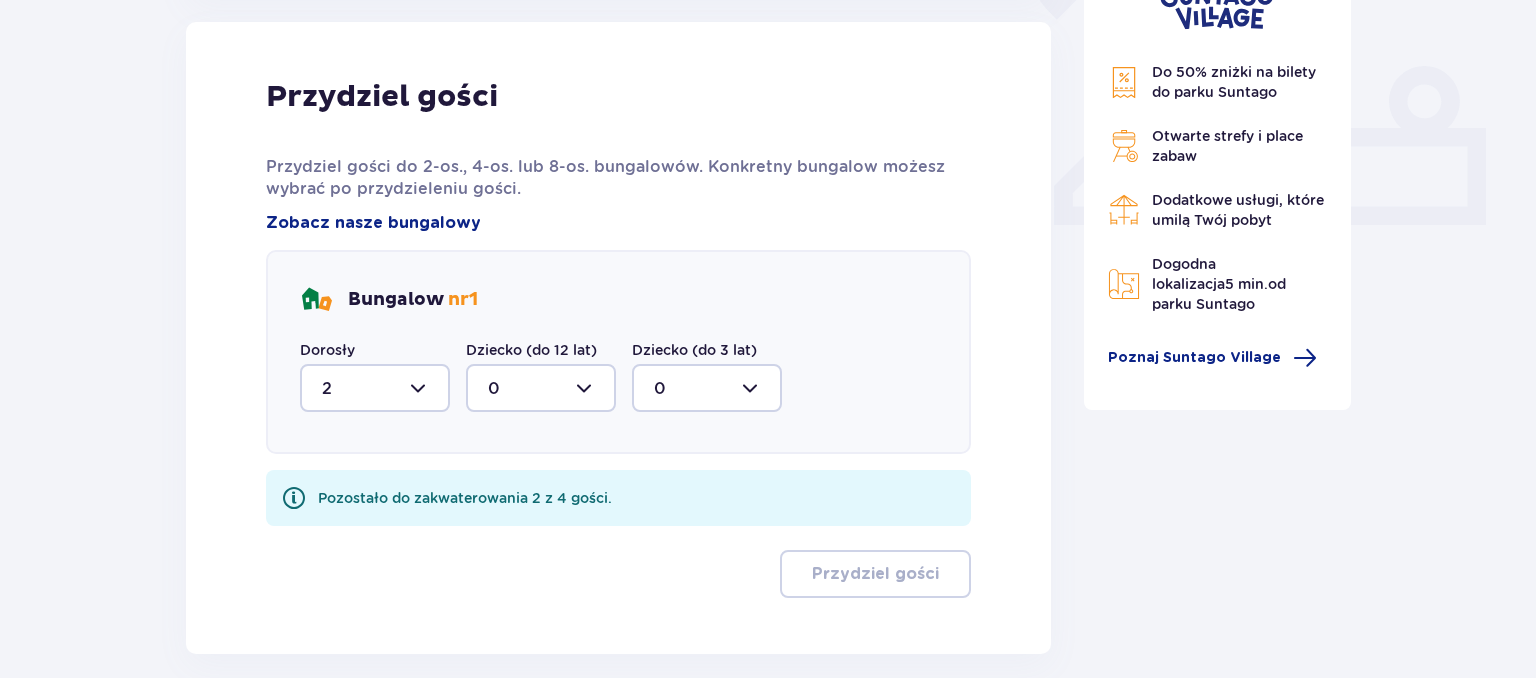 click at bounding box center [541, 388] 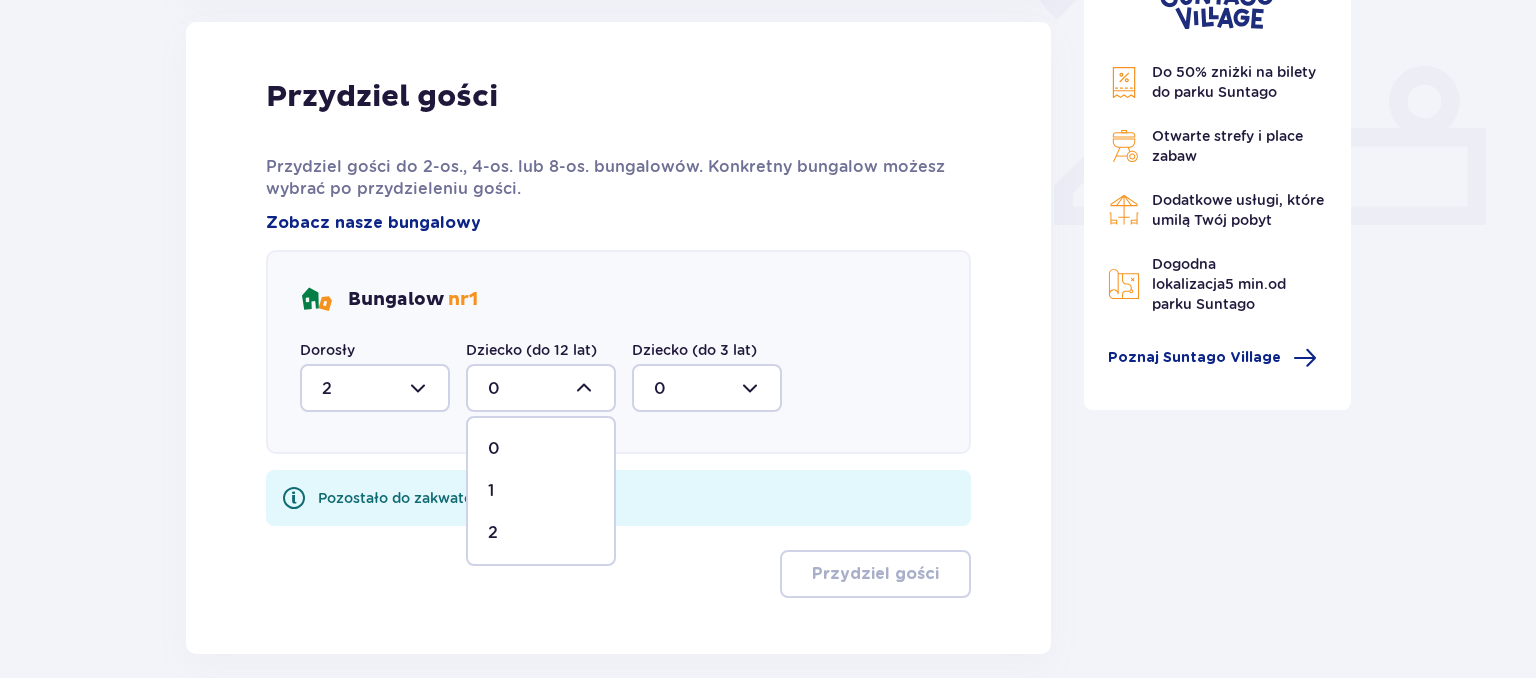 click on "2" at bounding box center [541, 533] 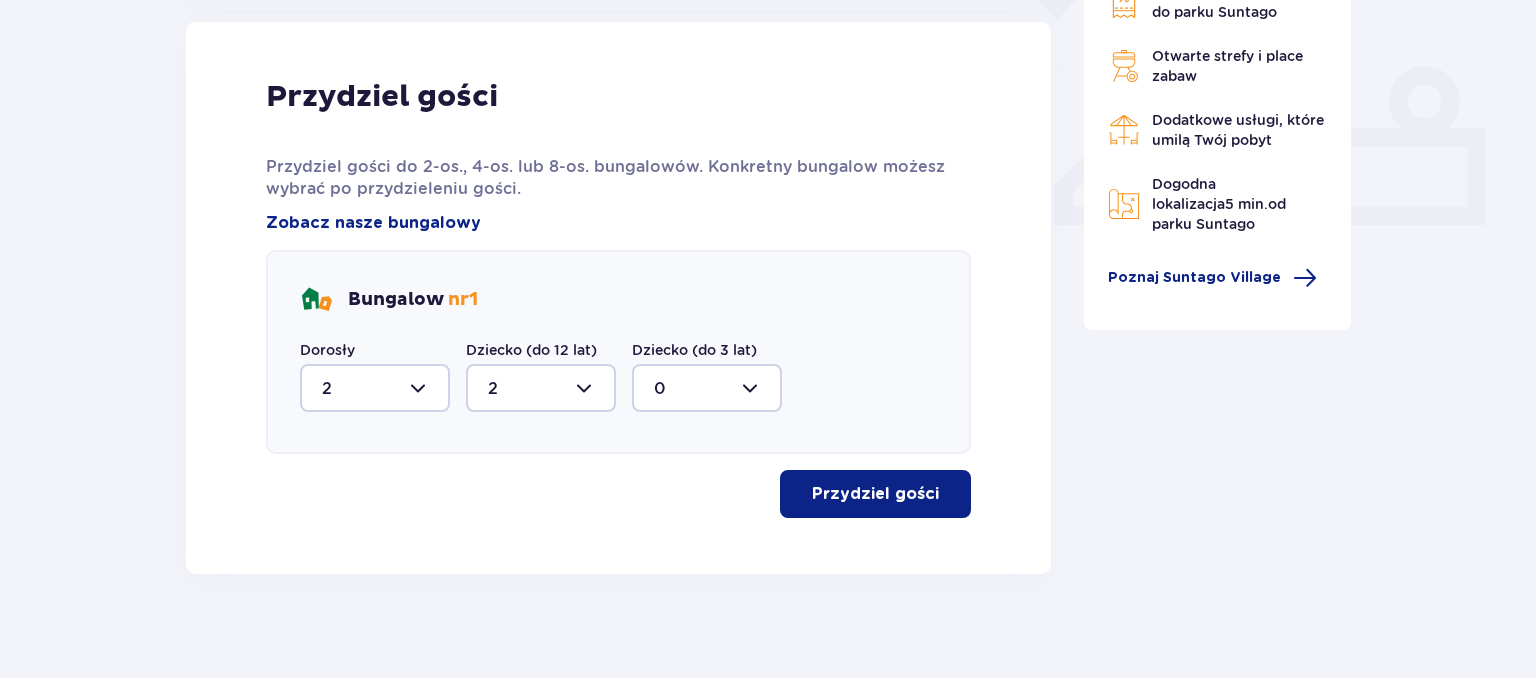 type on "2" 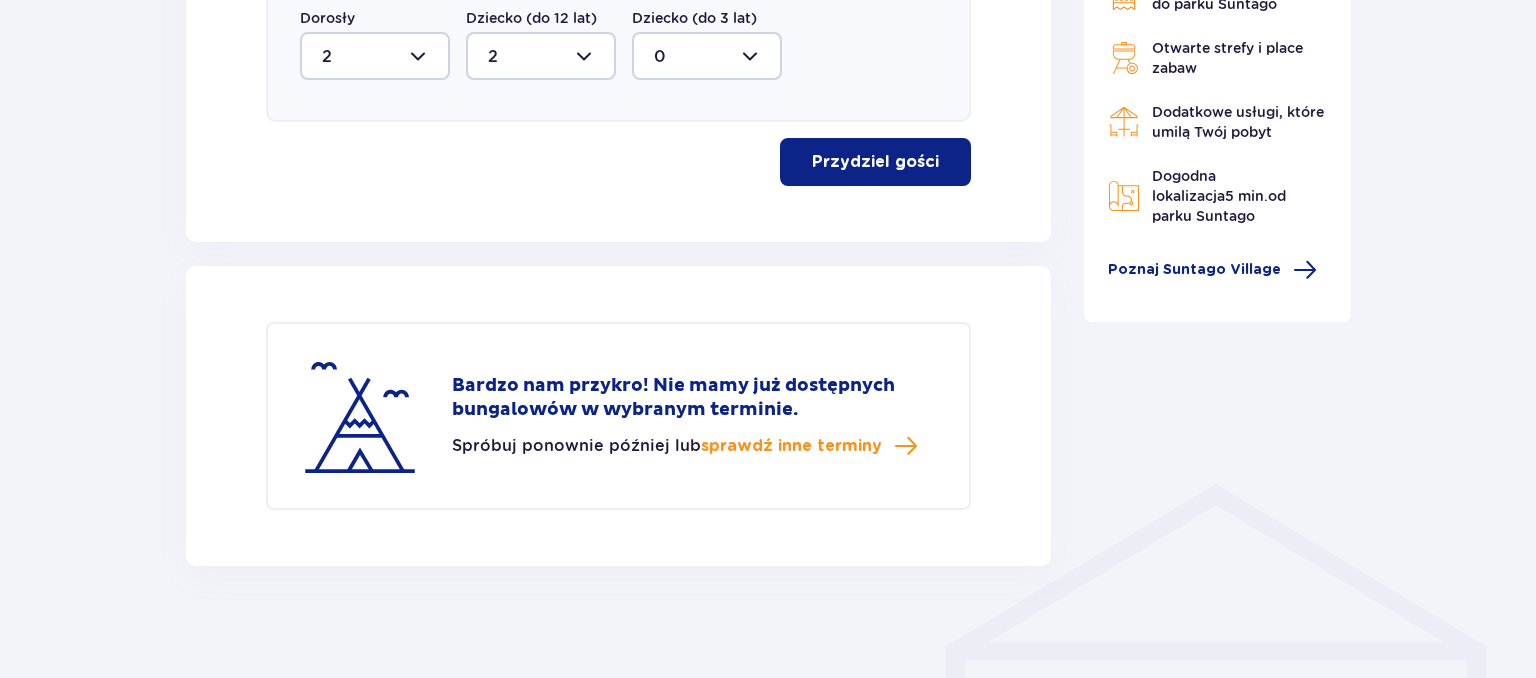 scroll, scrollTop: 1147, scrollLeft: 0, axis: vertical 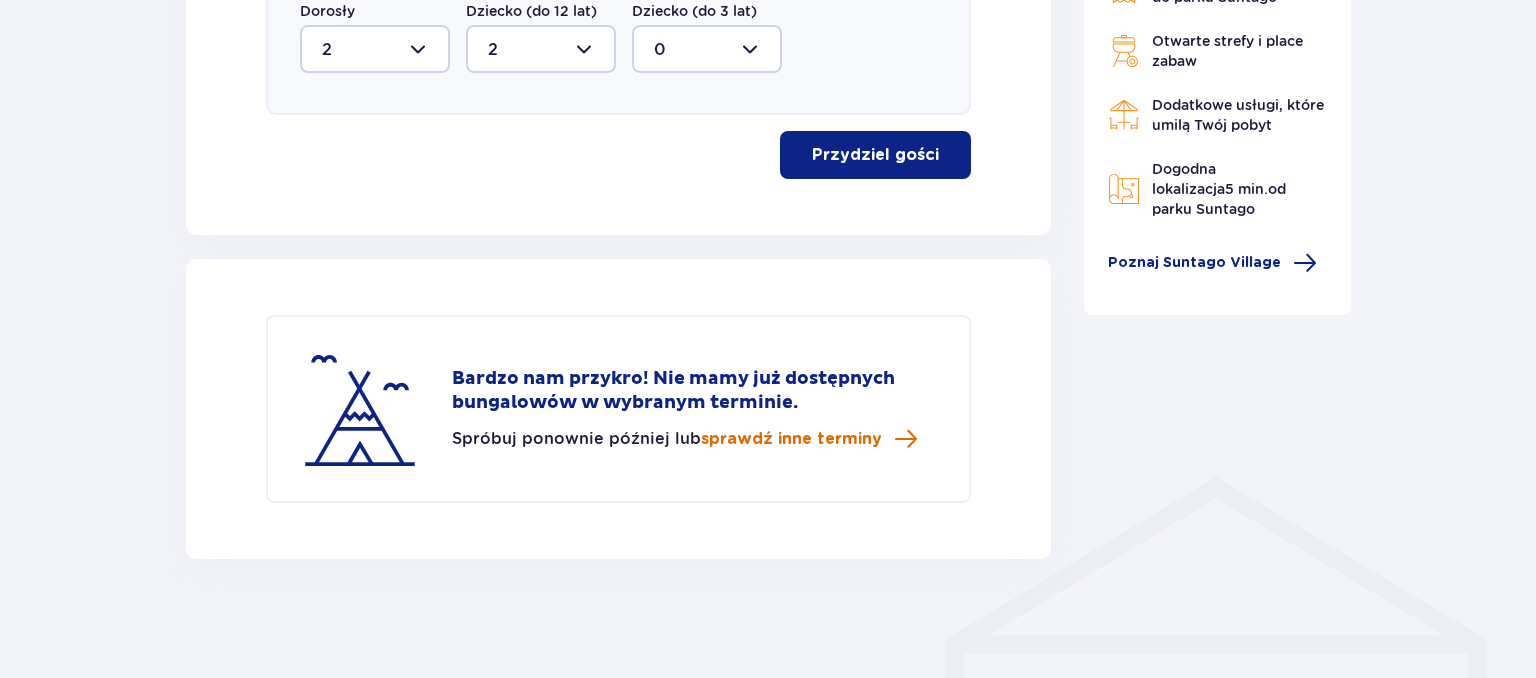 click on "sprawdź inne terminy" at bounding box center [791, 439] 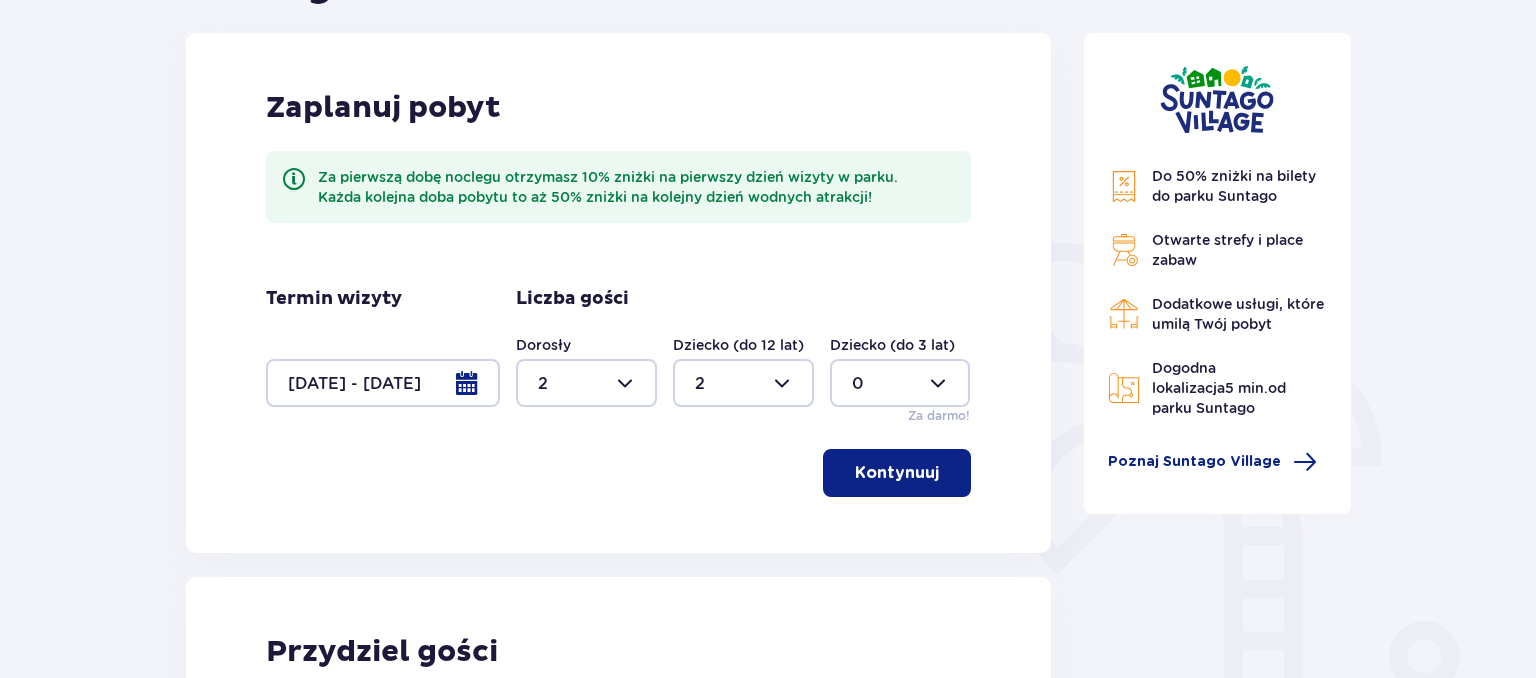 scroll, scrollTop: 236, scrollLeft: 0, axis: vertical 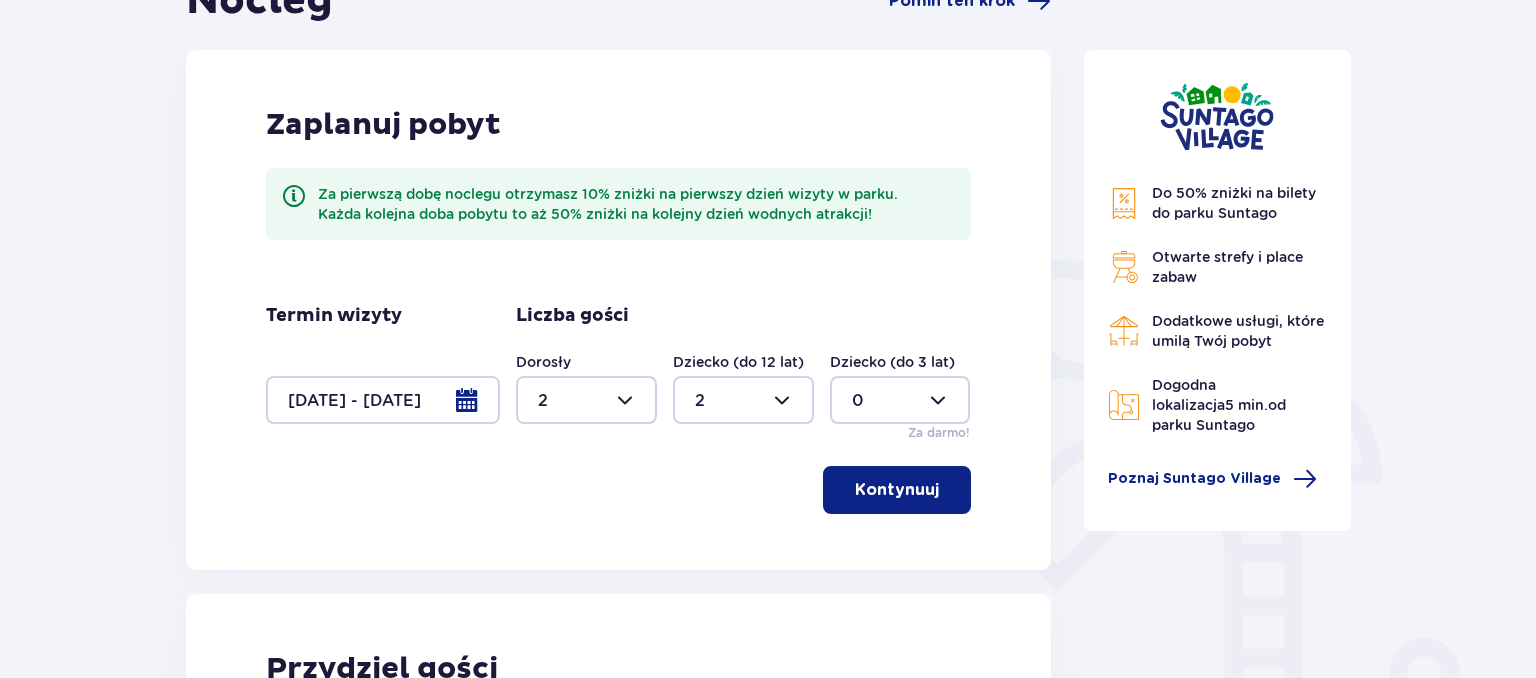 click at bounding box center (383, 400) 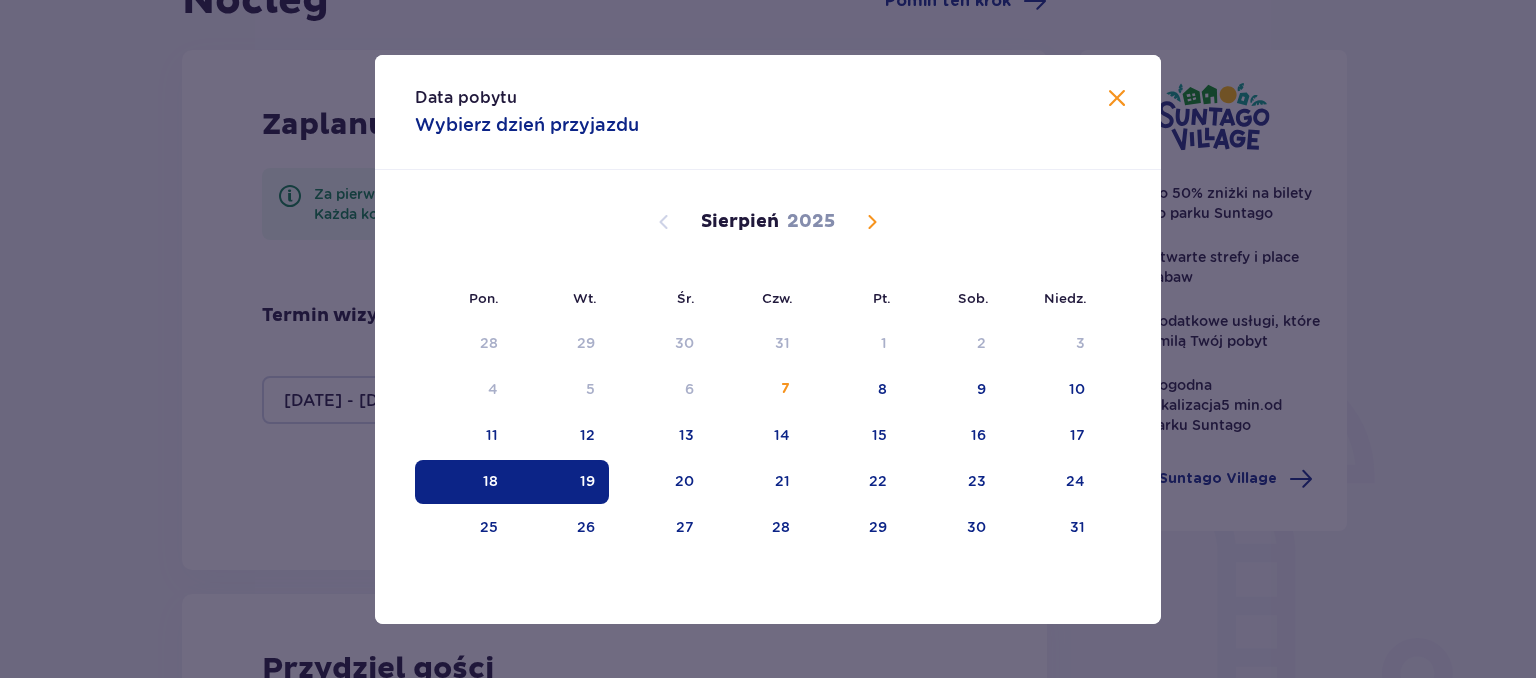 click on "19" at bounding box center [587, 481] 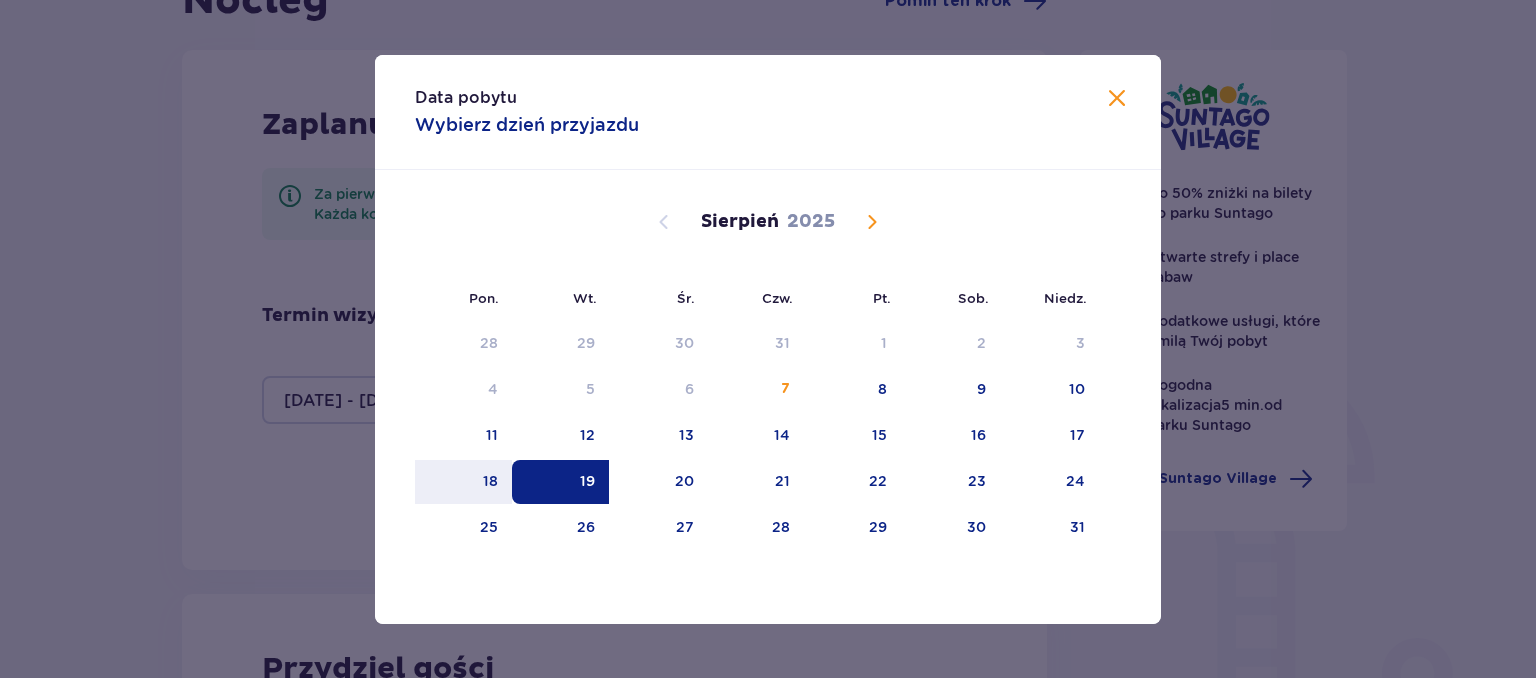 click on "Data pobytu Wybierz dzień przyjazdu" at bounding box center [768, 112] 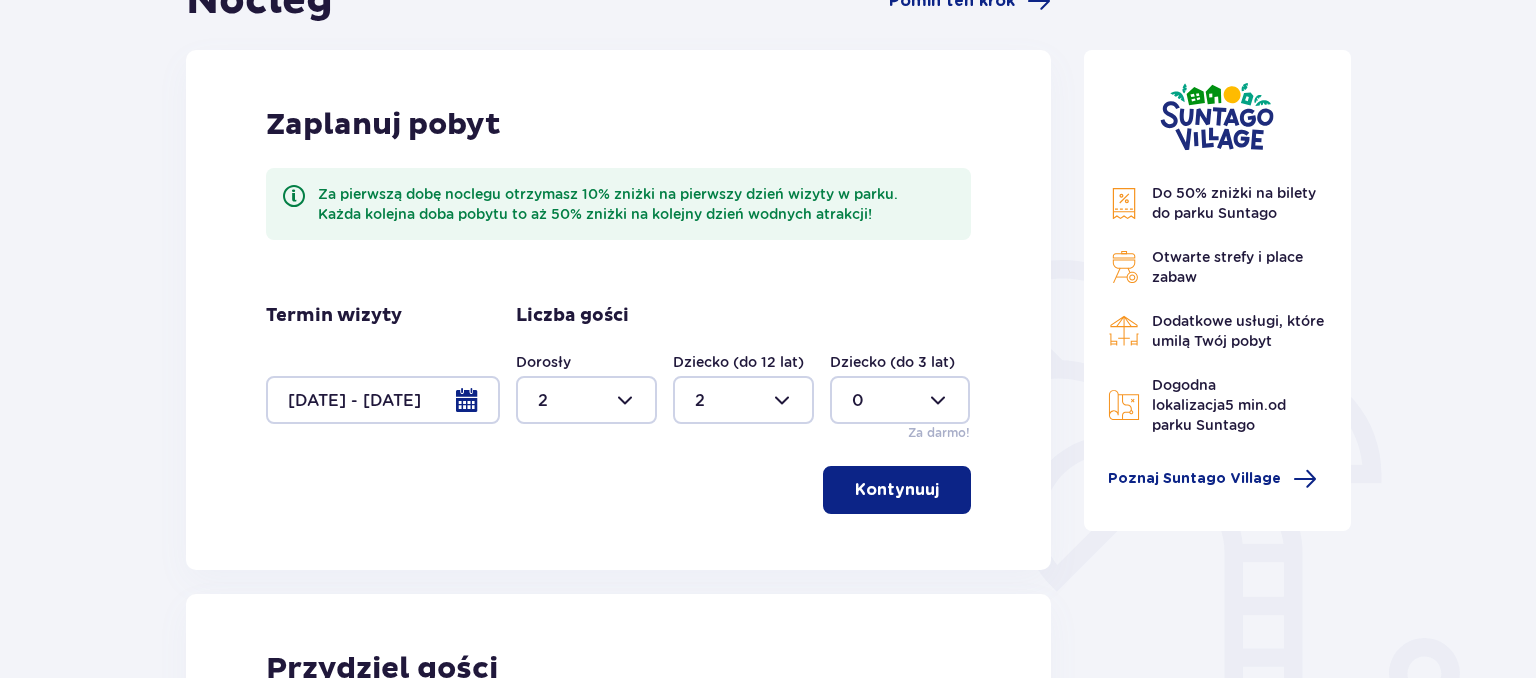 click at bounding box center (383, 400) 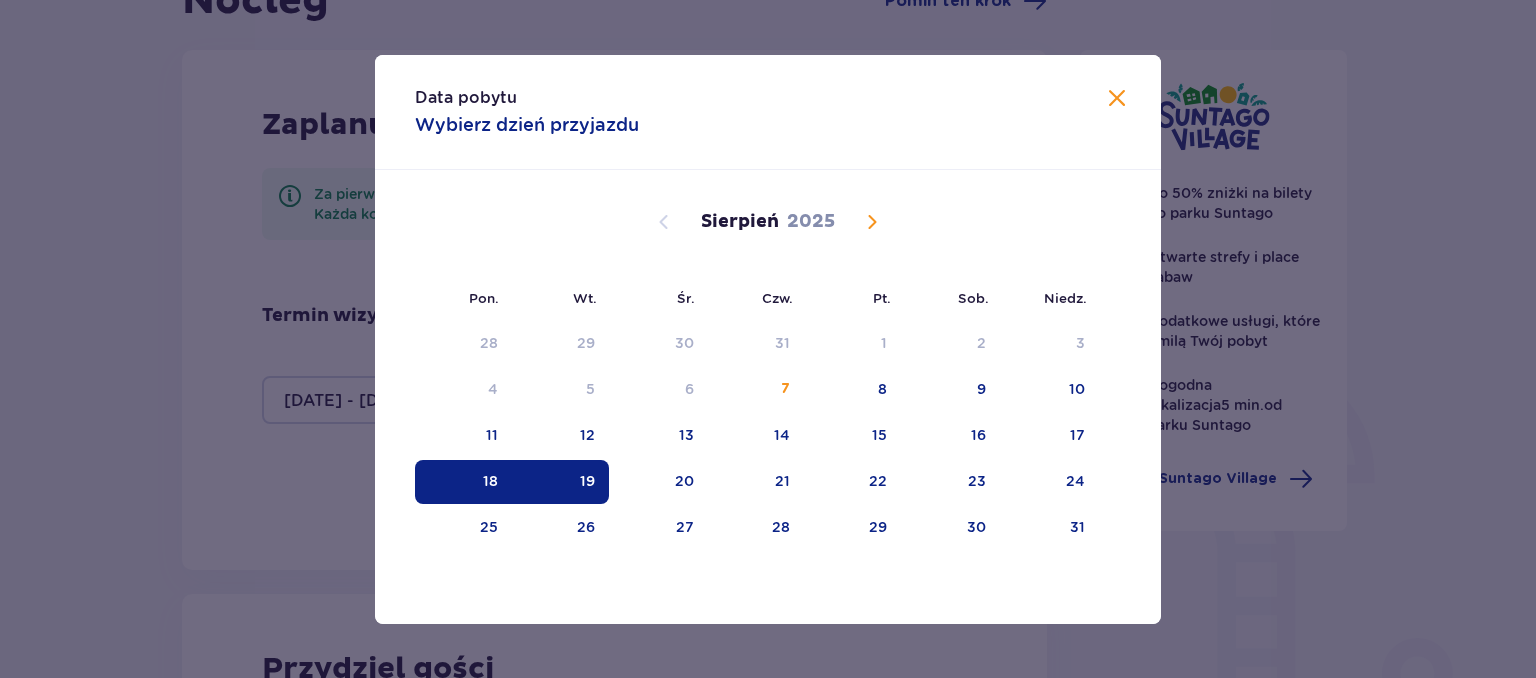 click on "19" at bounding box center [560, 482] 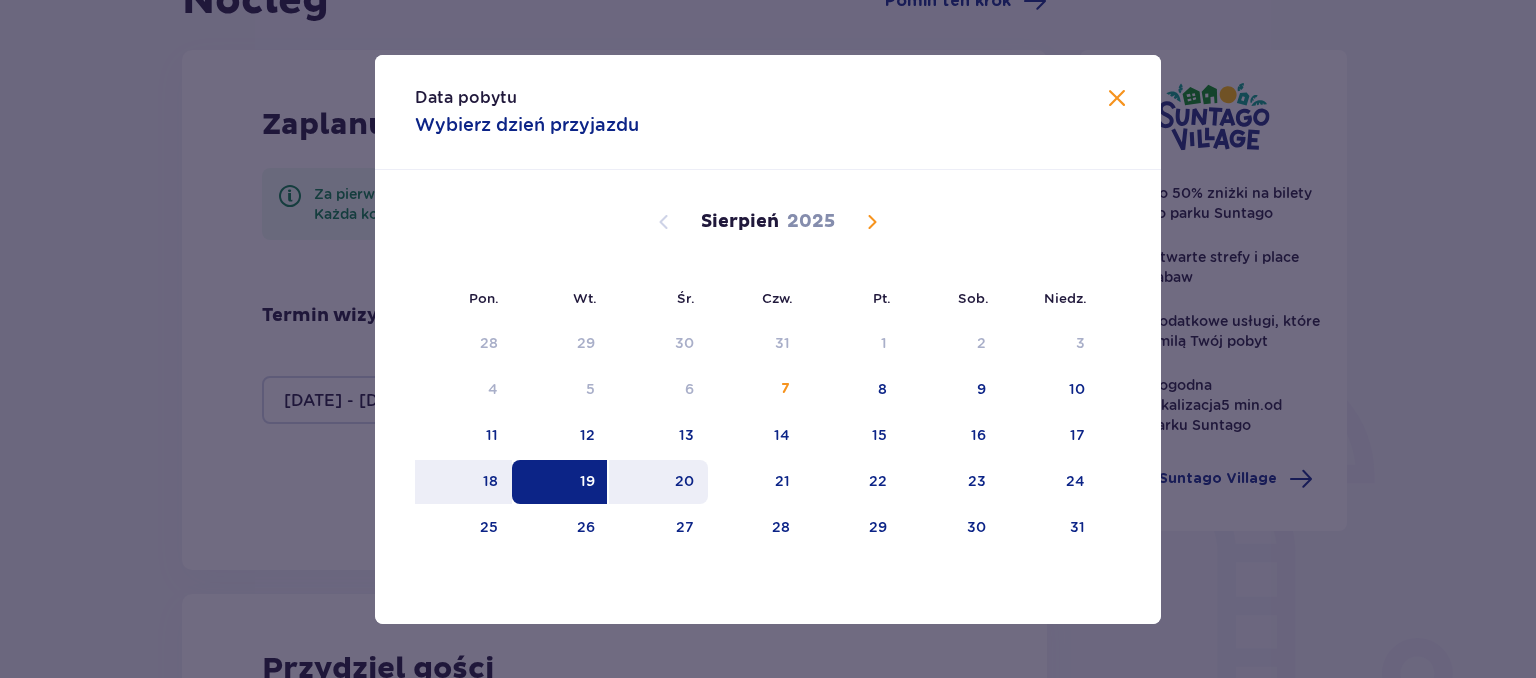 click on "20" at bounding box center (658, 482) 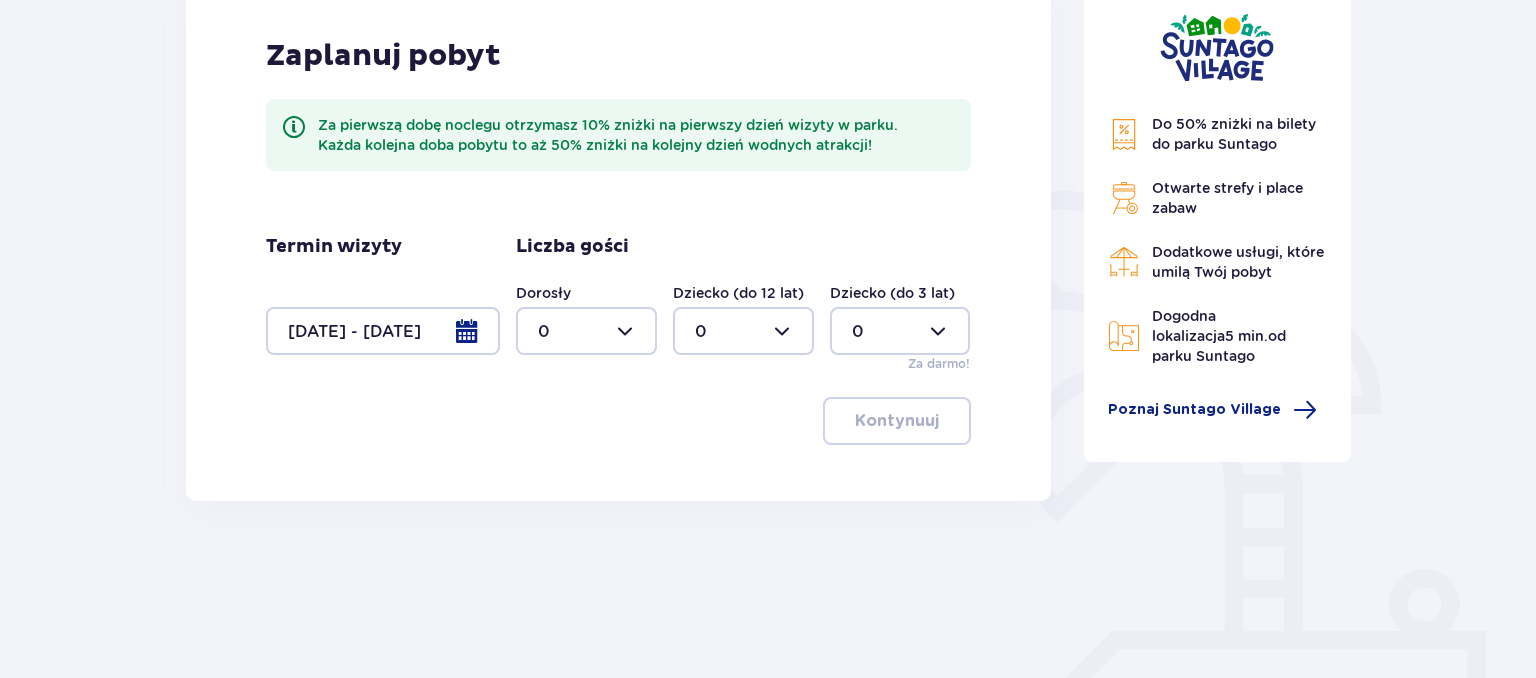 scroll, scrollTop: 341, scrollLeft: 0, axis: vertical 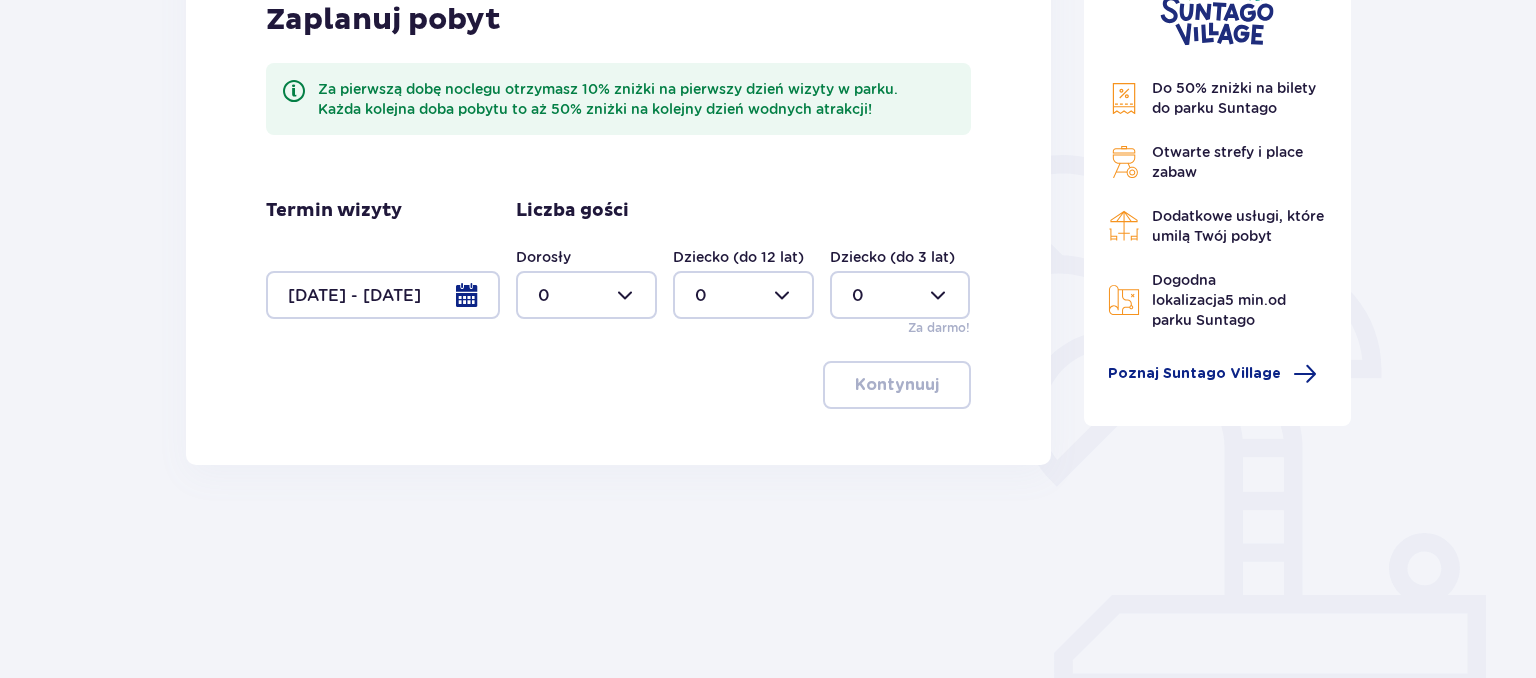 click at bounding box center [586, 295] 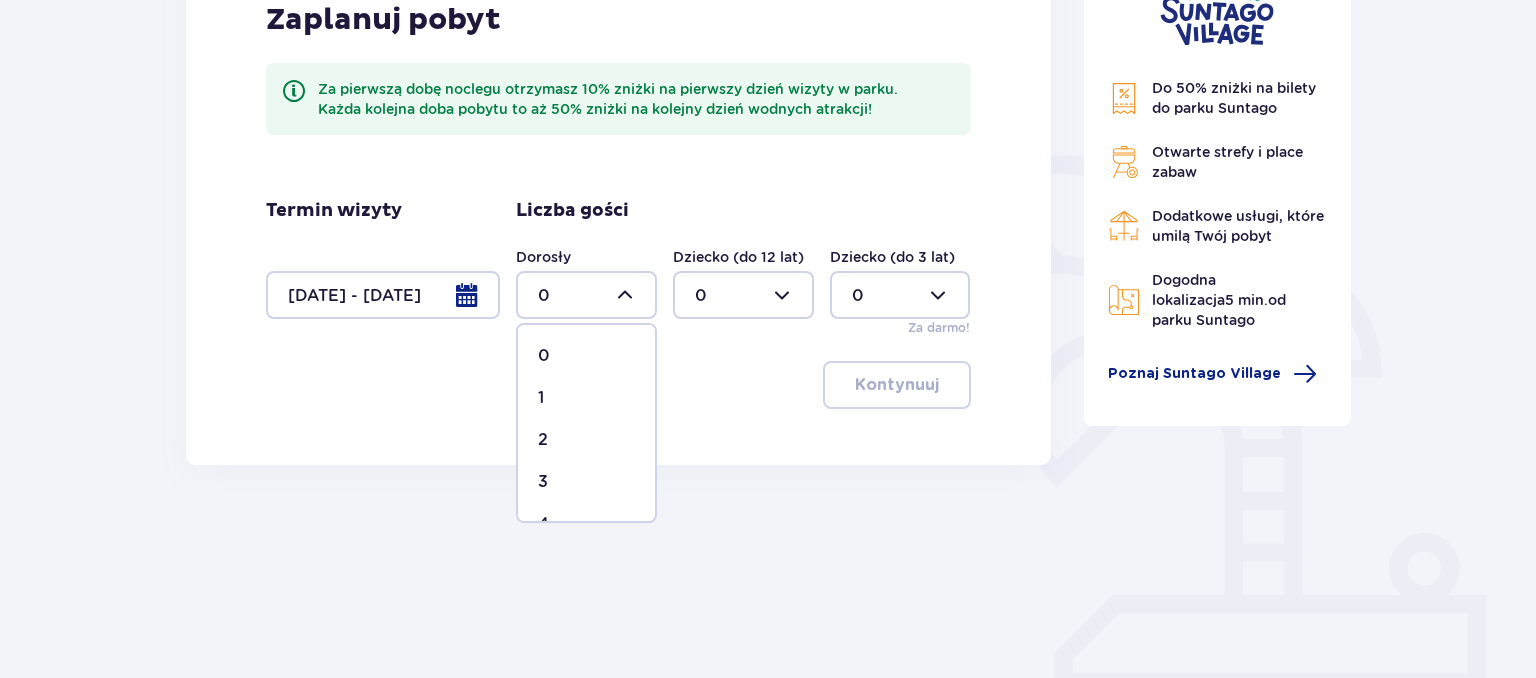 click on "2" at bounding box center (586, 440) 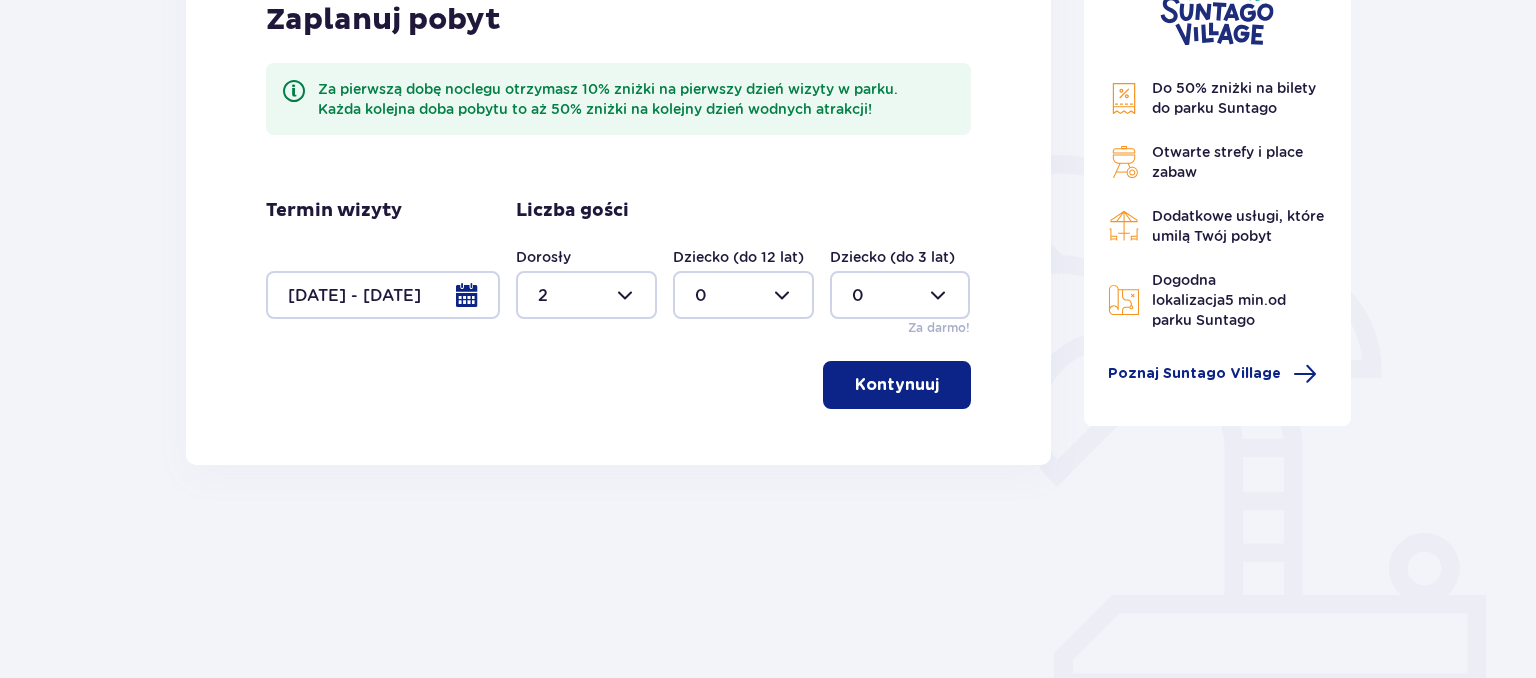 click at bounding box center [743, 295] 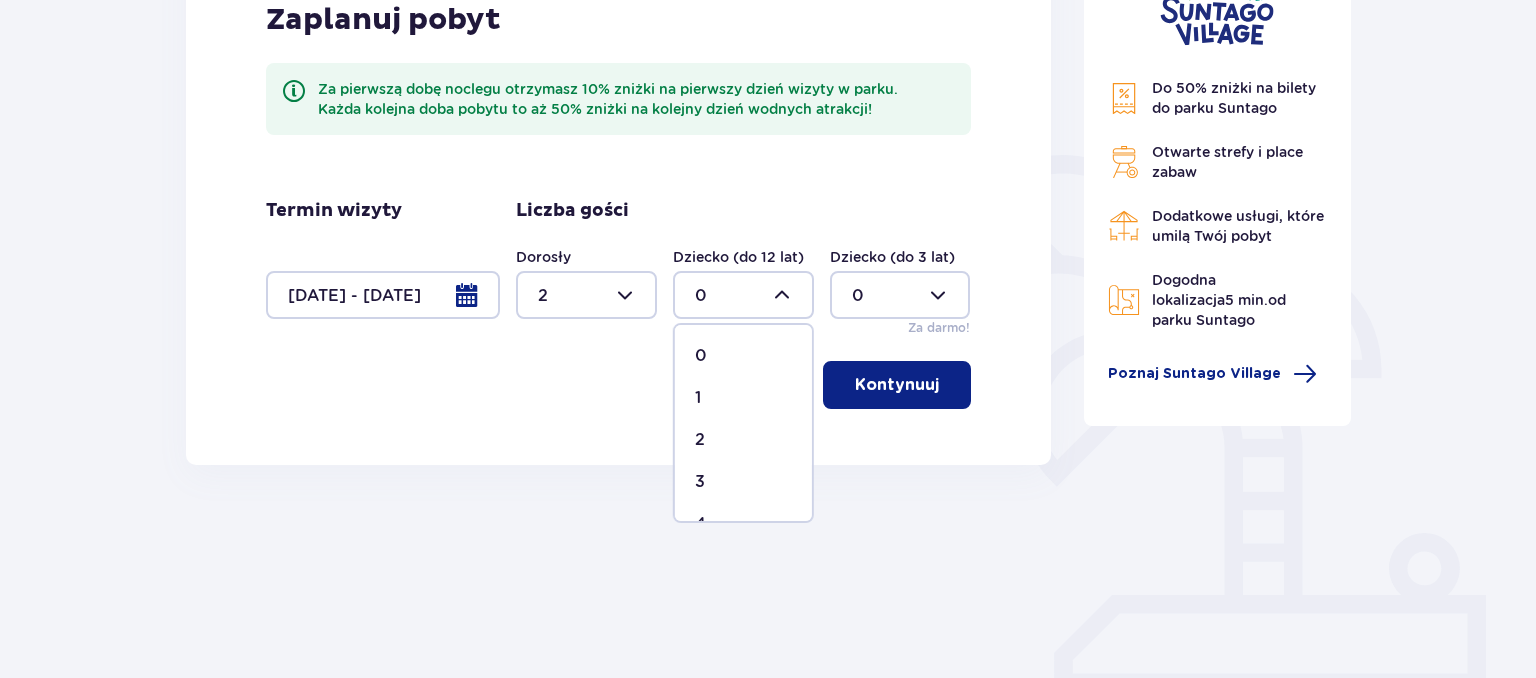 click on "2" at bounding box center [743, 440] 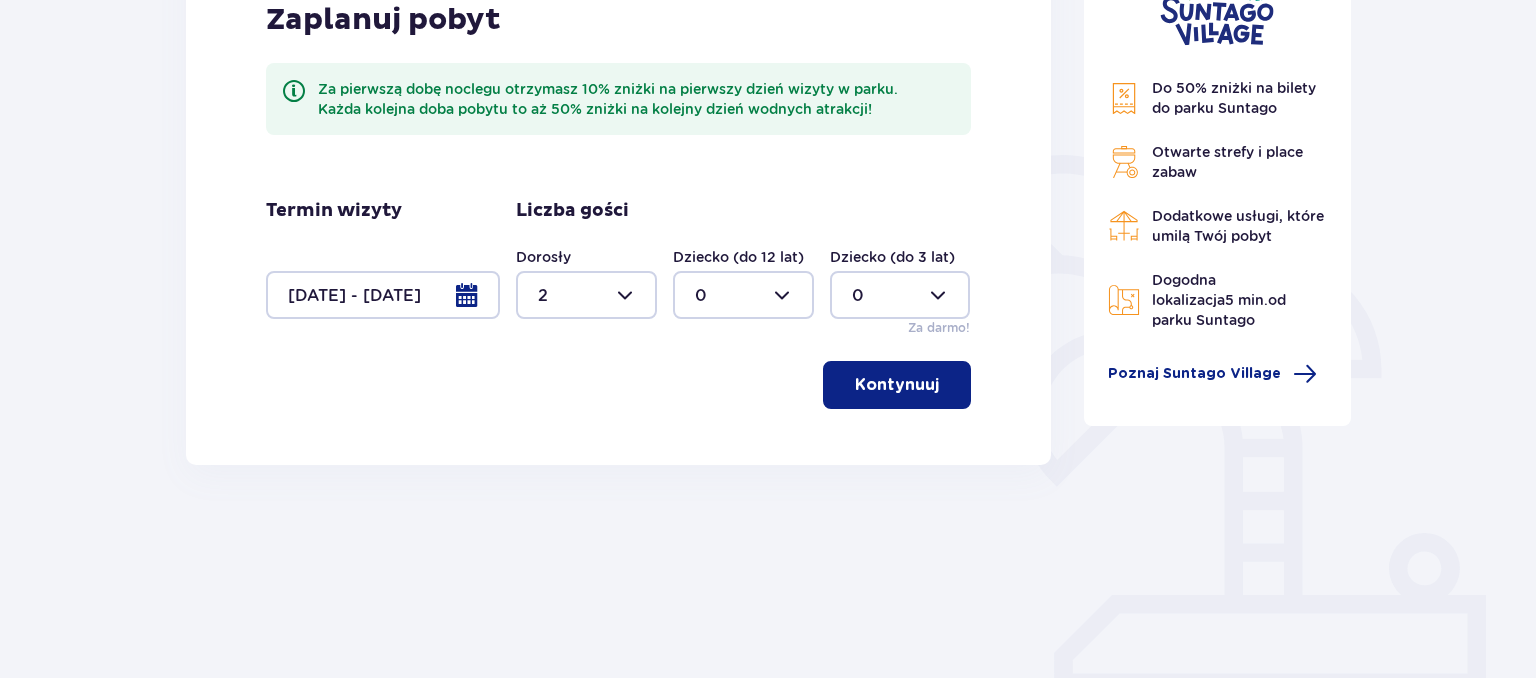 type on "2" 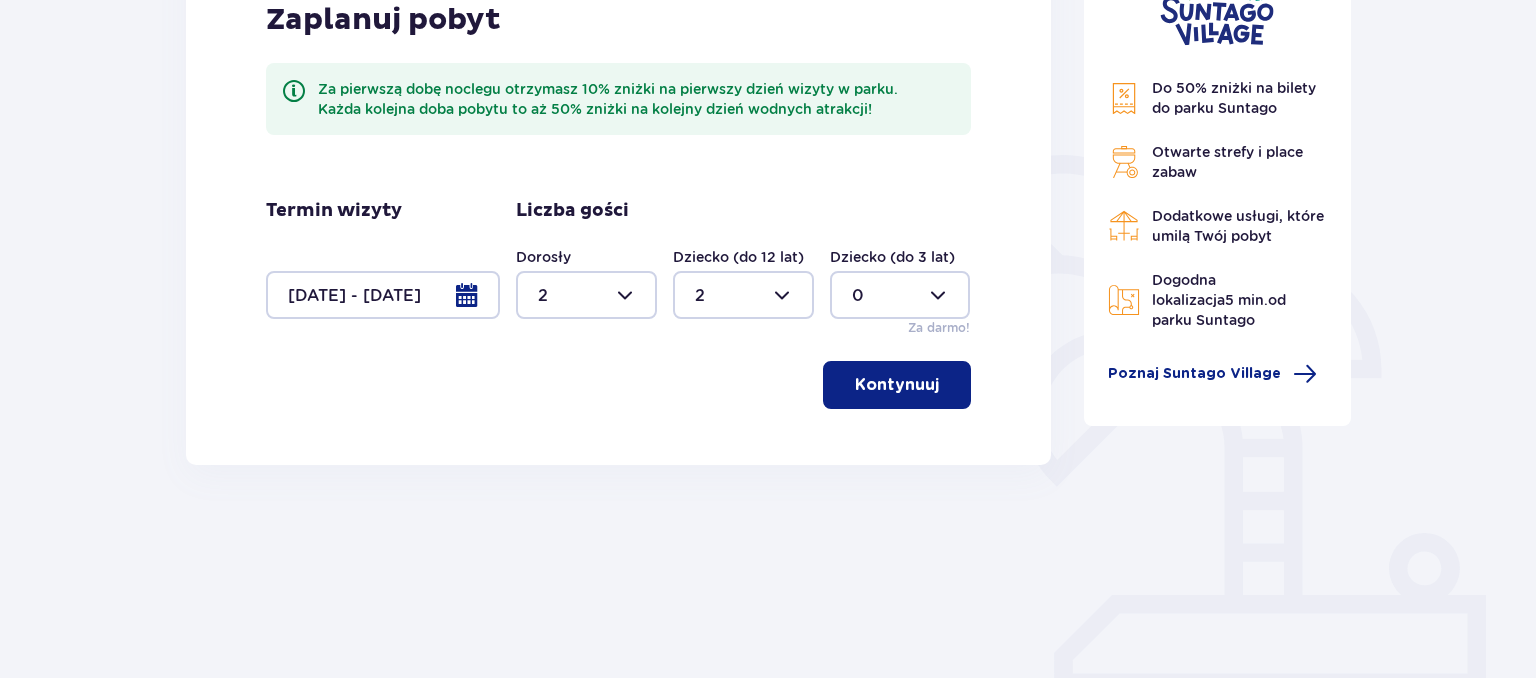 click on "Kontynuuj" at bounding box center [897, 385] 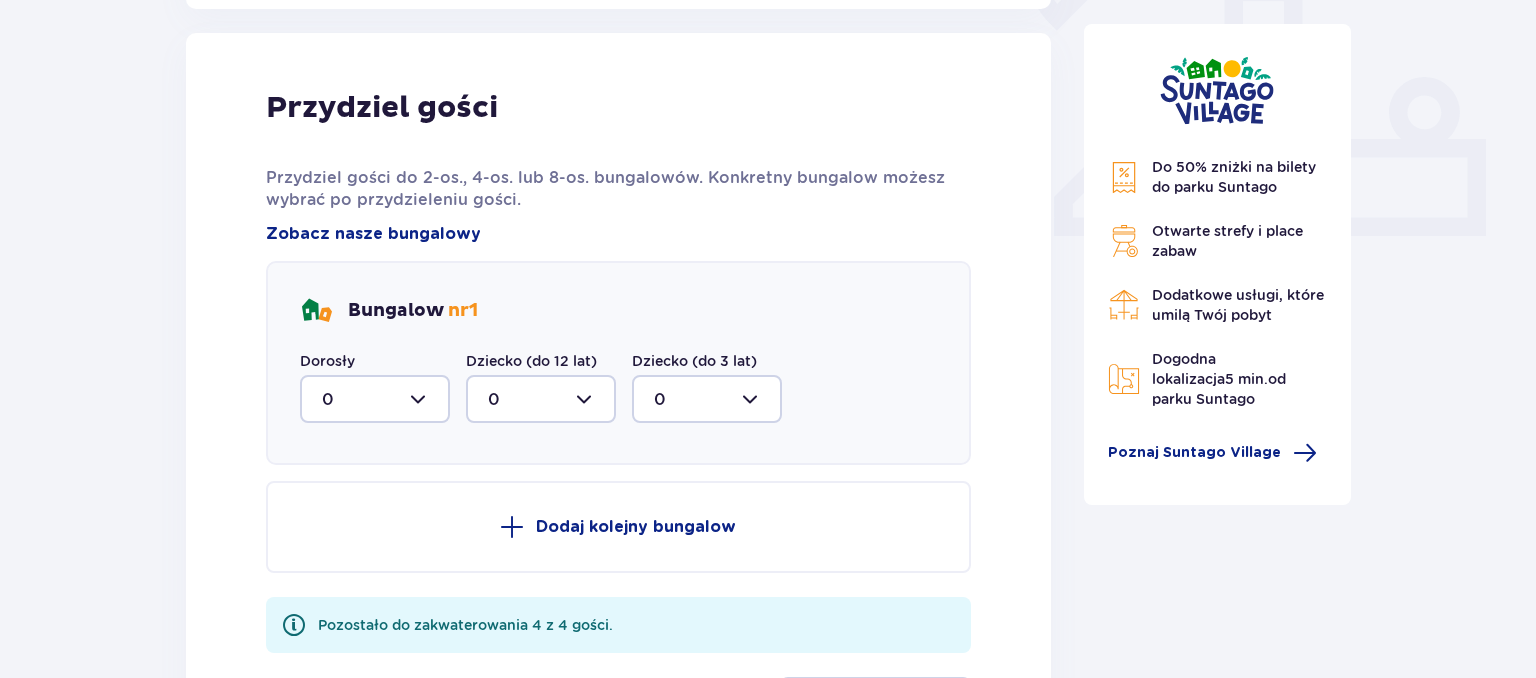 scroll, scrollTop: 806, scrollLeft: 0, axis: vertical 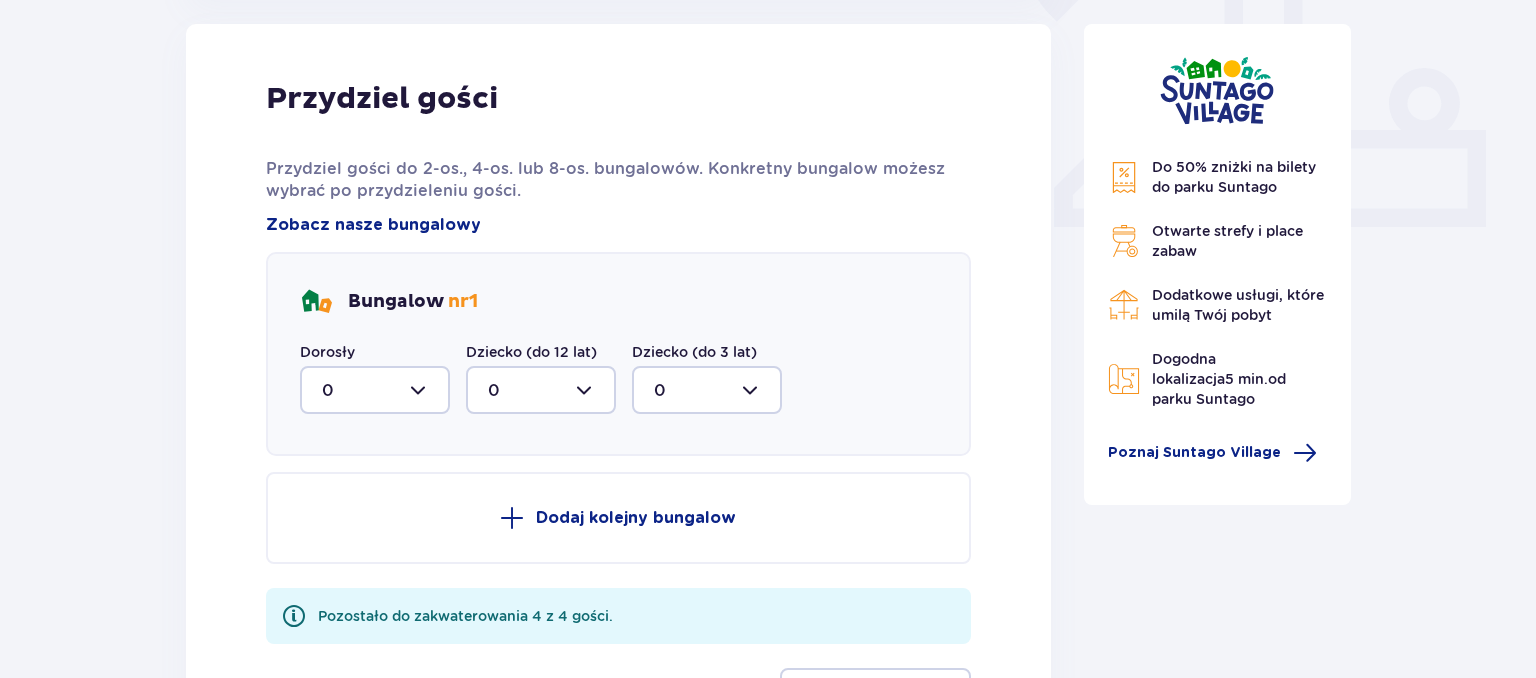 click at bounding box center (375, 390) 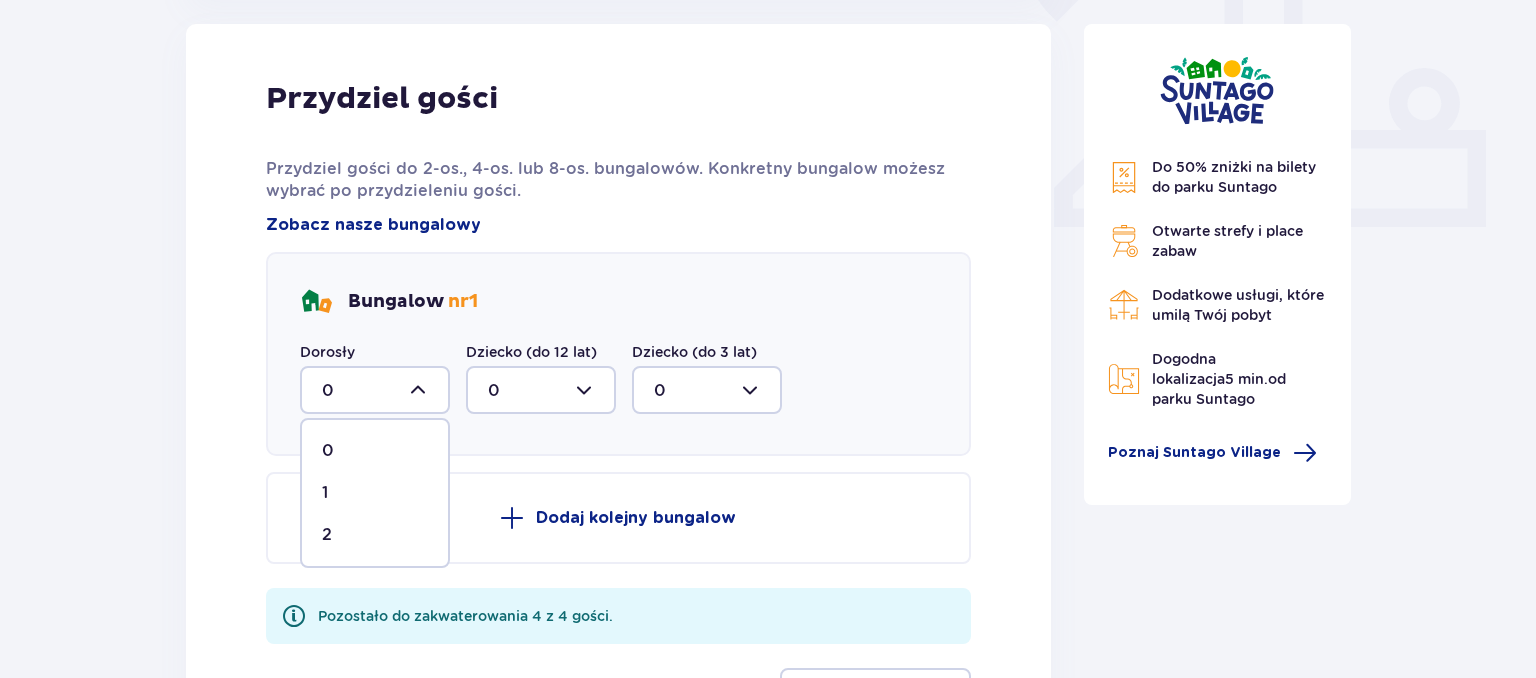 click on "2" at bounding box center (375, 535) 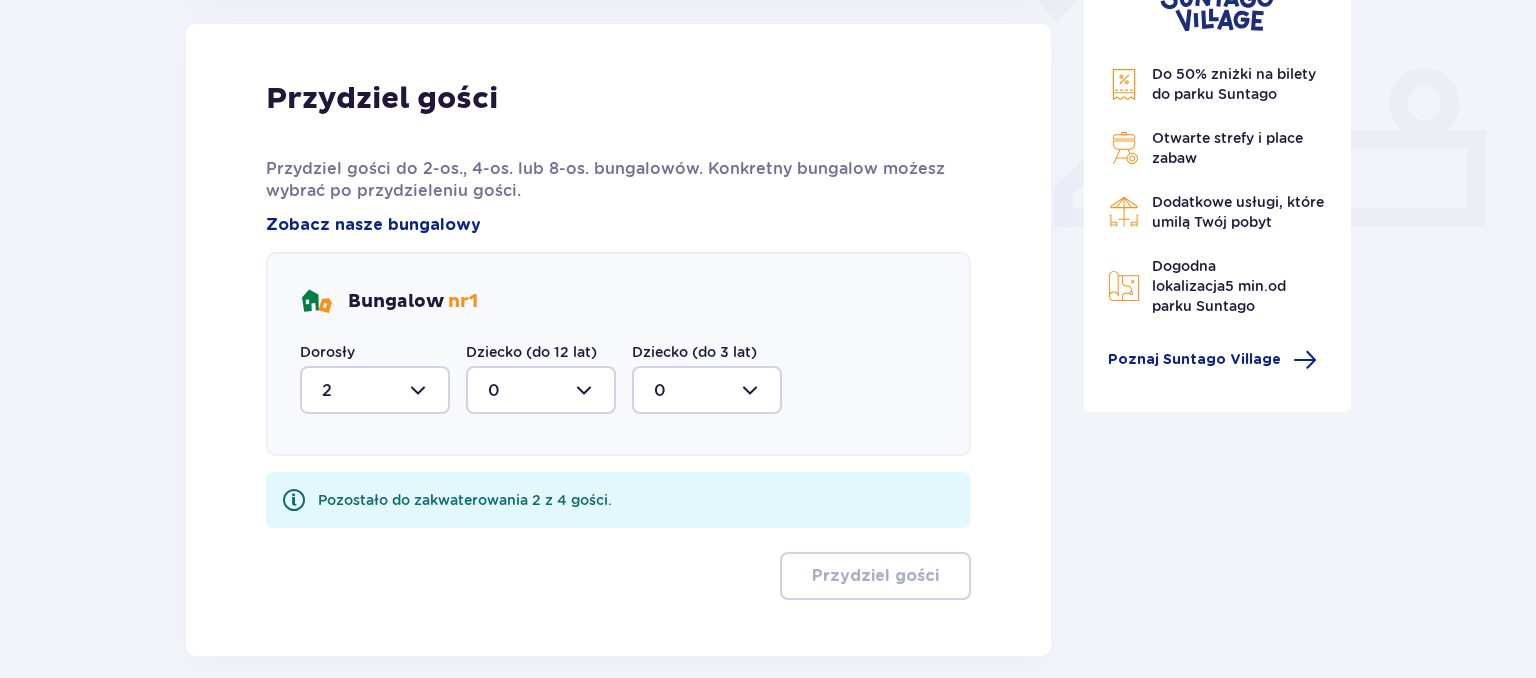 click at bounding box center [541, 390] 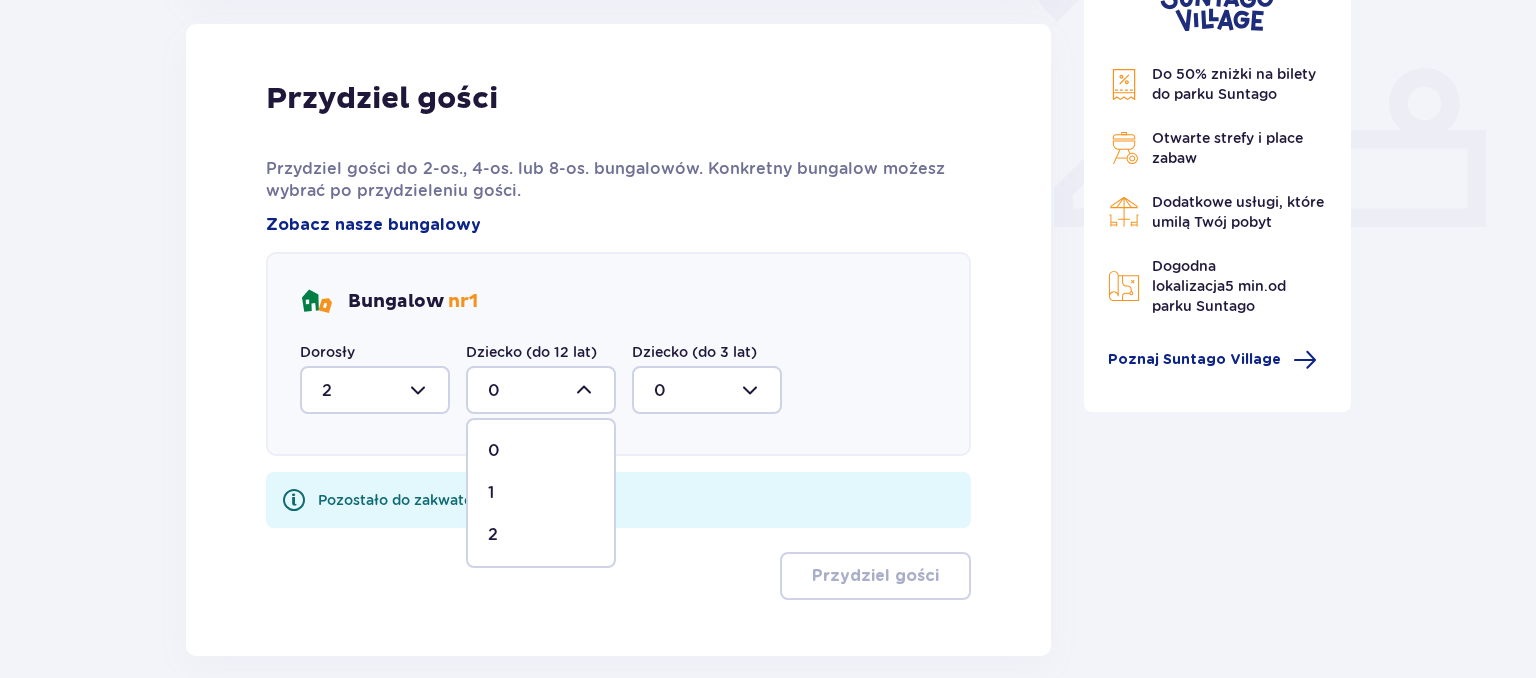 click on "2" at bounding box center [493, 535] 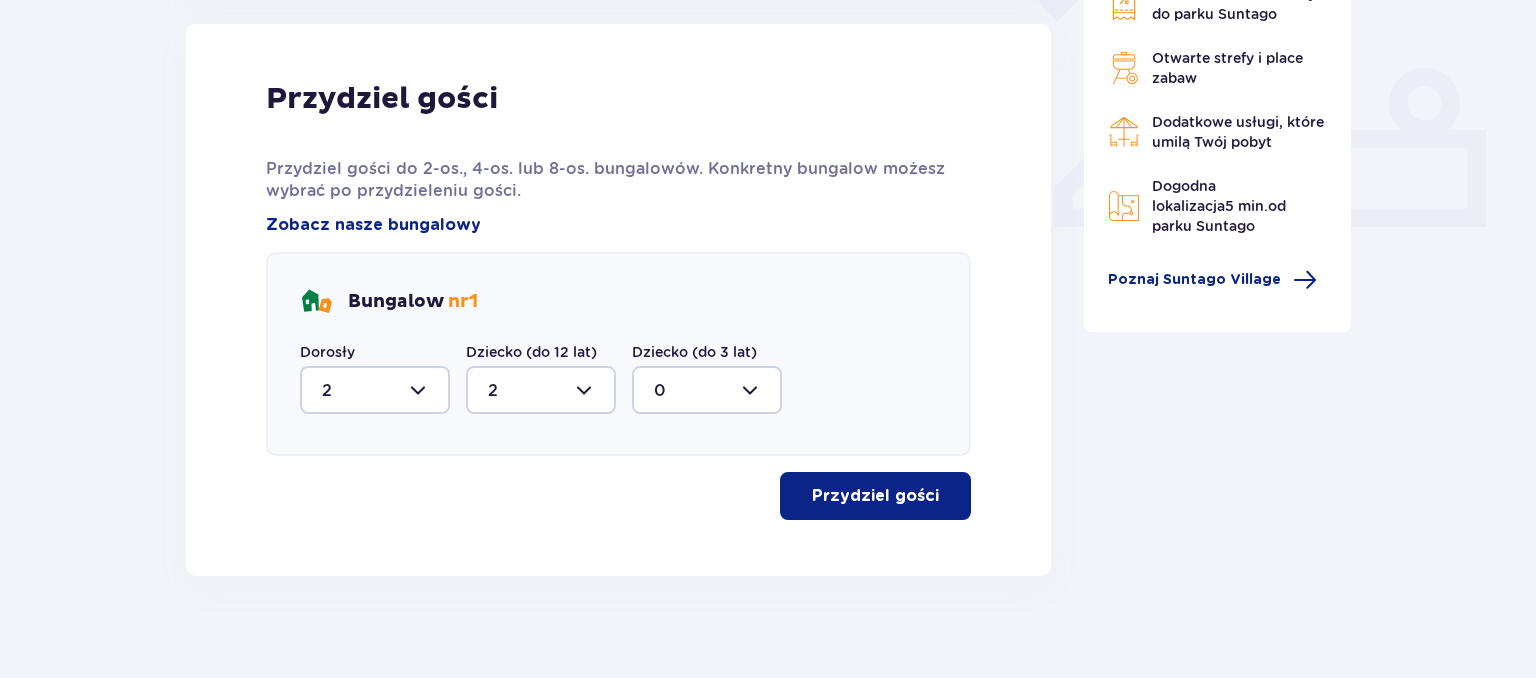 type on "2" 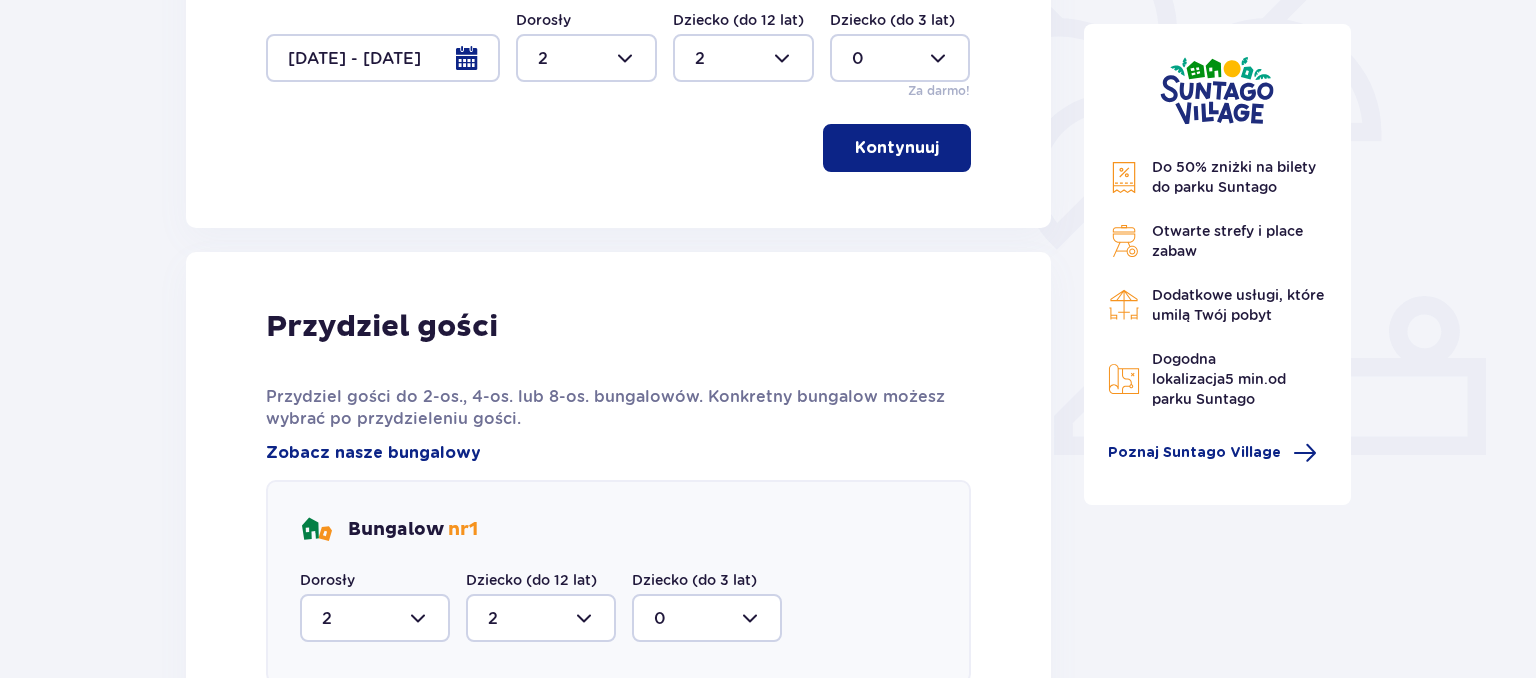 scroll, scrollTop: 0, scrollLeft: 0, axis: both 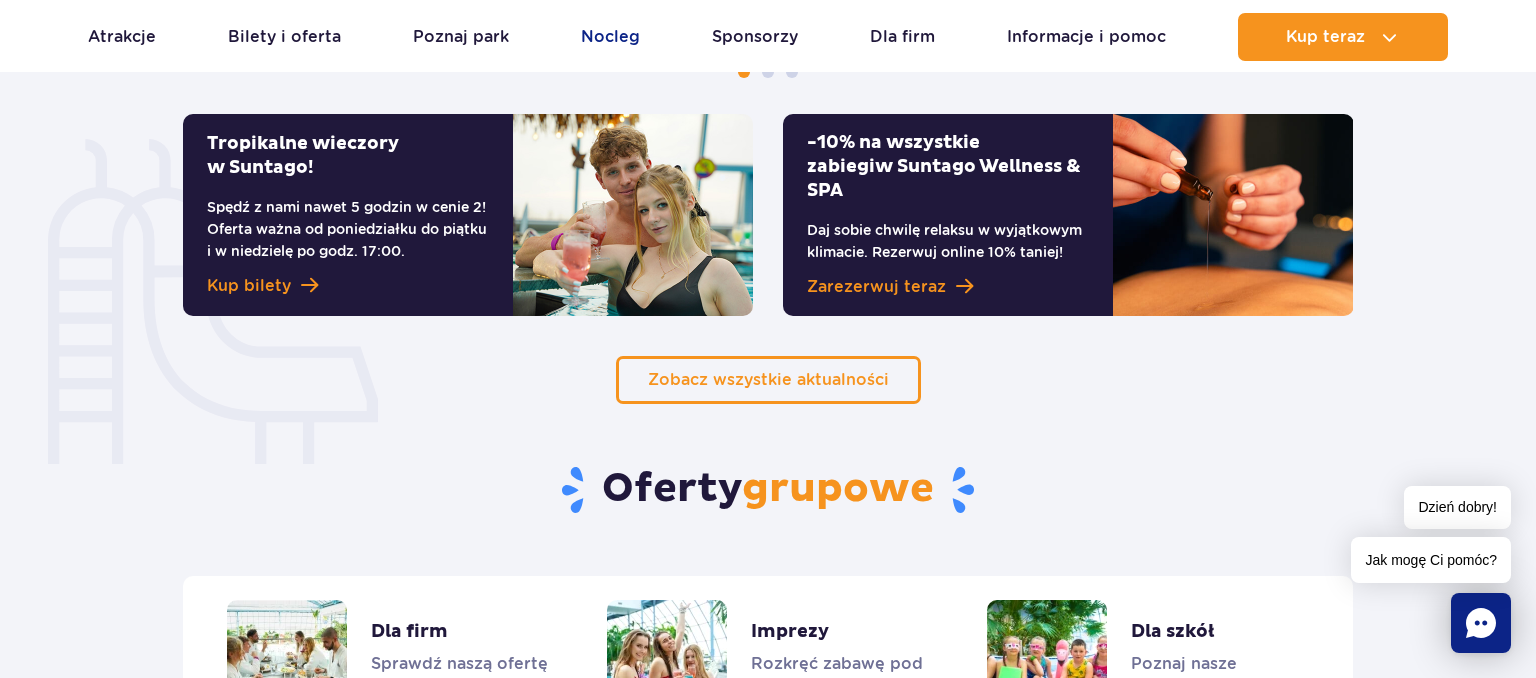 click on "Nocleg" at bounding box center [610, 37] 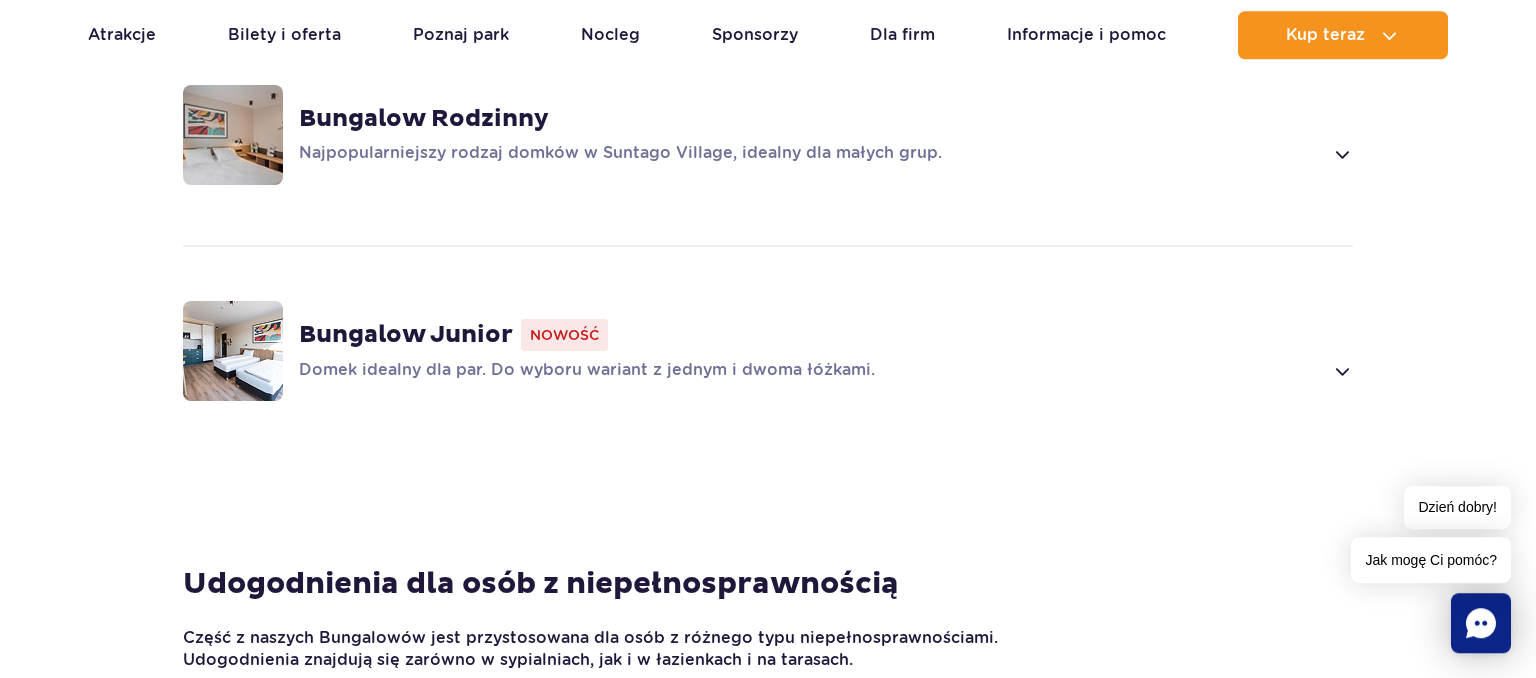 scroll, scrollTop: 1584, scrollLeft: 0, axis: vertical 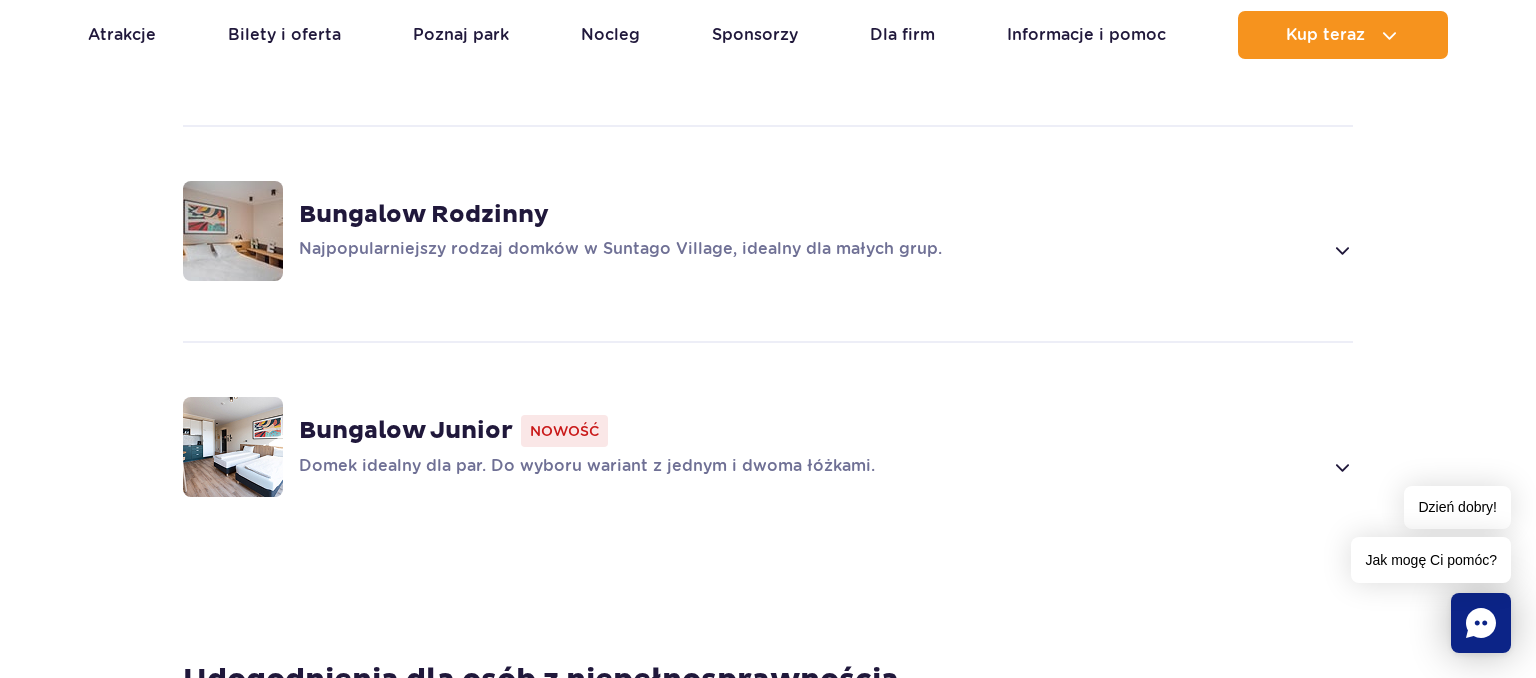 click at bounding box center [1341, 250] 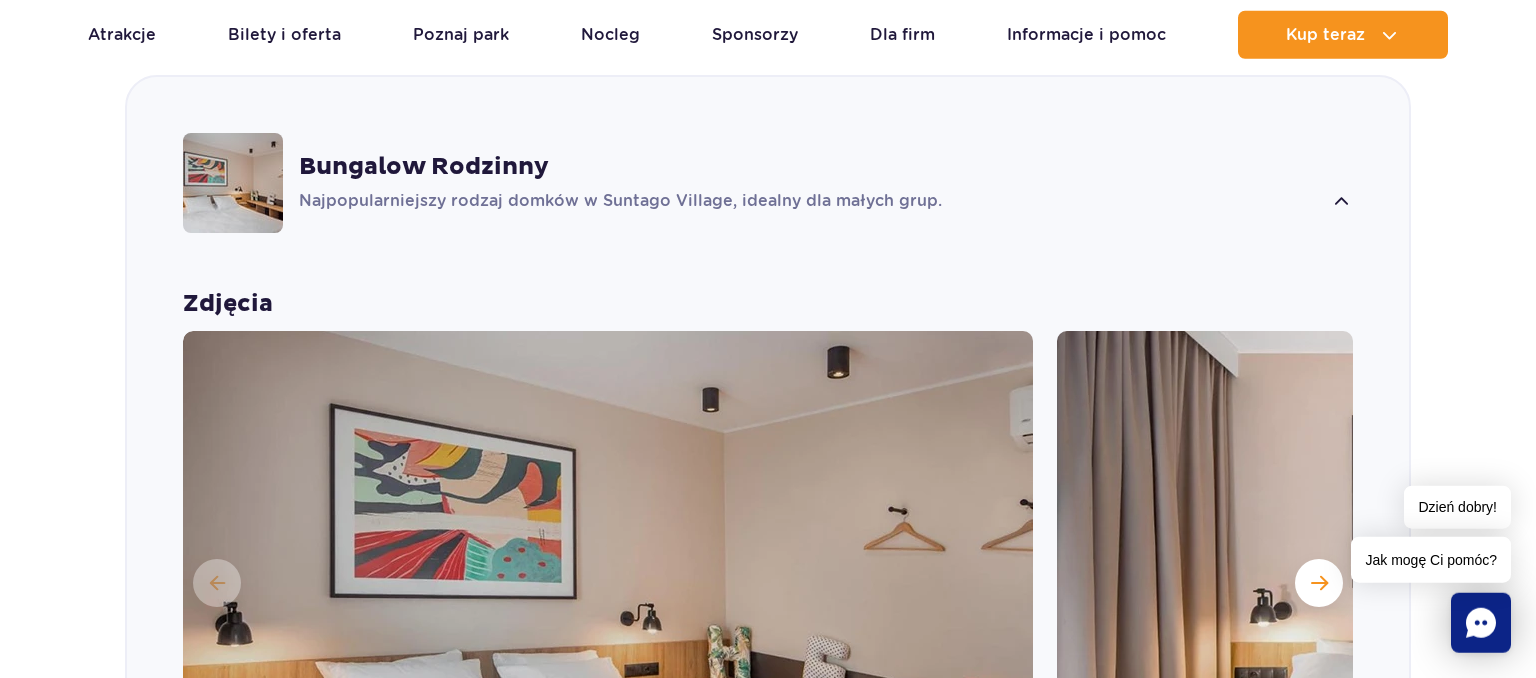scroll, scrollTop: 2032, scrollLeft: 0, axis: vertical 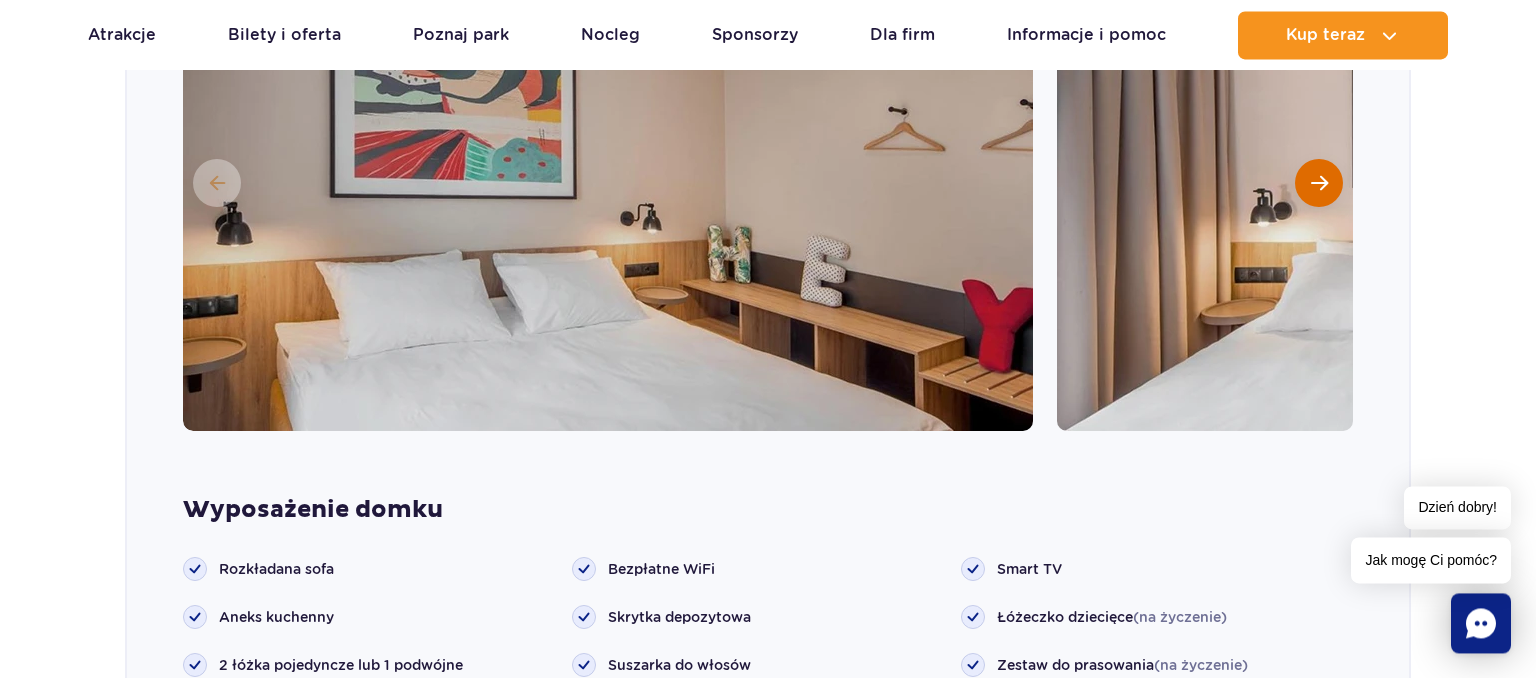 click at bounding box center [1319, 183] 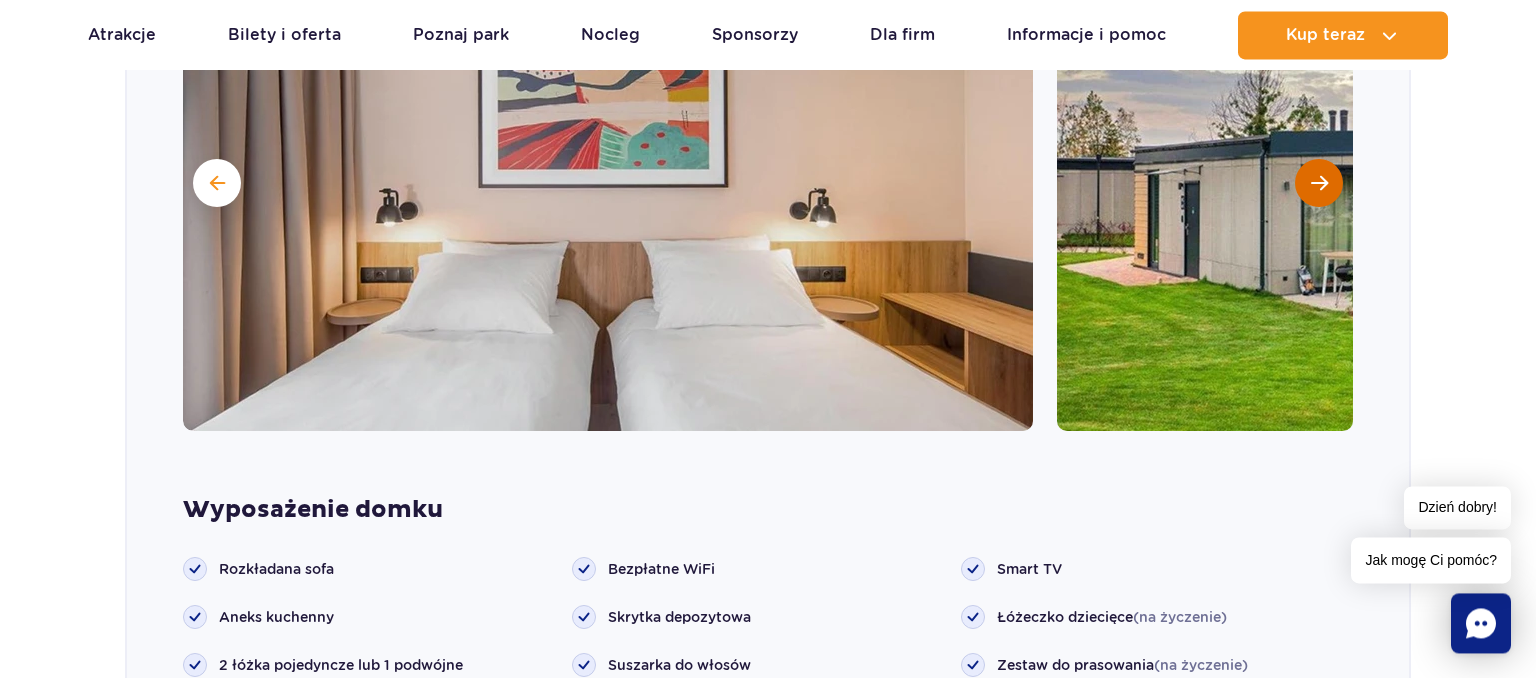 click at bounding box center (1319, 183) 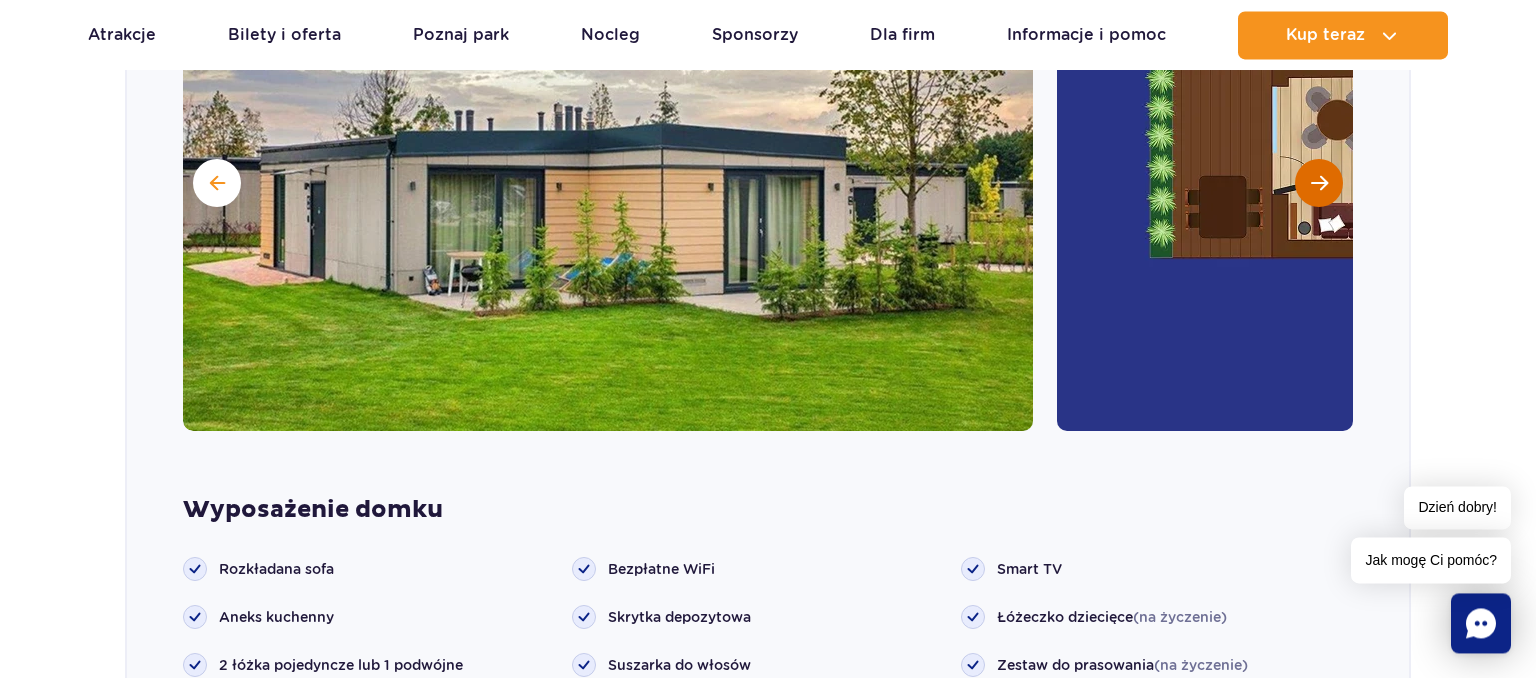 click at bounding box center [1319, 183] 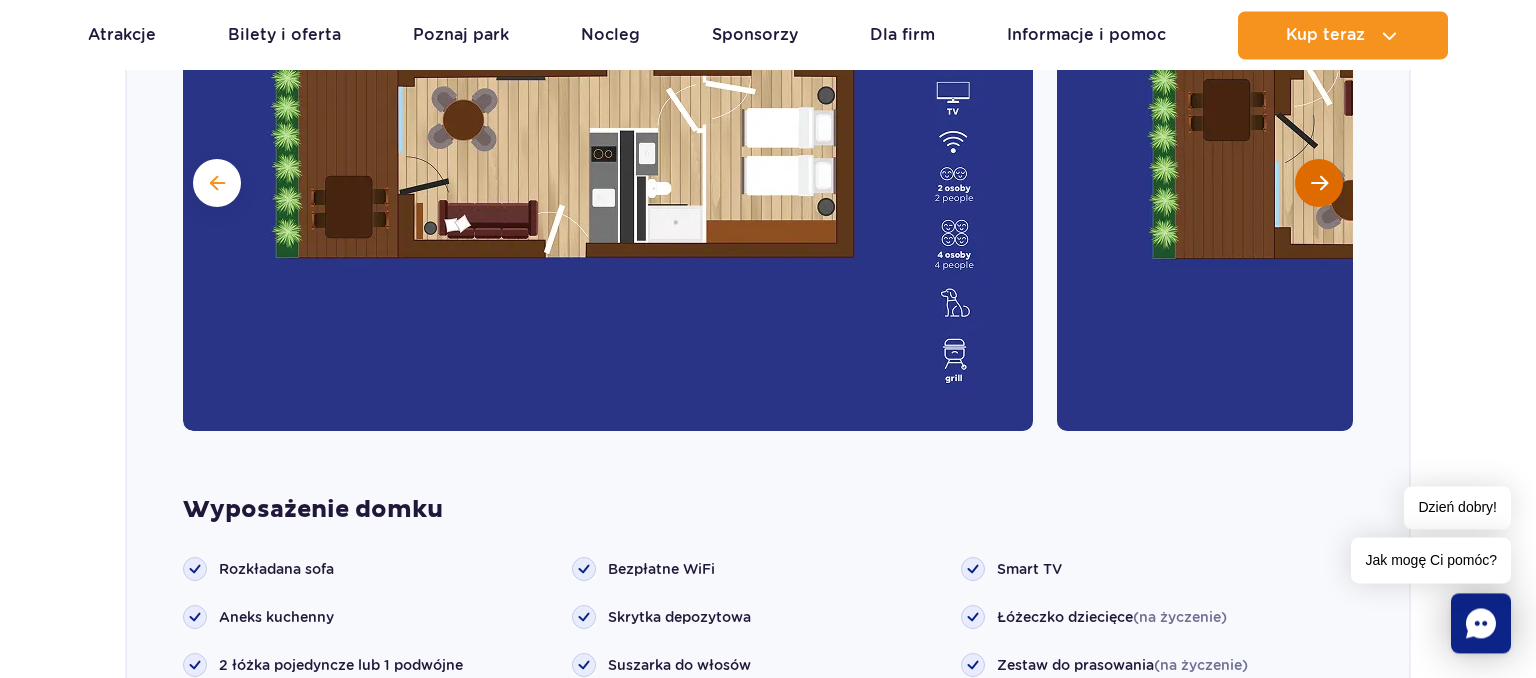 click at bounding box center (1319, 183) 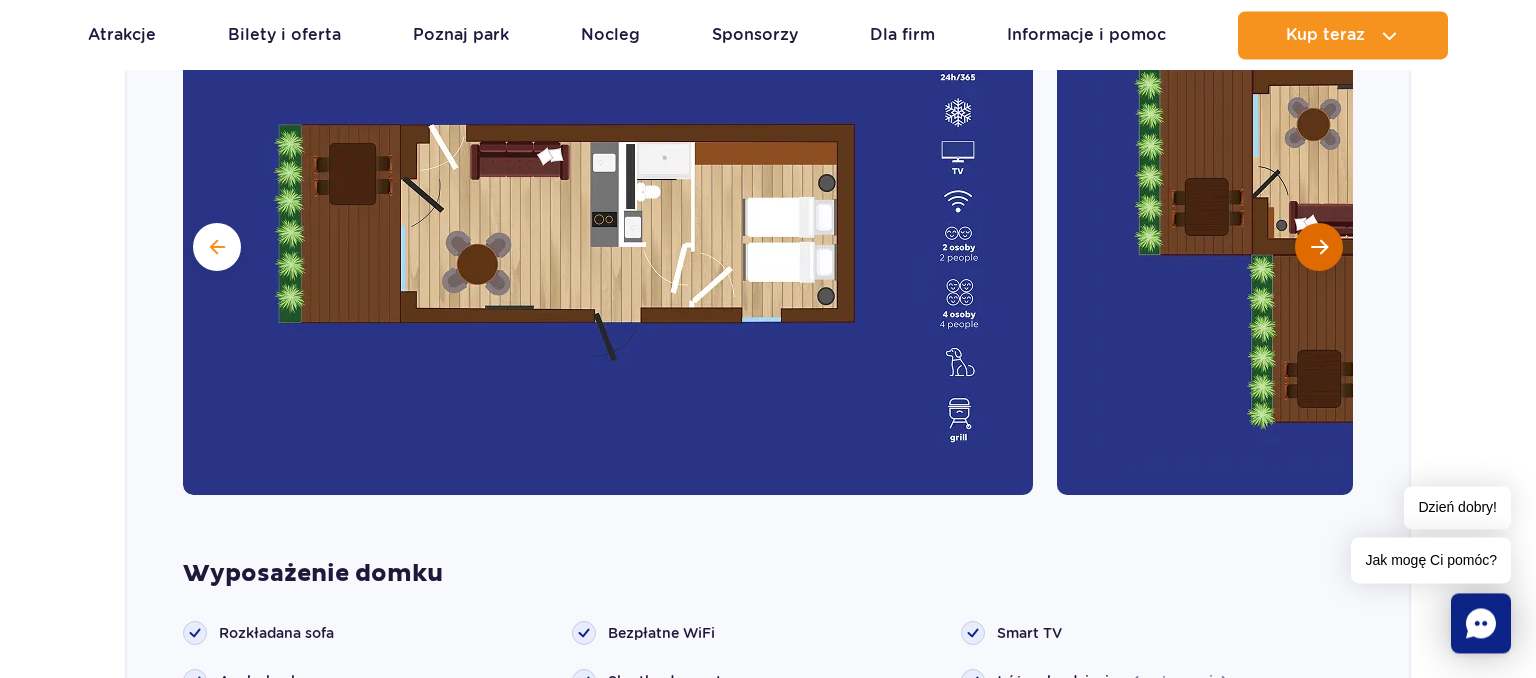 scroll, scrollTop: 1926, scrollLeft: 0, axis: vertical 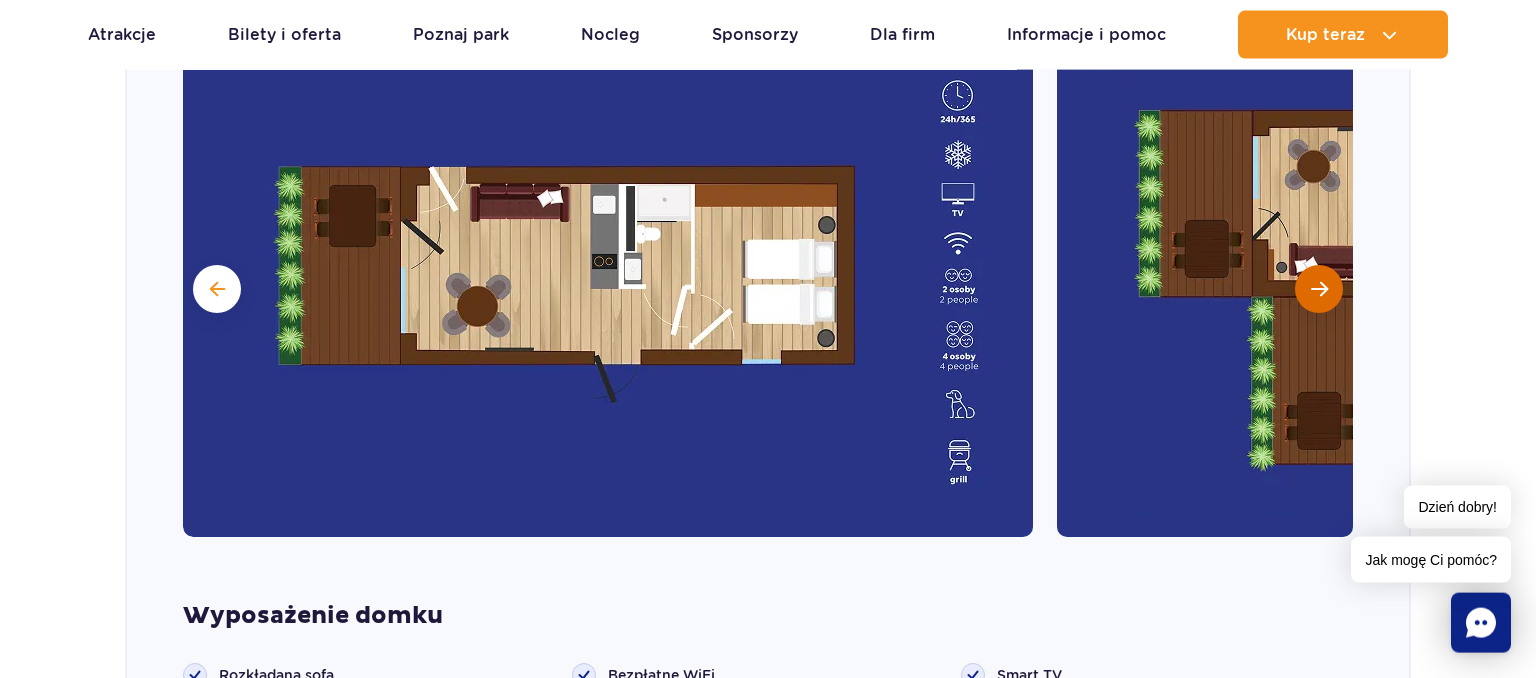 click at bounding box center [1319, 289] 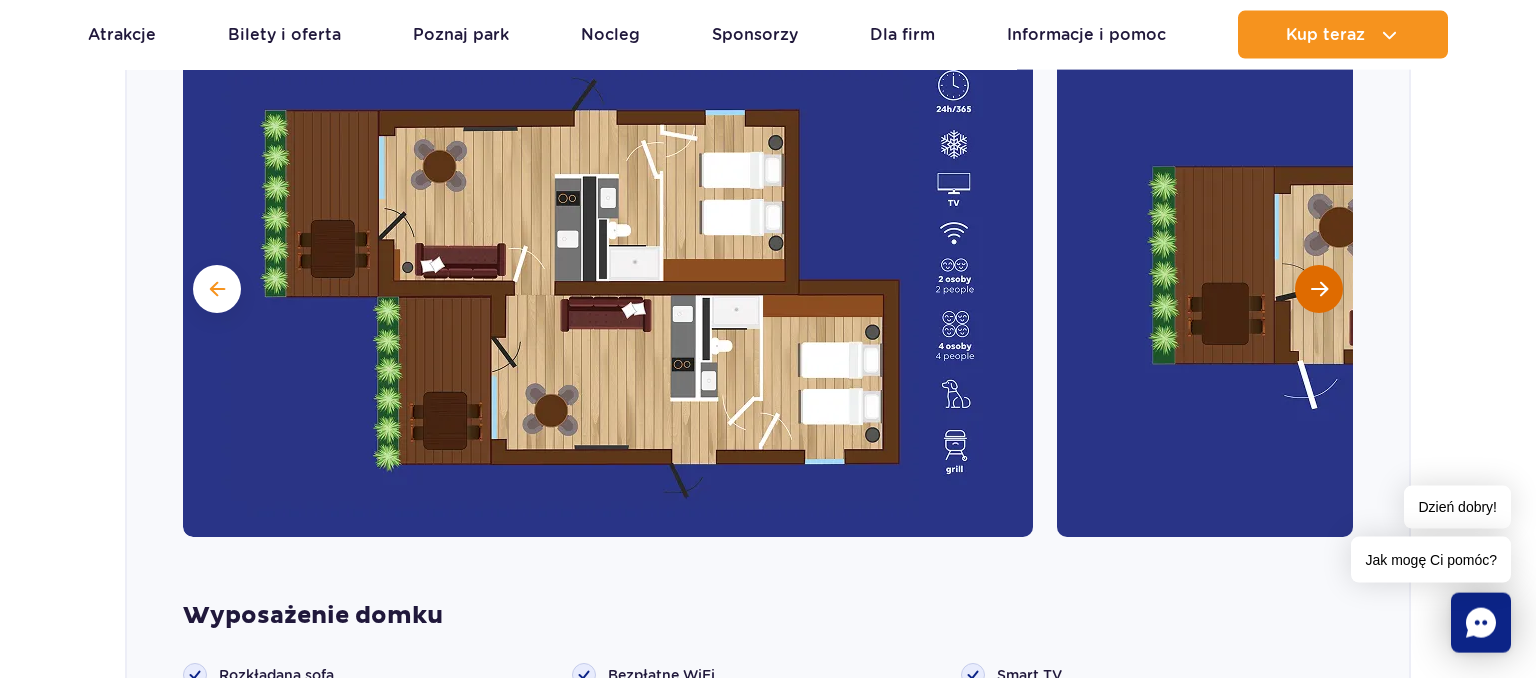 click at bounding box center [1319, 289] 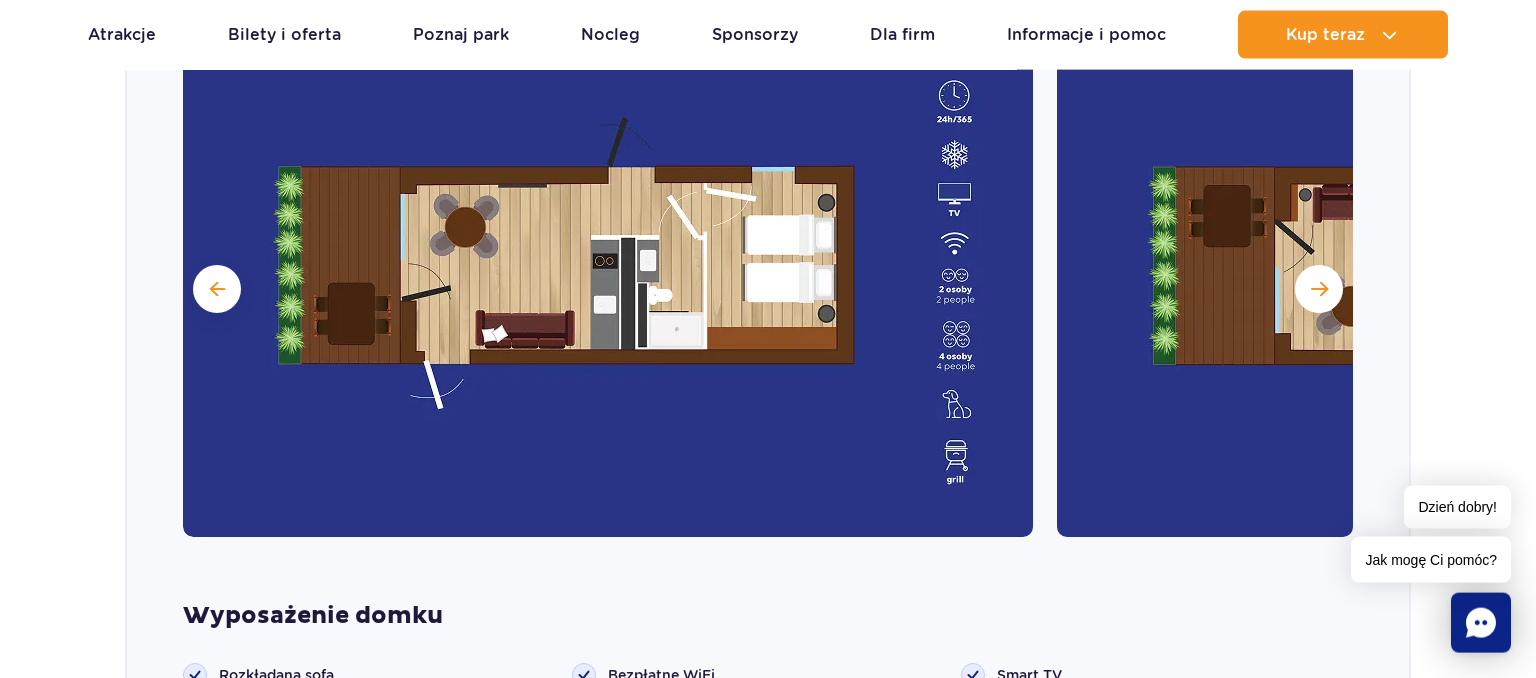 scroll, scrollTop: 2455, scrollLeft: 0, axis: vertical 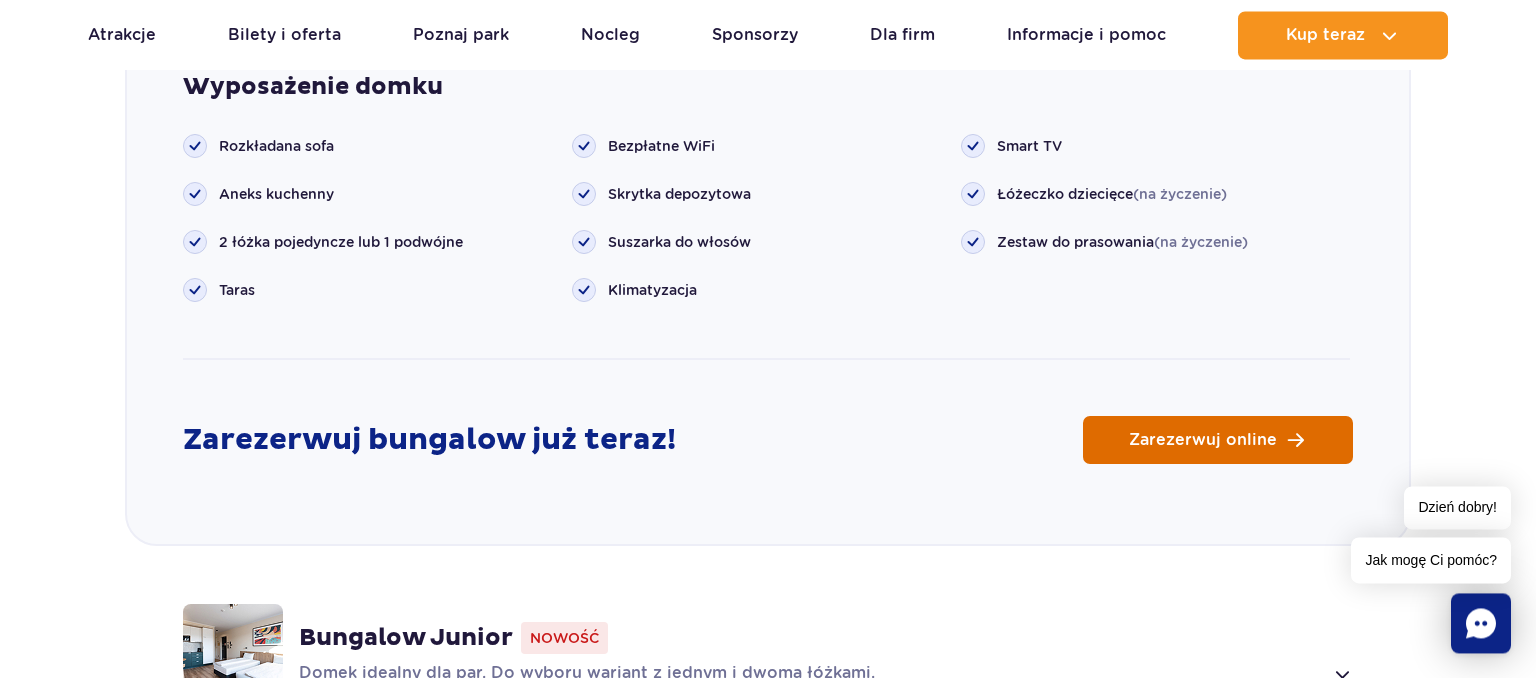 click on "Zarezerwuj online" at bounding box center [1203, 440] 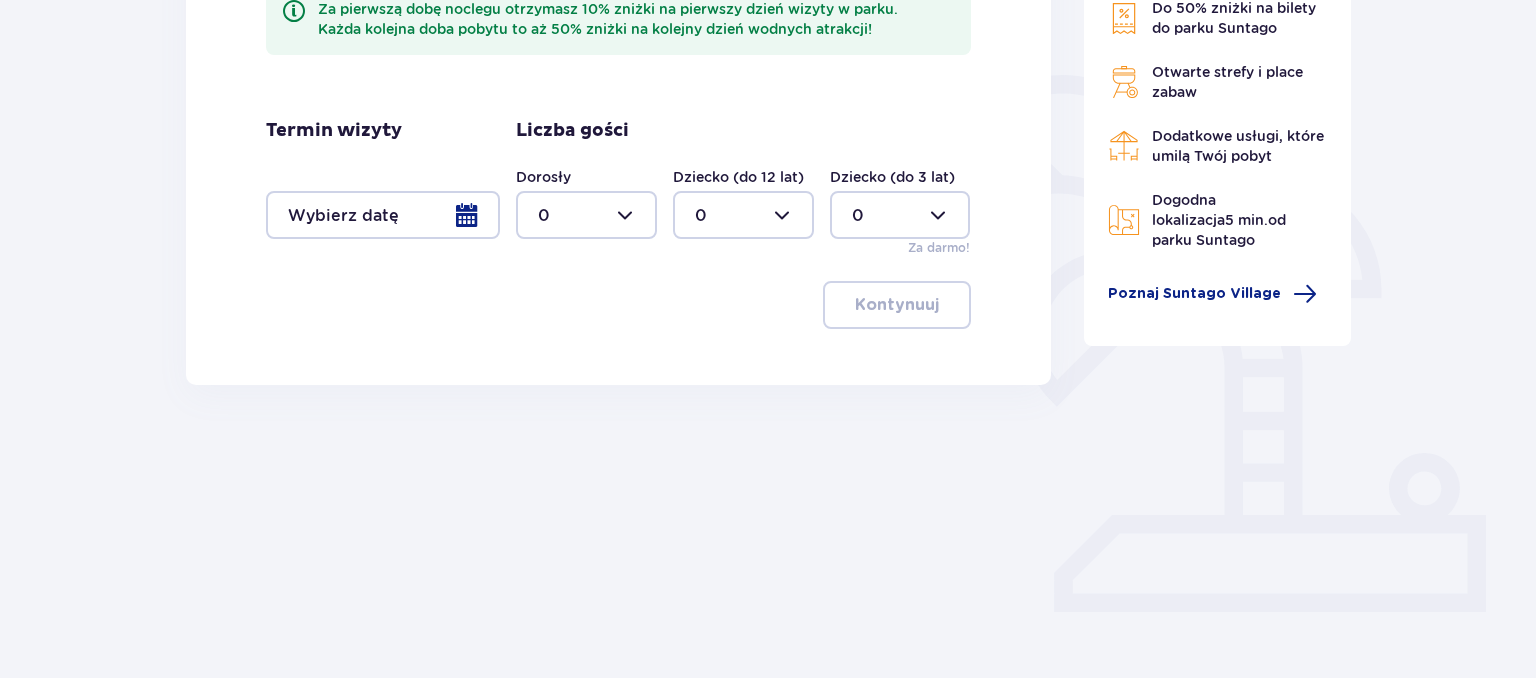 scroll, scrollTop: 433, scrollLeft: 0, axis: vertical 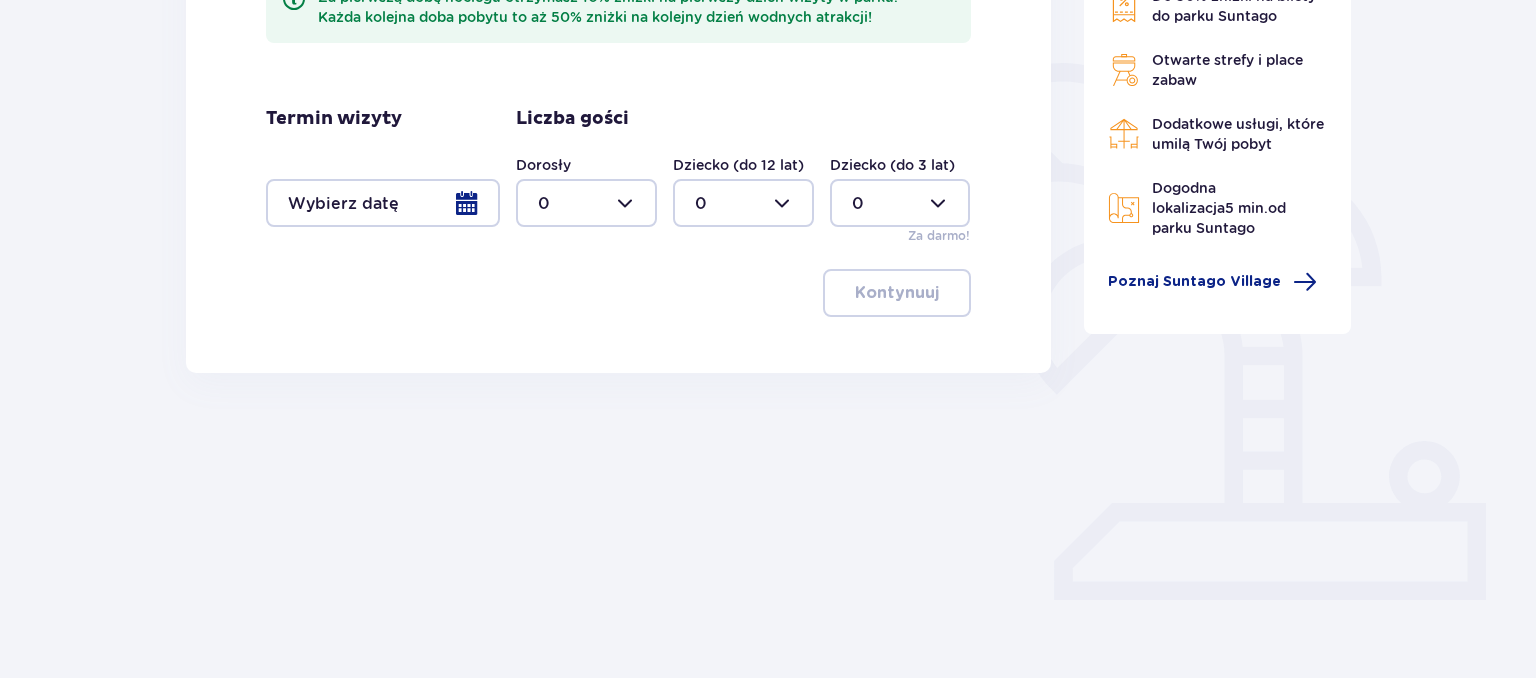 click at bounding box center (383, 203) 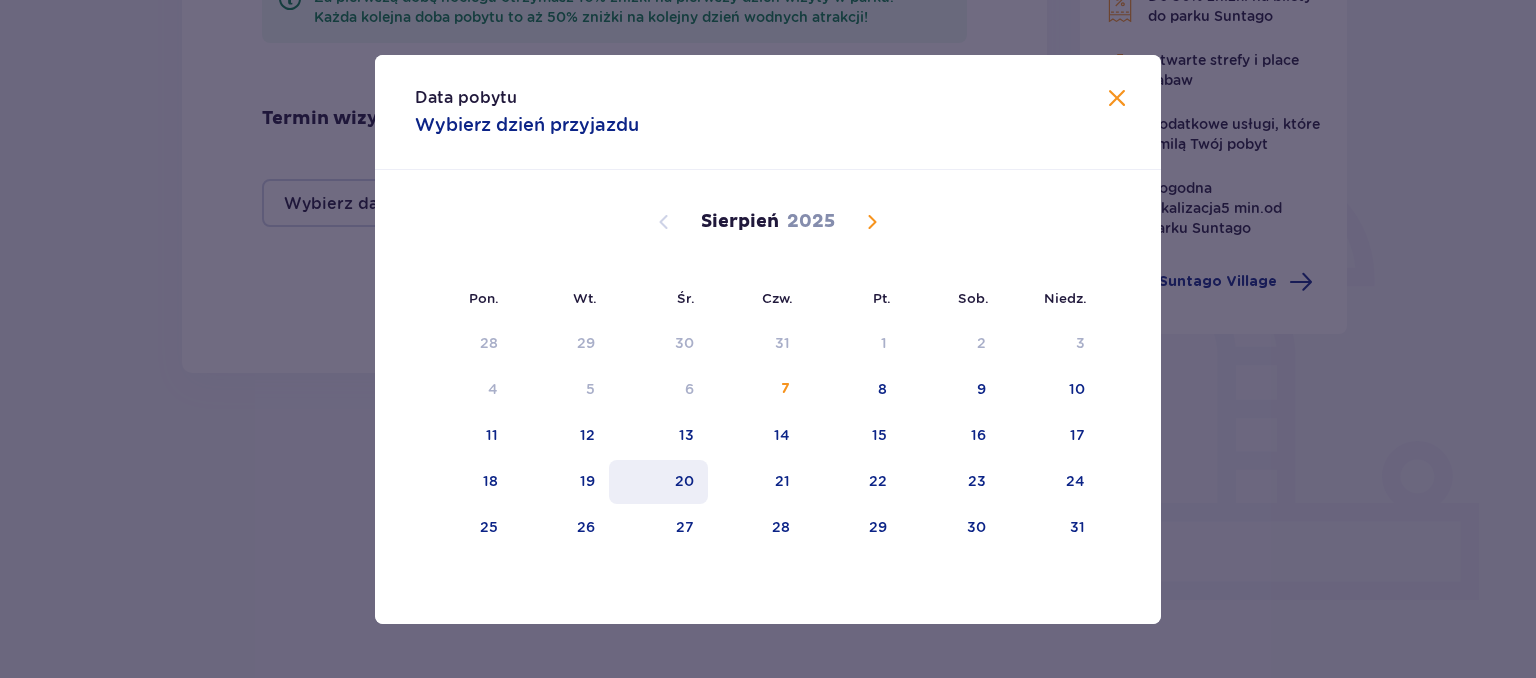 click on "20" at bounding box center [684, 481] 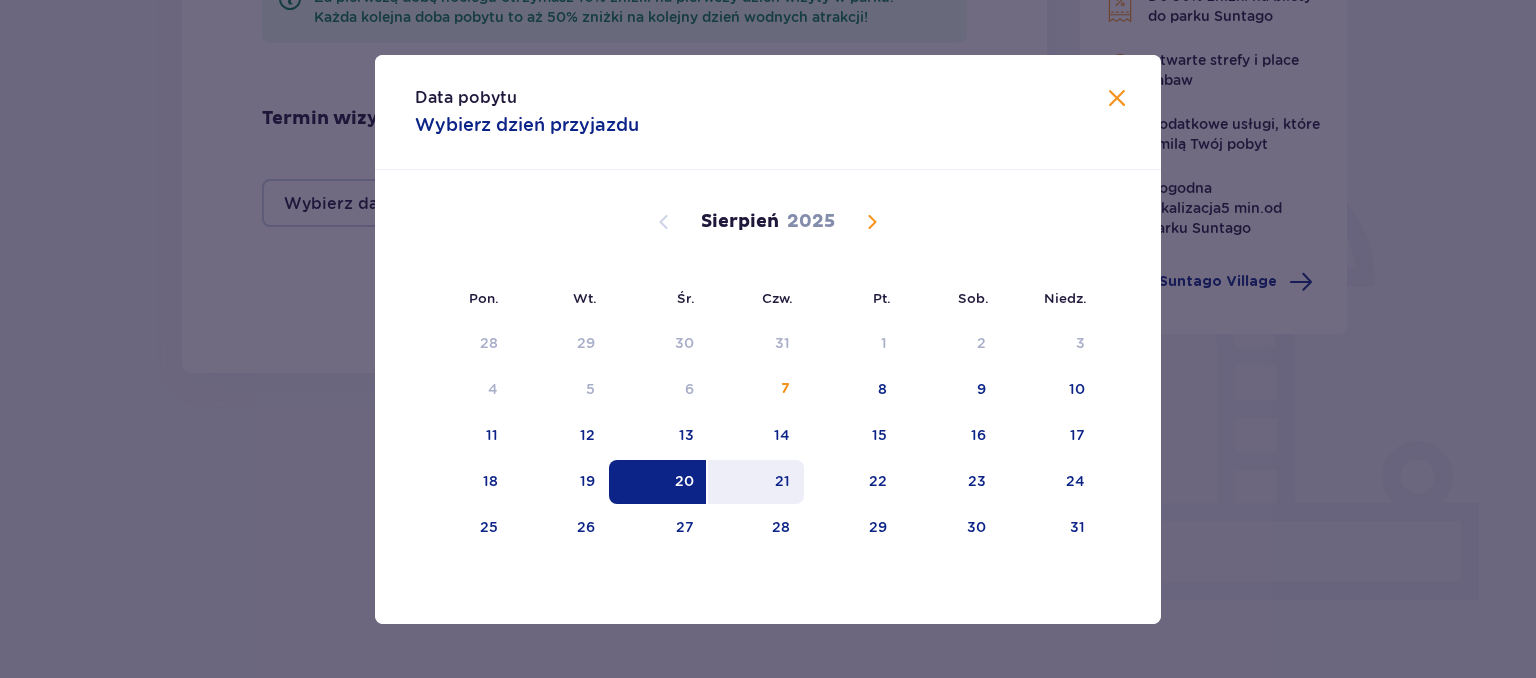 click on "21" at bounding box center (756, 482) 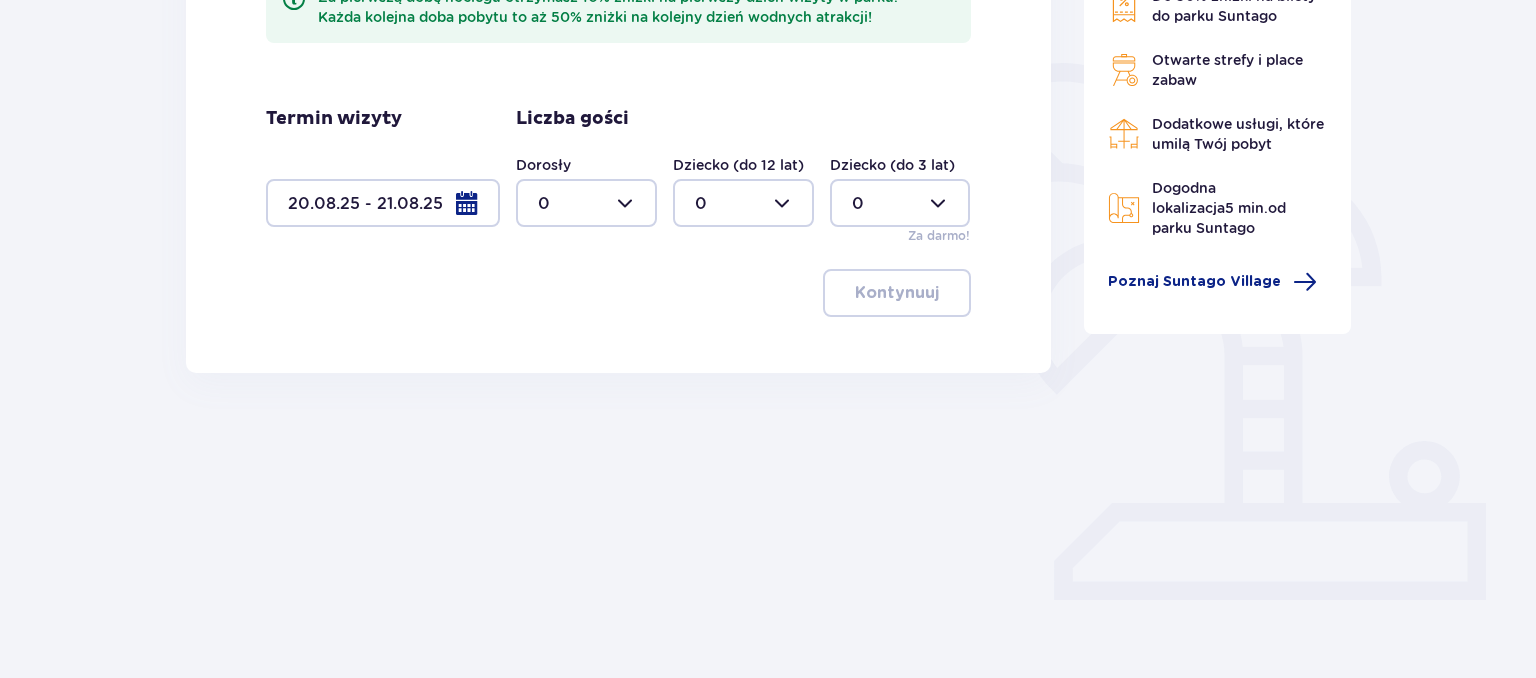 click at bounding box center [383, 203] 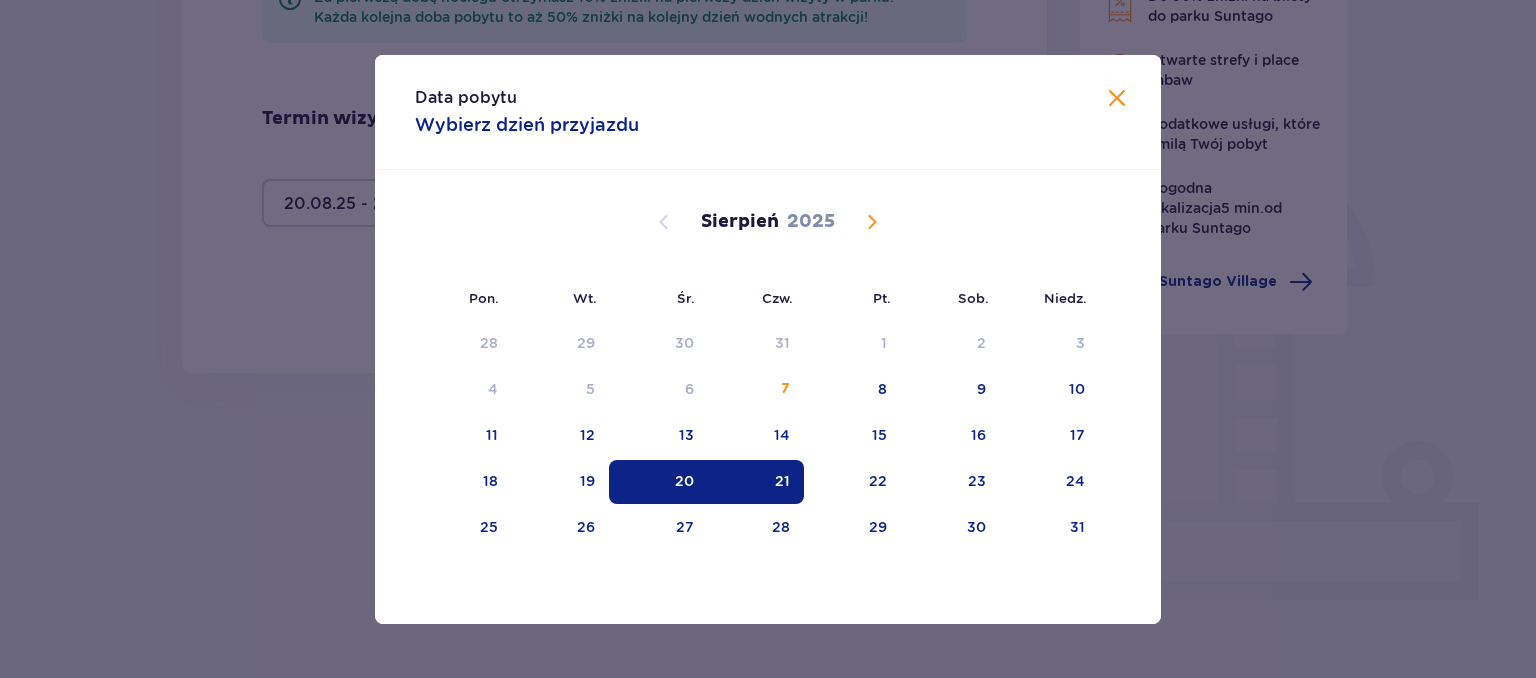 click on "20" at bounding box center [684, 481] 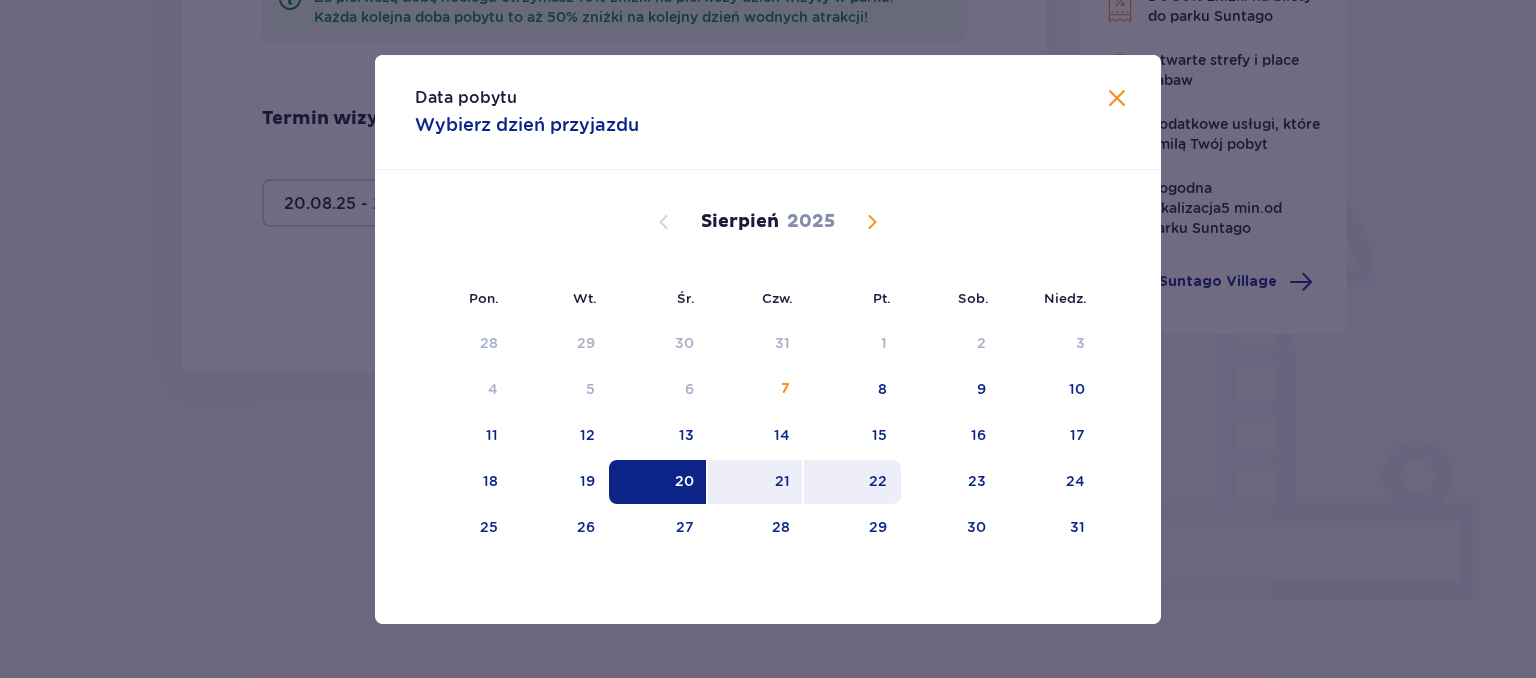 click on "22" at bounding box center (852, 482) 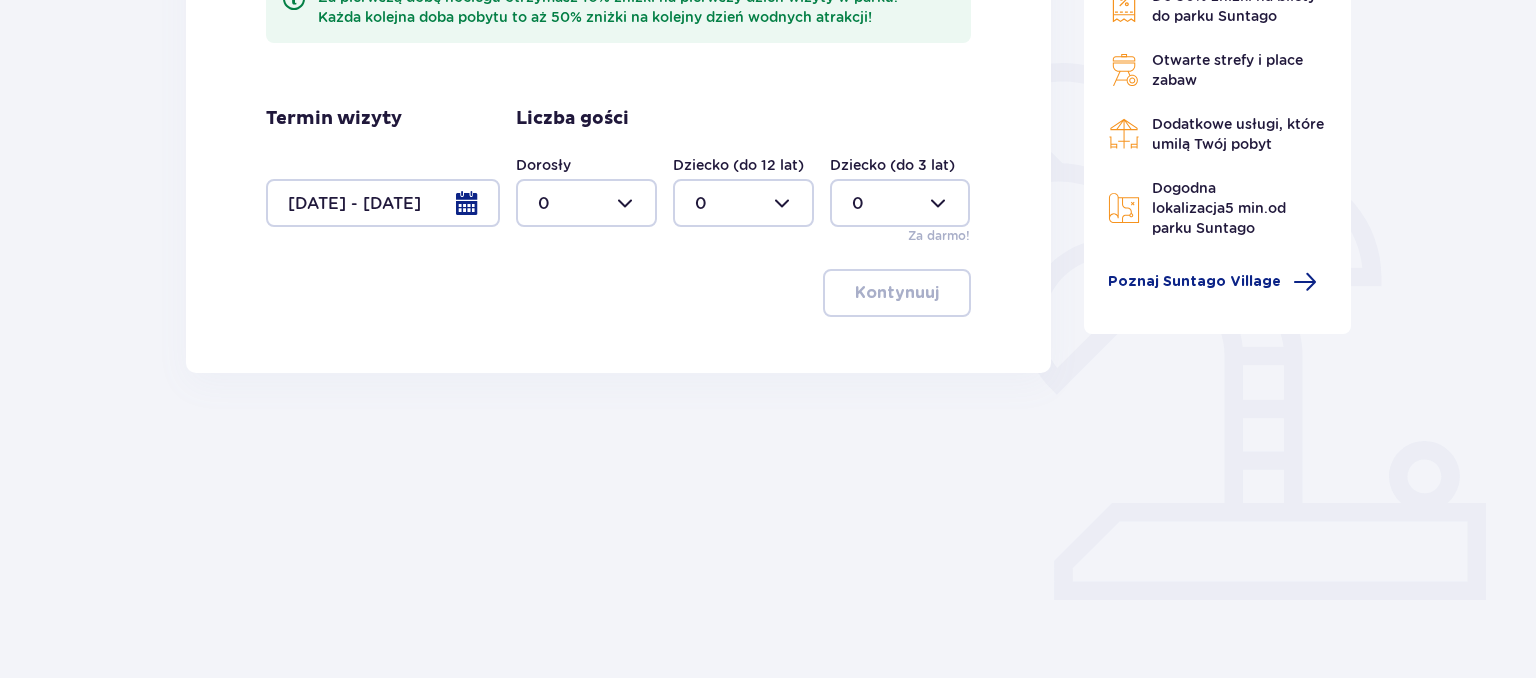 click at bounding box center (383, 203) 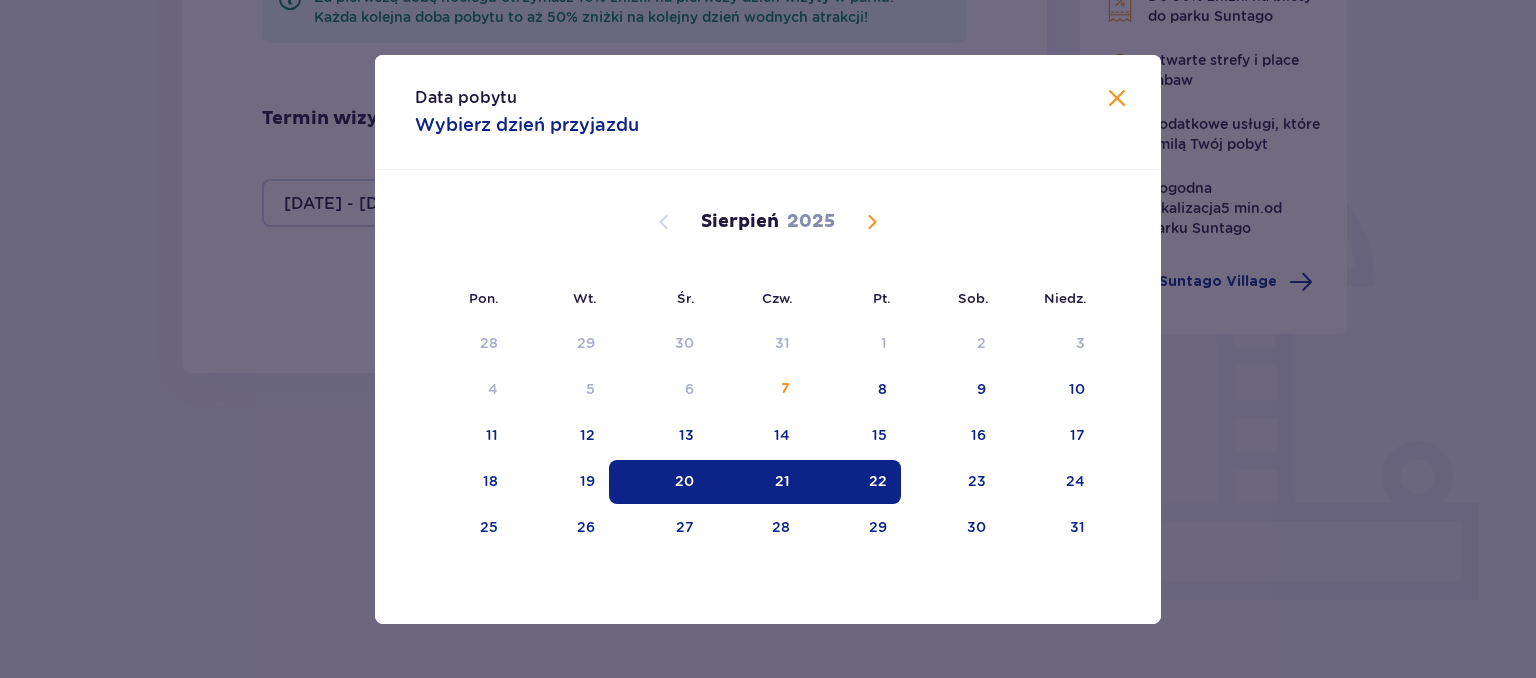 click on "20" at bounding box center [684, 481] 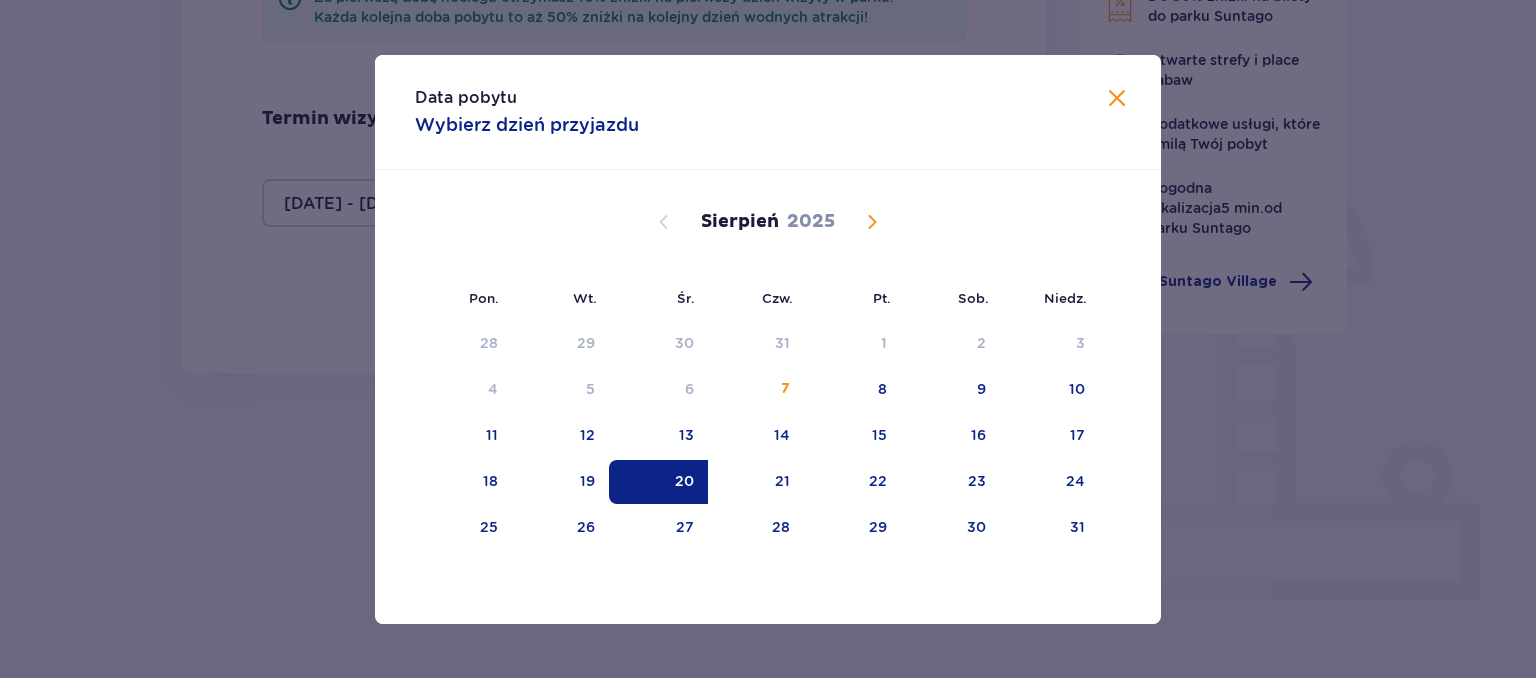 click on "Data pobytu Wybierz dzień przyjazdu" at bounding box center [768, 112] 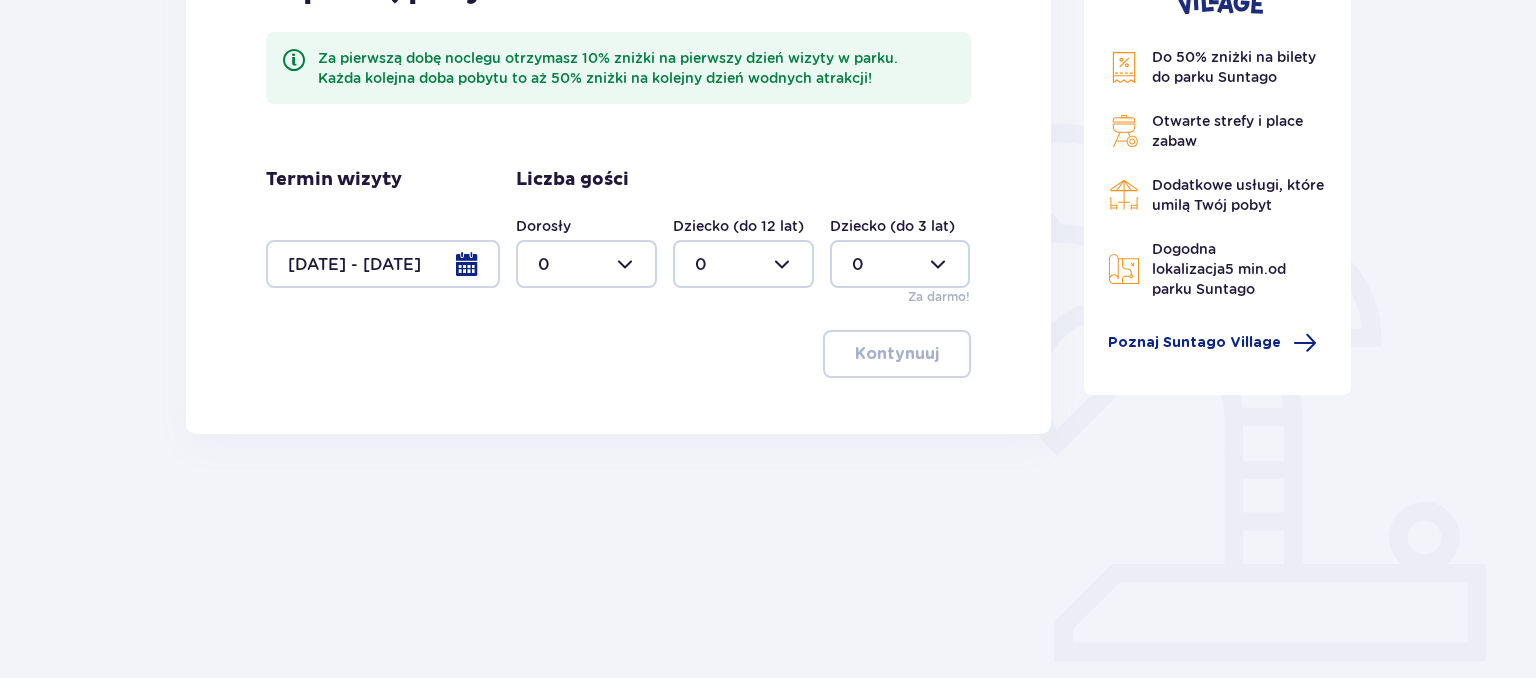 scroll, scrollTop: 328, scrollLeft: 0, axis: vertical 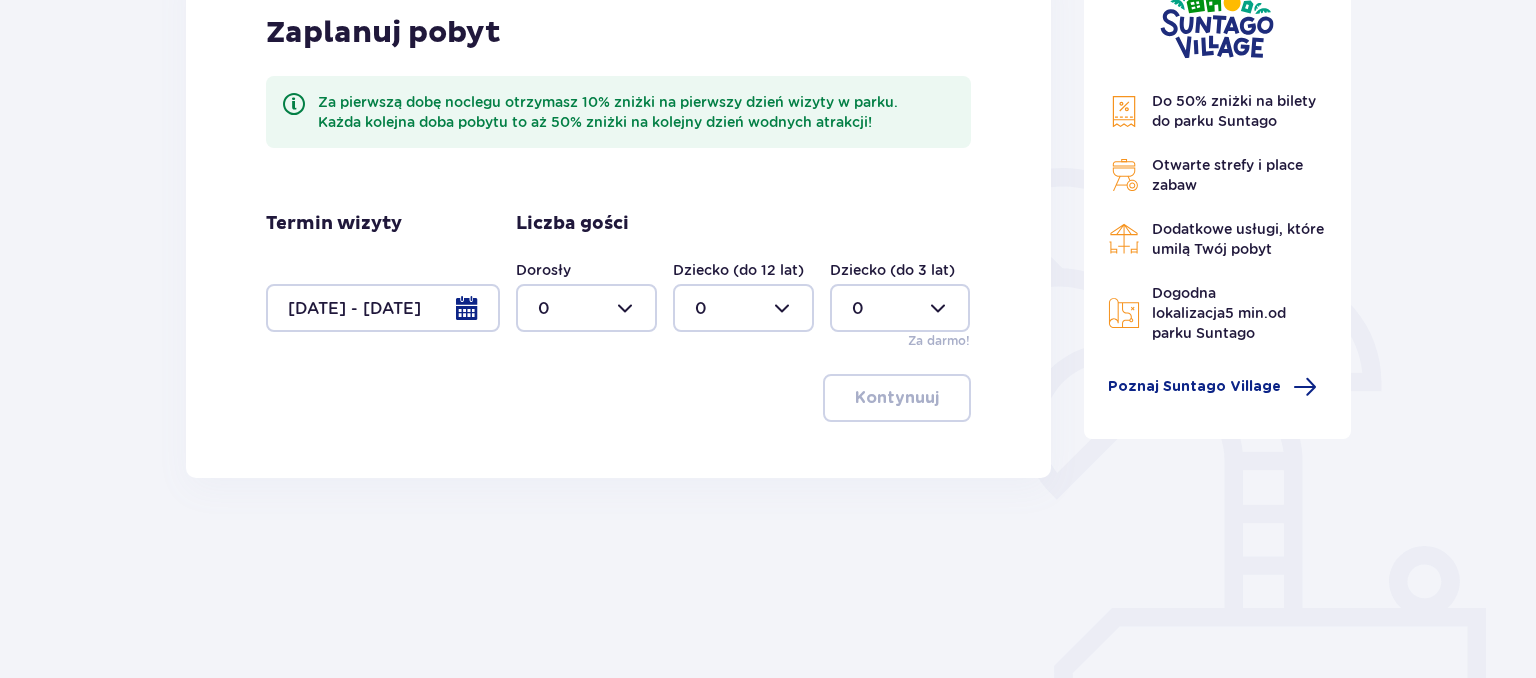 click at bounding box center [383, 308] 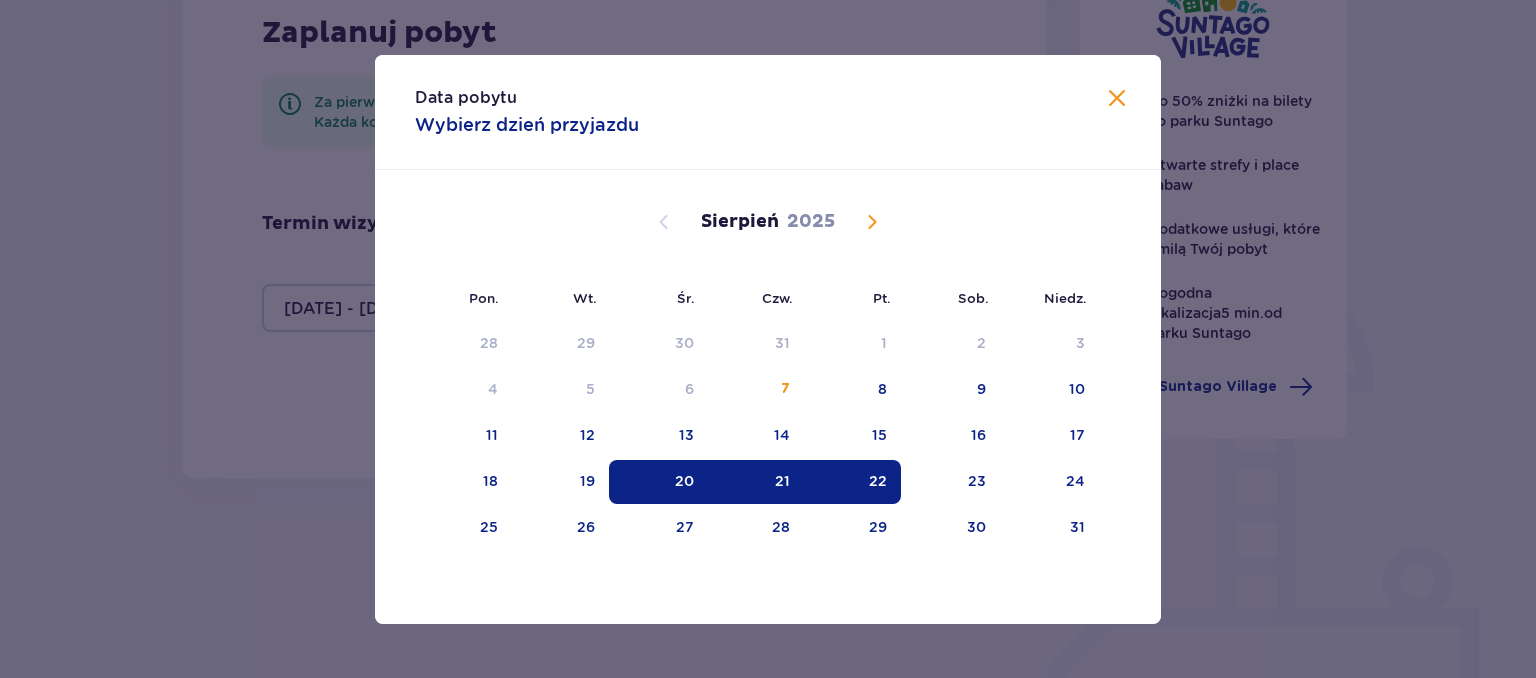 click on "20" at bounding box center (684, 481) 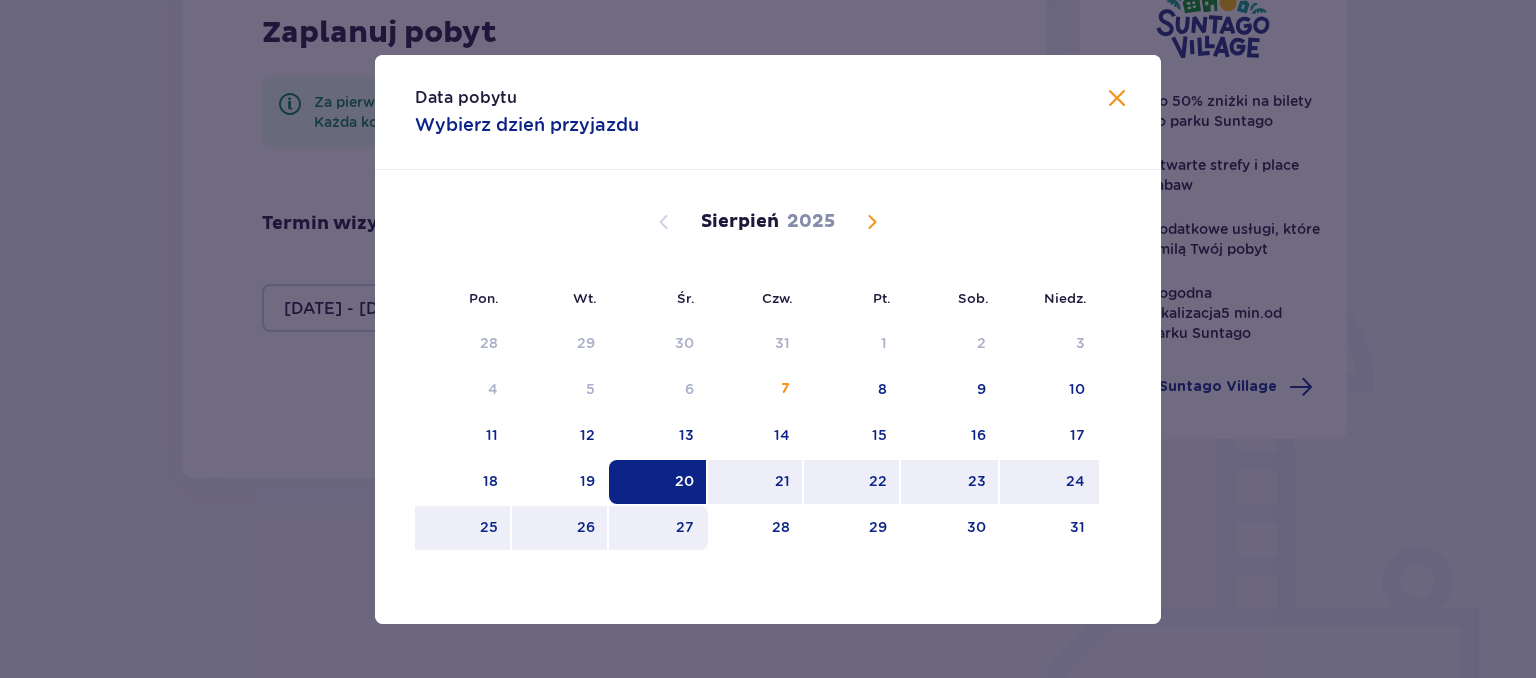 click on "27" at bounding box center (658, 528) 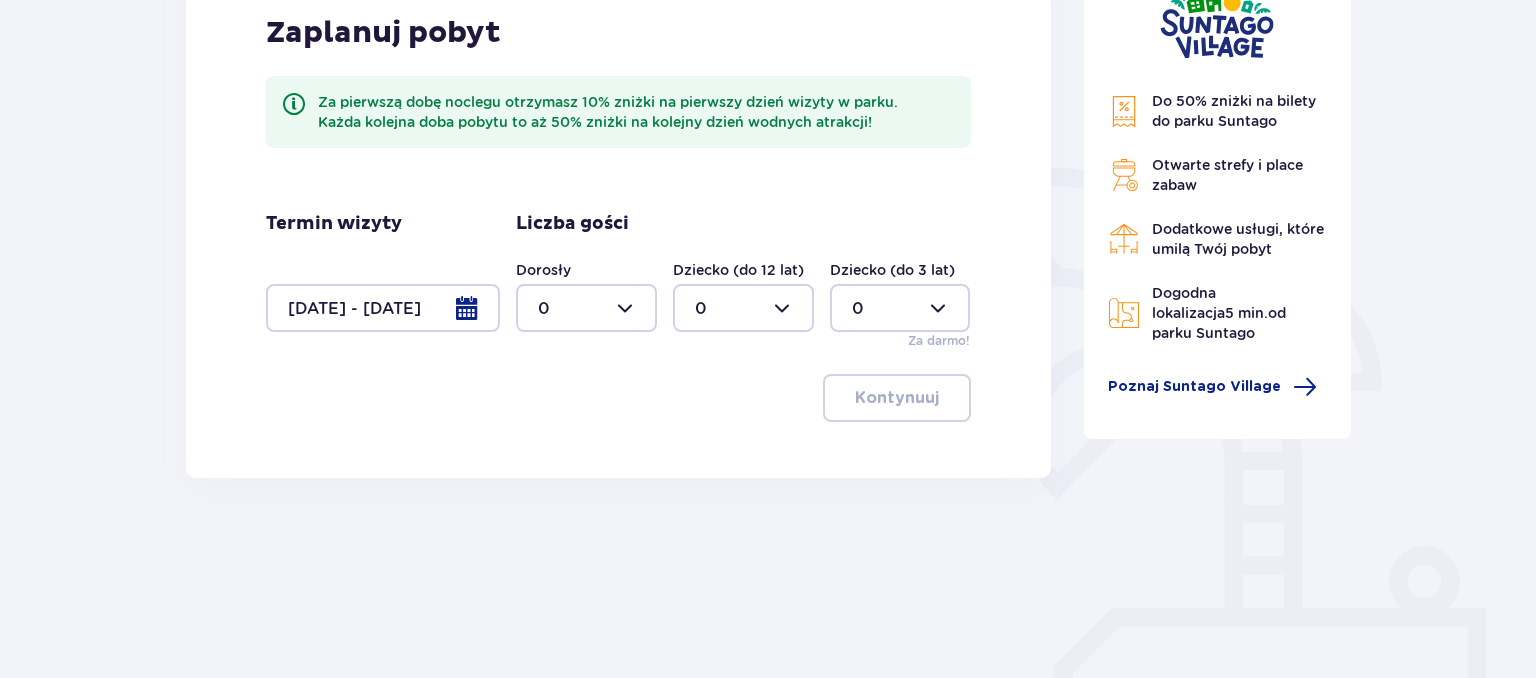 click on "Nocleg Pomiń ten krok Zaplanuj pobyt Za pierwszą dobę noclegu otrzymasz 10% zniżki na pierwszy dzień wizyty w parku. Każda kolejna doba pobytu to aż 50% zniżki na kolejny dzień wodnych atrakcji! Termin wizyty [DATE] - [DATE] Liczba gości Dorosły 0 Dziecko (do 12 lat) 0 Dziecko (do 3 lat) 0 Za darmo! Kontynuuj" at bounding box center [618, 283] 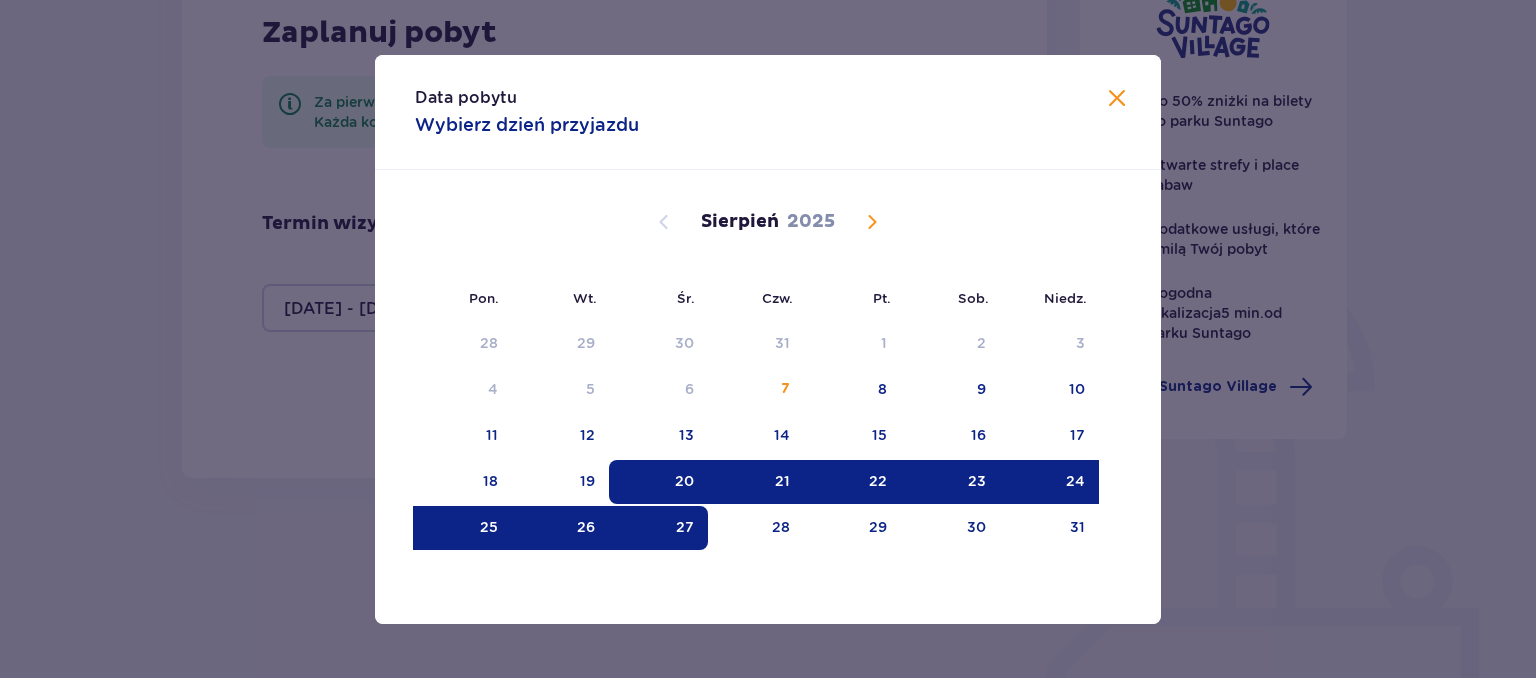 click on "20" at bounding box center (658, 482) 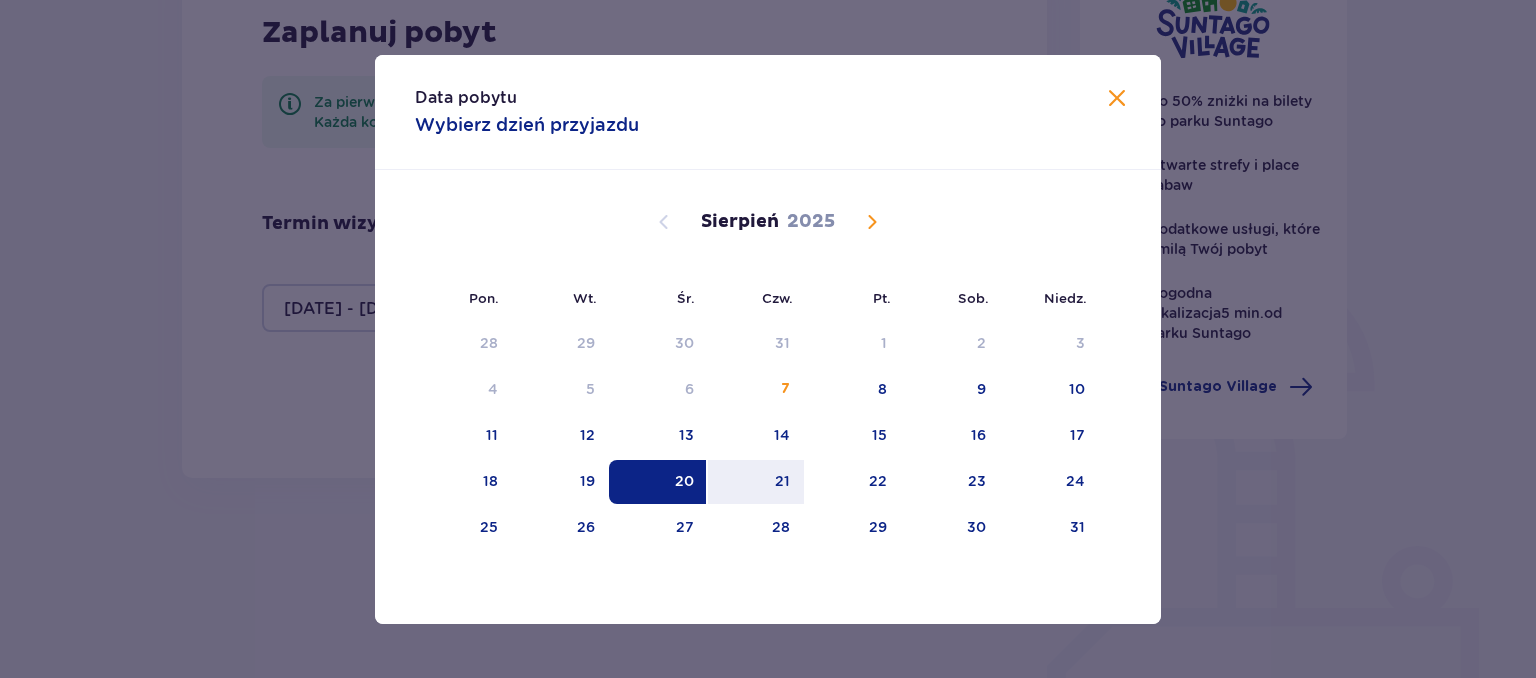 click on "20" at bounding box center (658, 482) 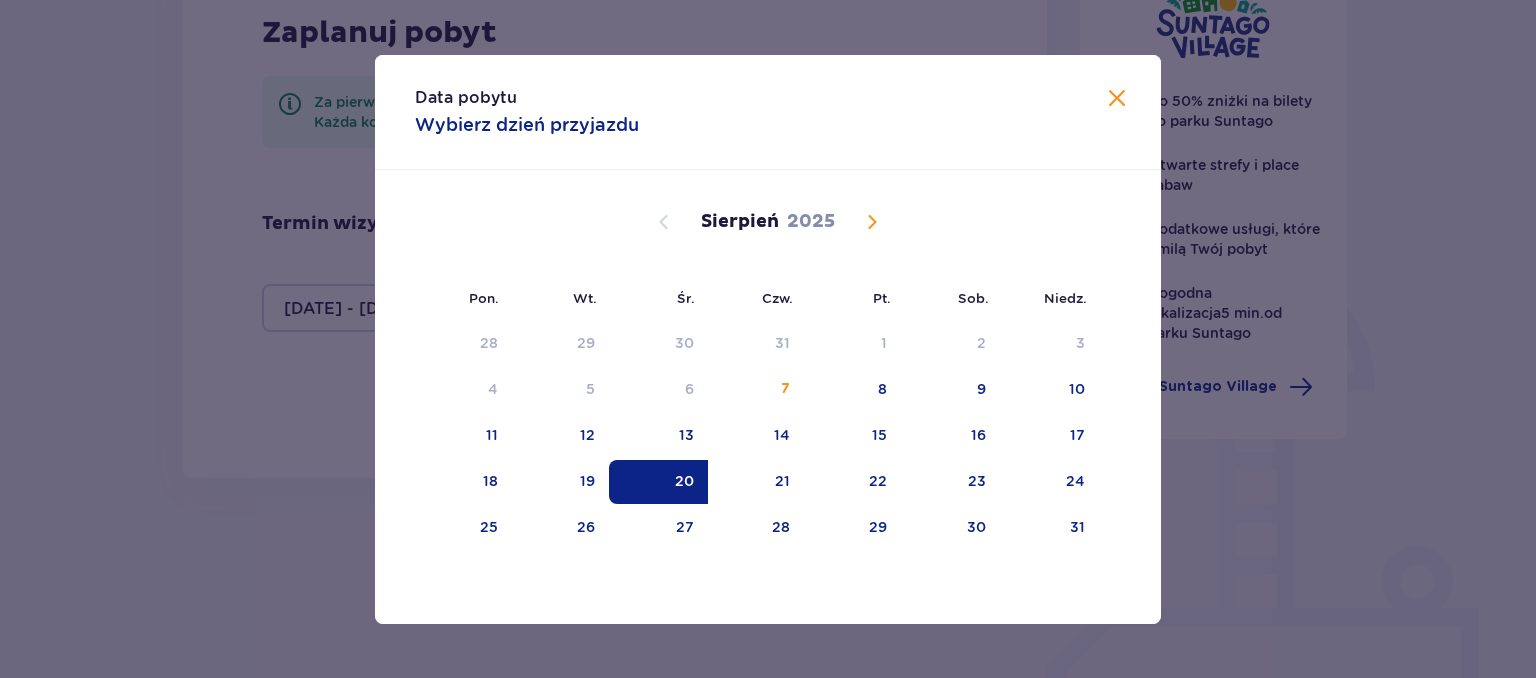 click at bounding box center [1117, 99] 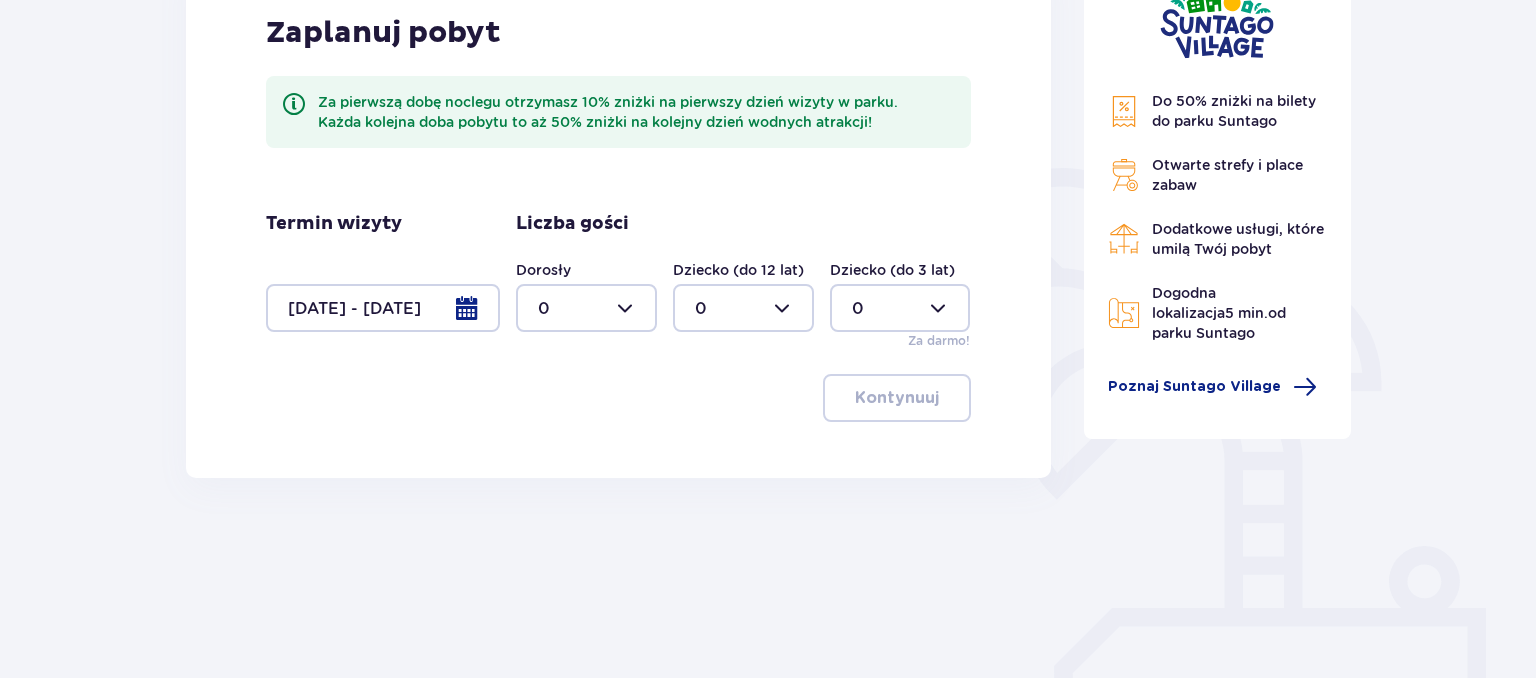 click at bounding box center (383, 308) 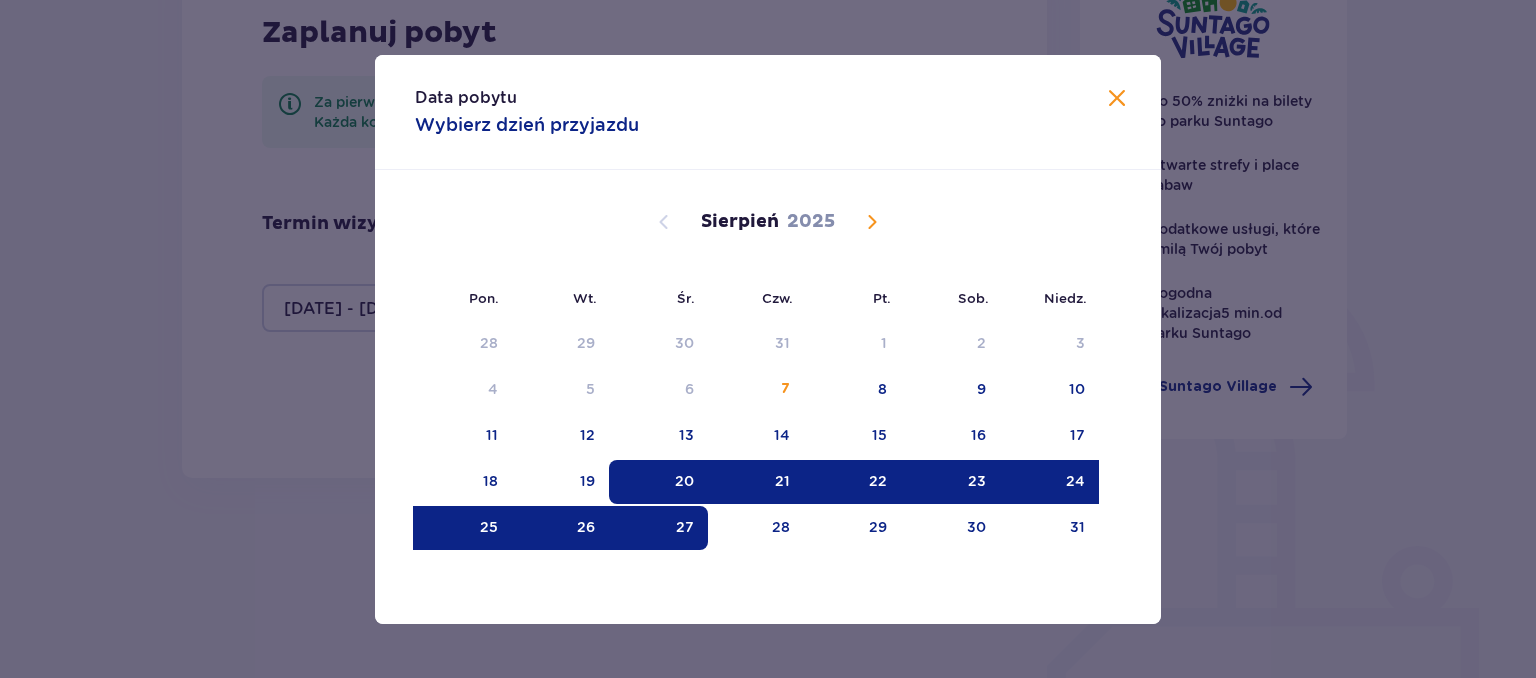 click on "20" at bounding box center (684, 481) 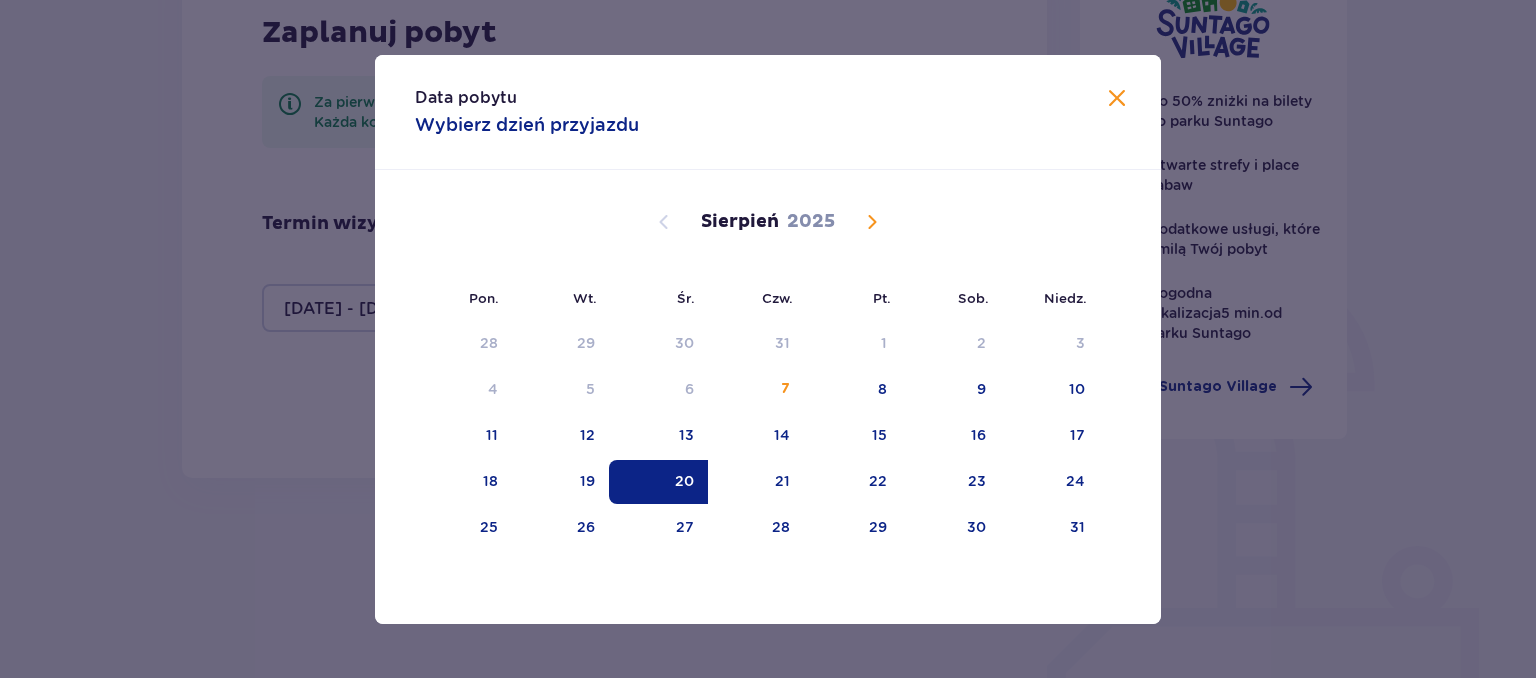 click on "Wybierz dzień przyjazdu" at bounding box center [527, 125] 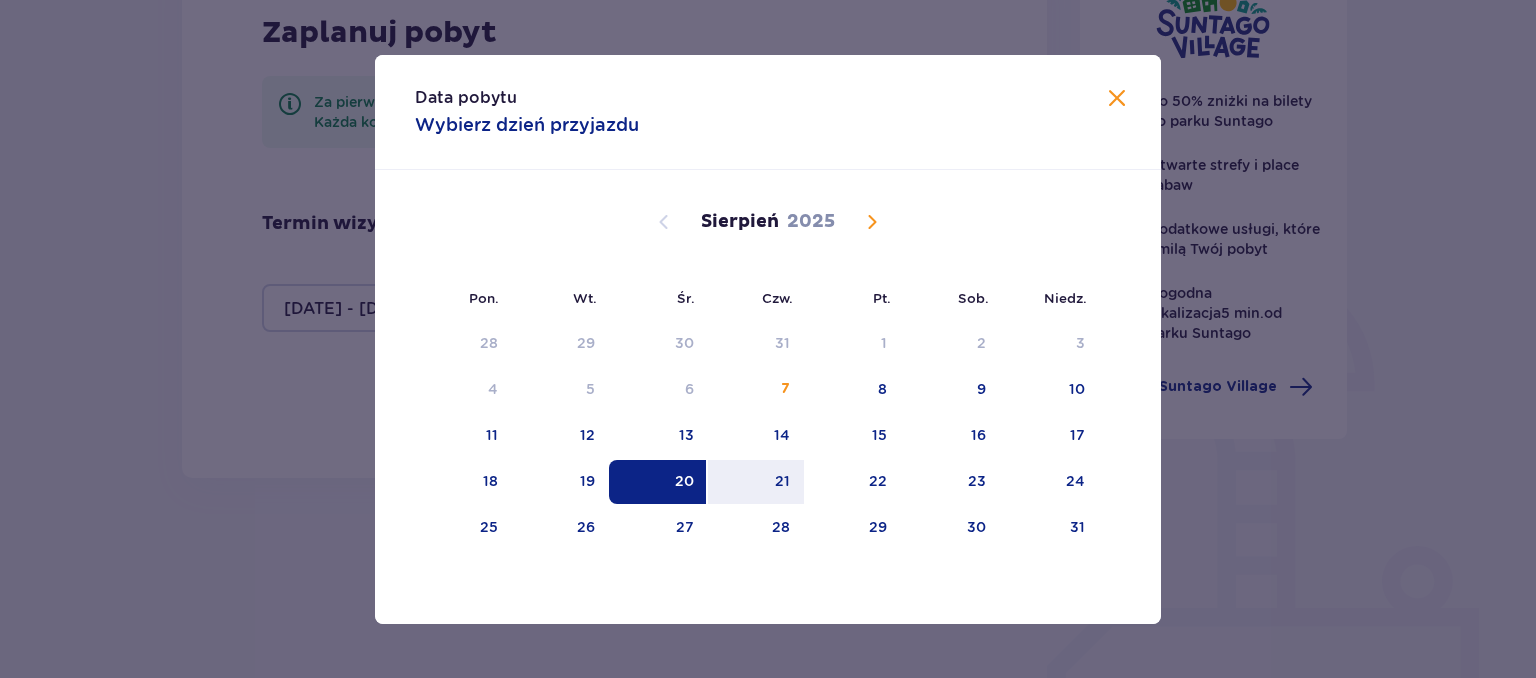 click on "20" at bounding box center [684, 481] 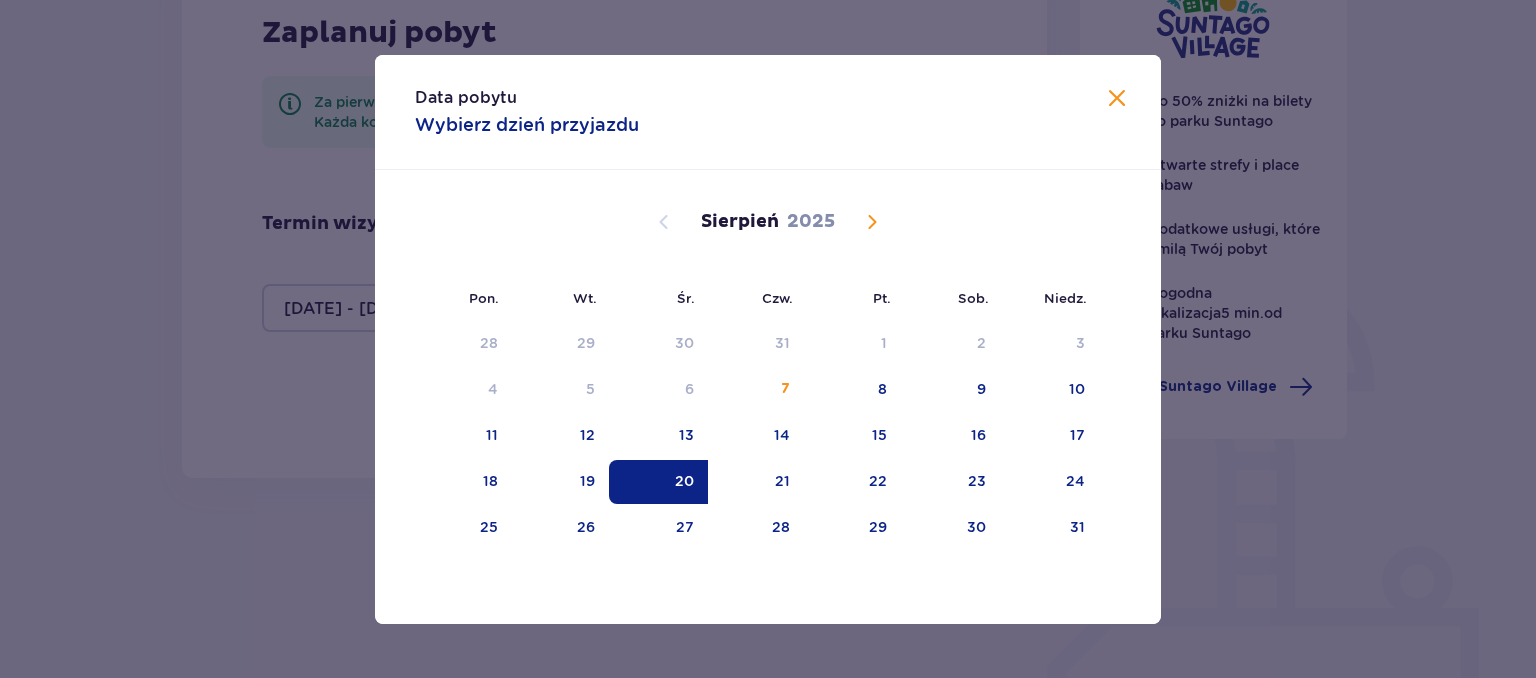 click at bounding box center [1117, 99] 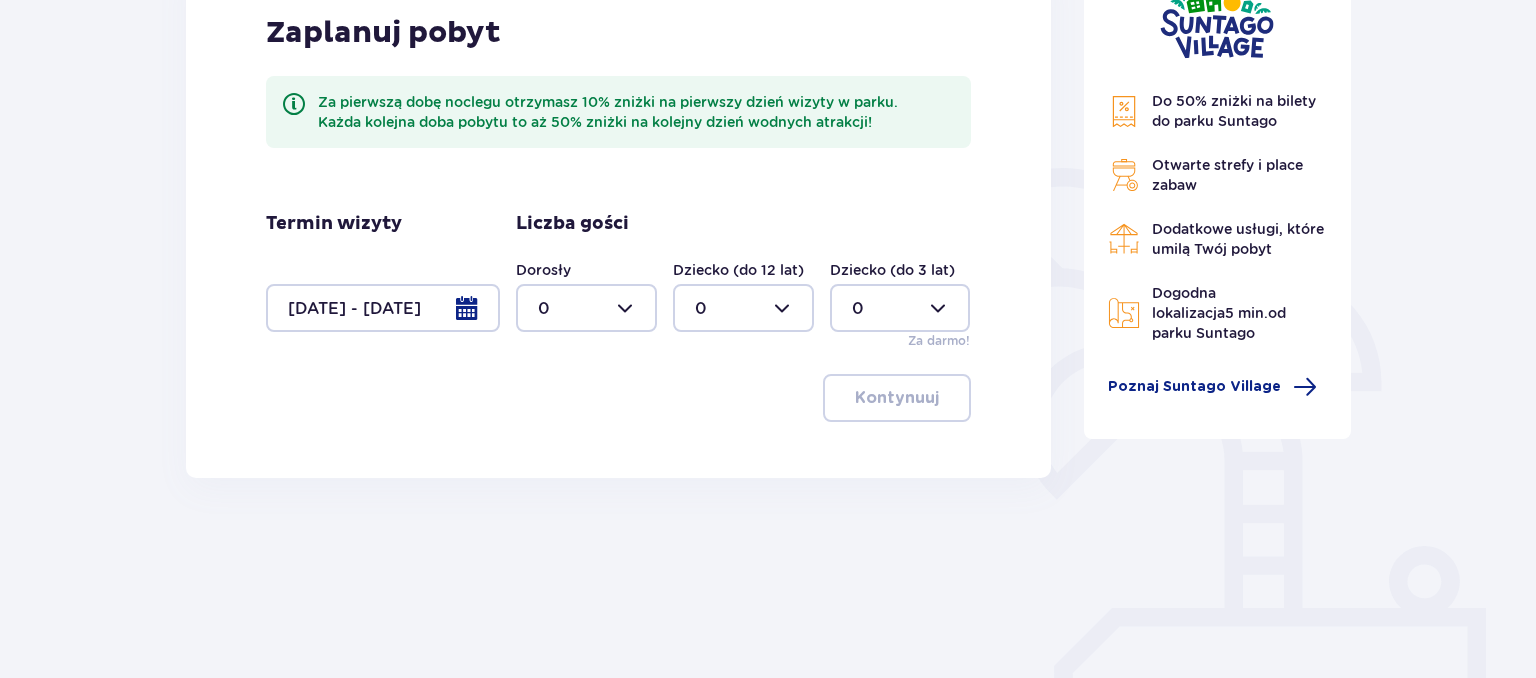 click at bounding box center [383, 308] 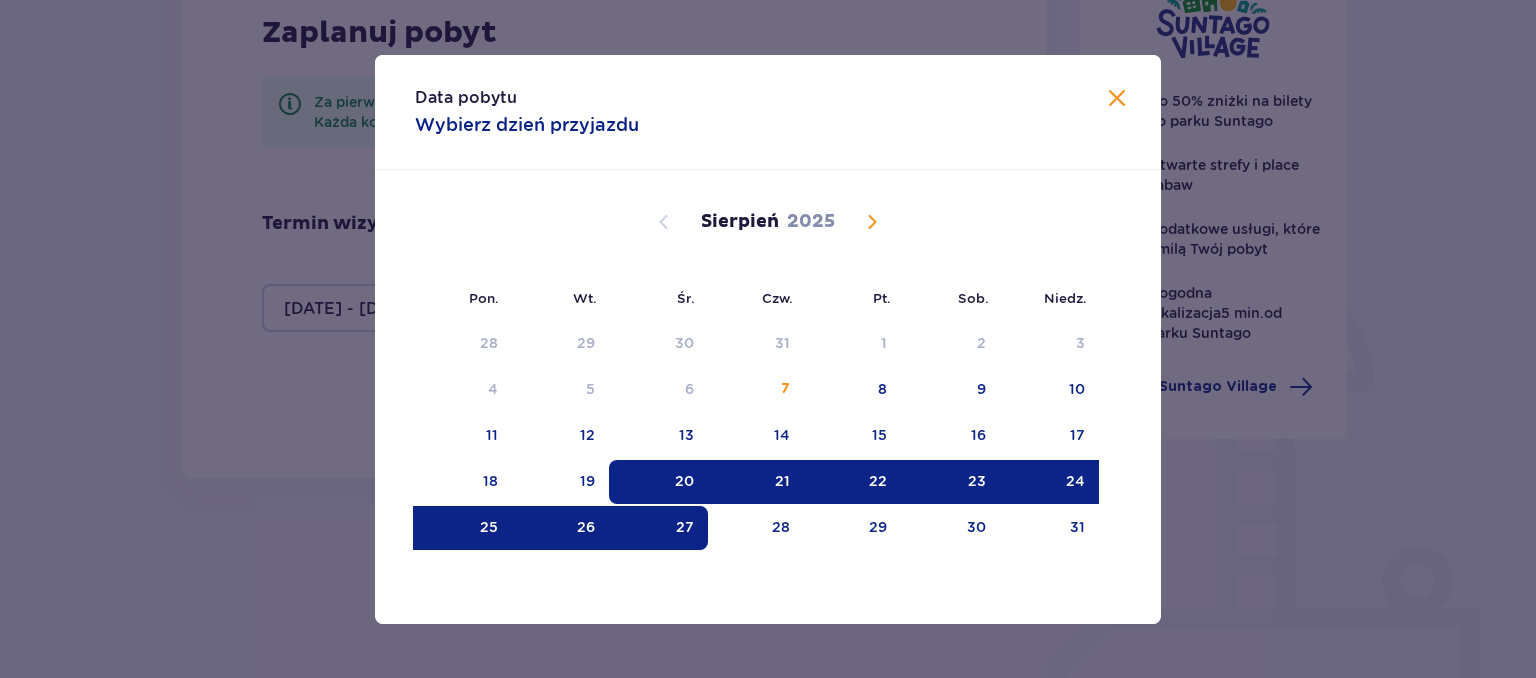 click on "20" at bounding box center (658, 482) 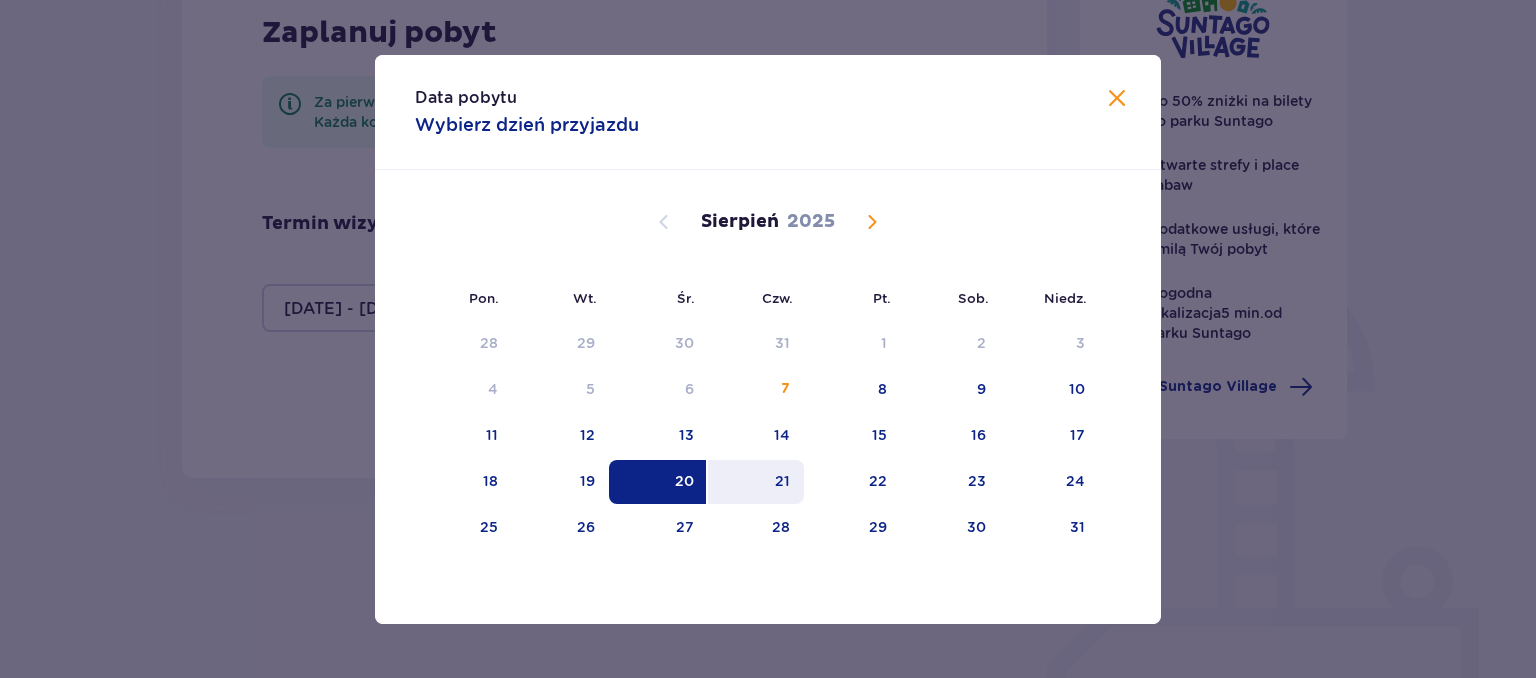 click on "21" at bounding box center (756, 482) 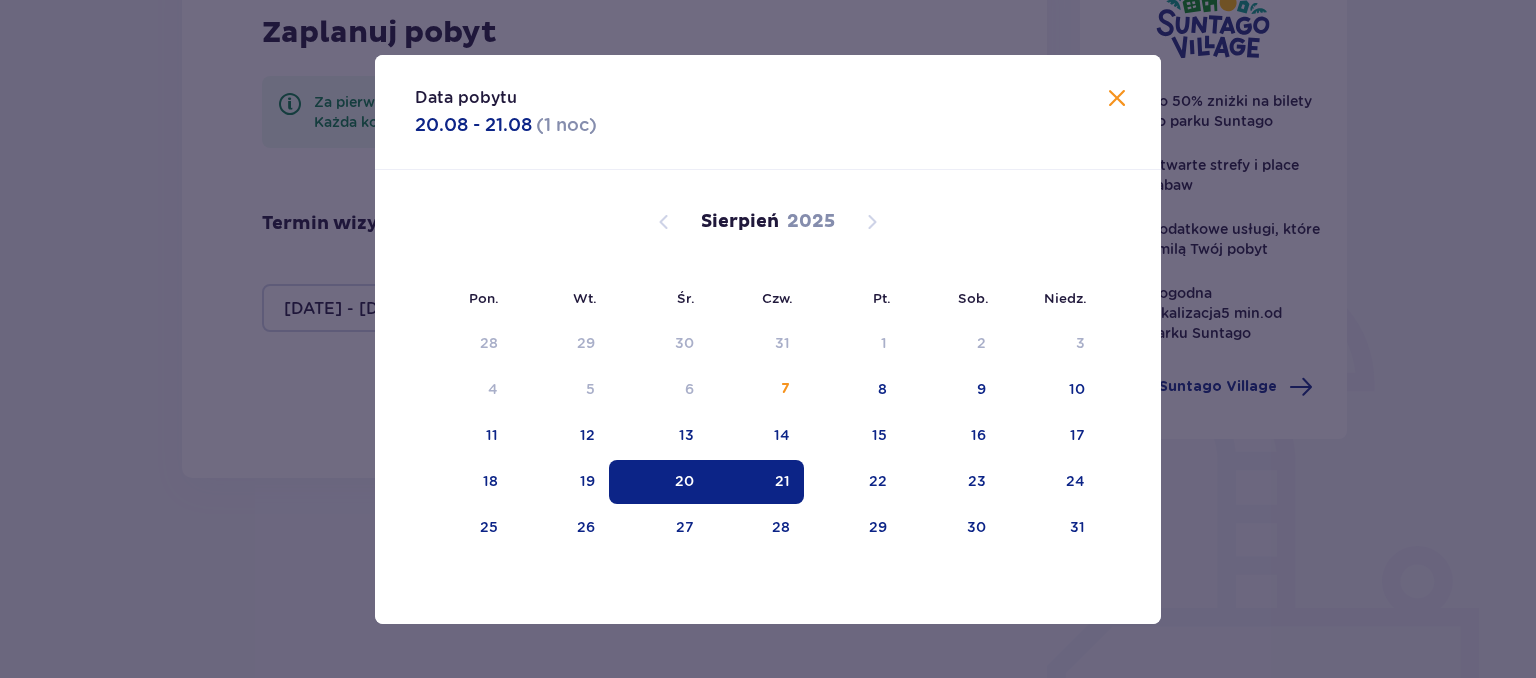 type on "20.08.25 - 21.08.25" 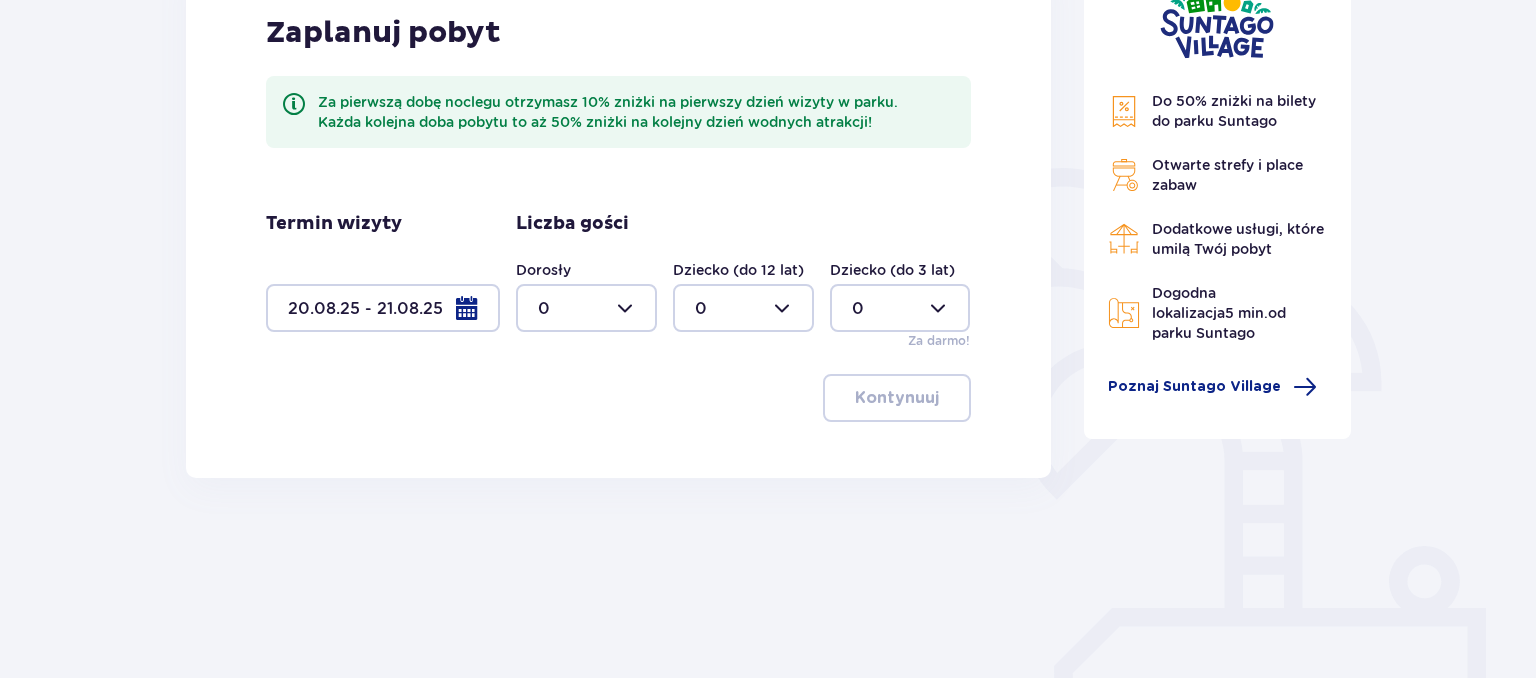 click at bounding box center (383, 308) 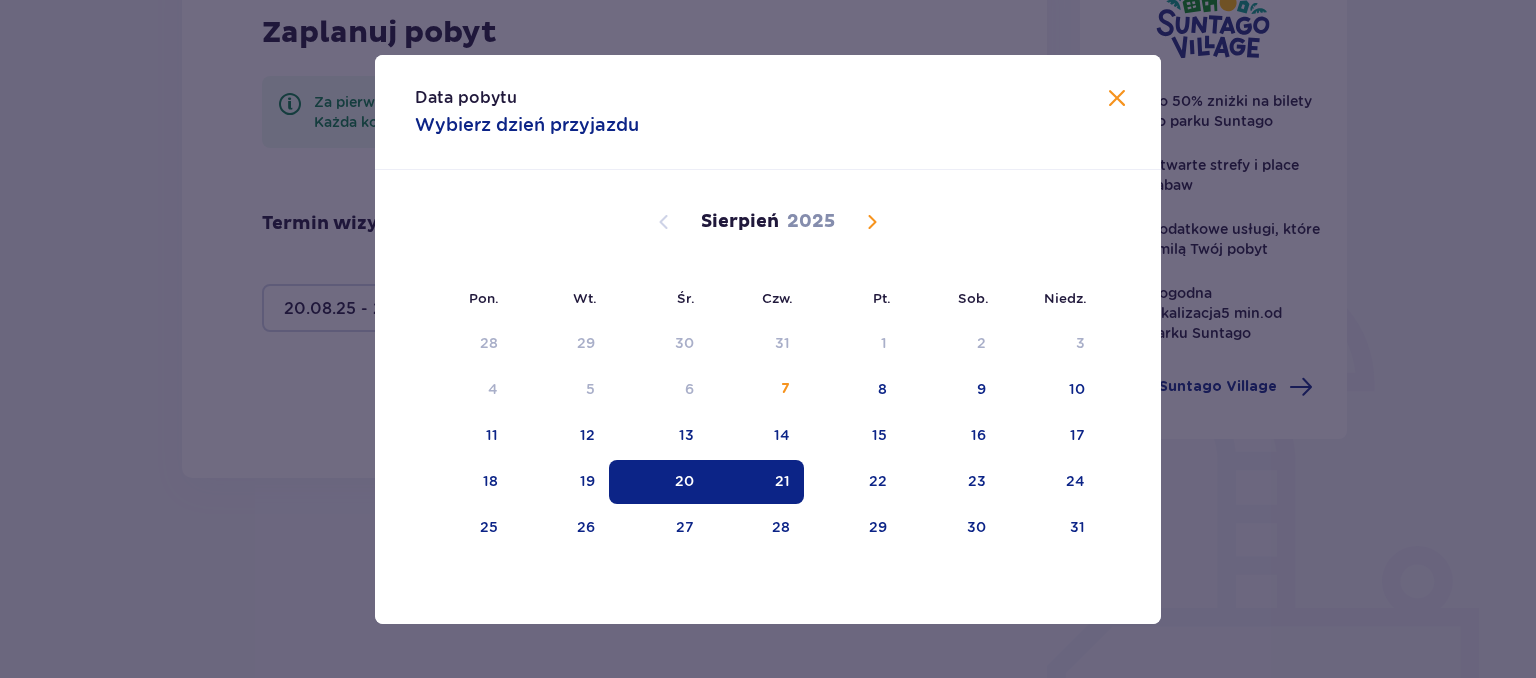 click on "20" at bounding box center (684, 481) 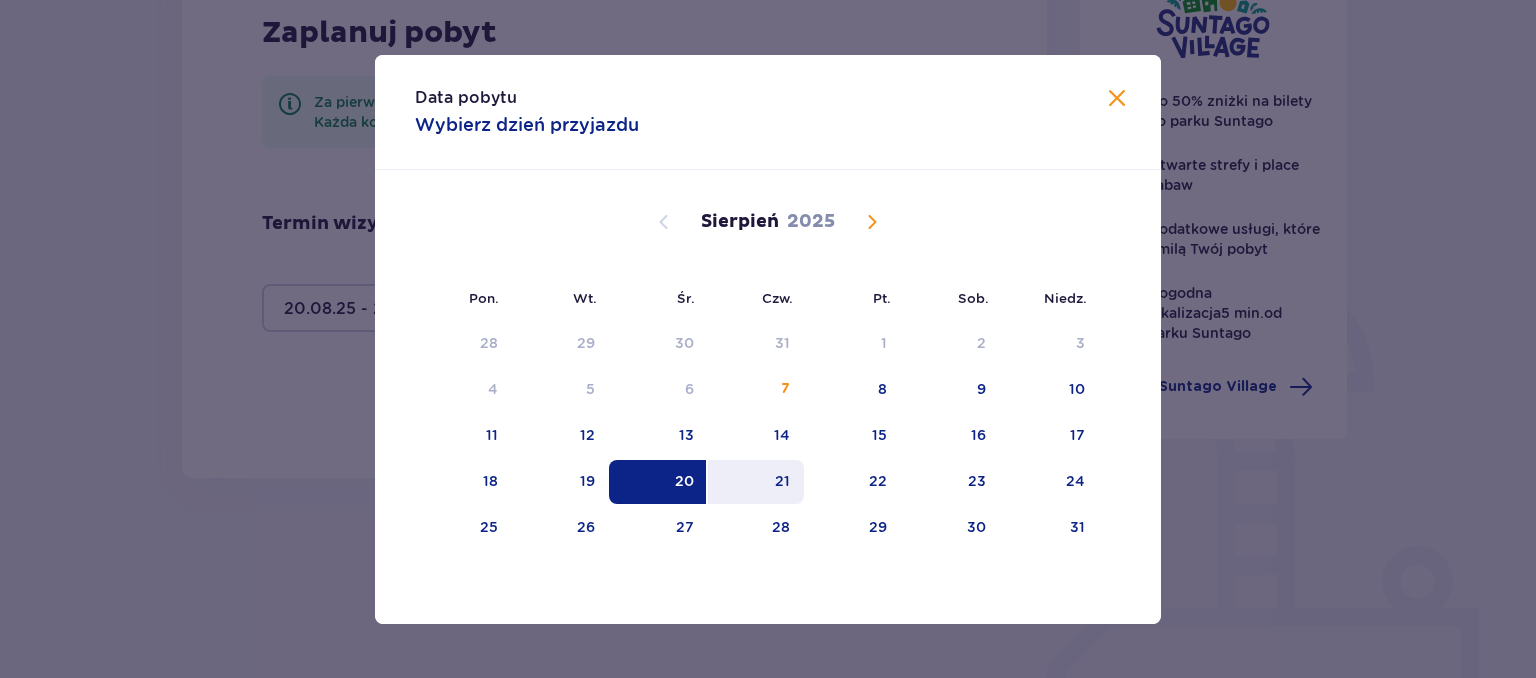 click on "21" at bounding box center [782, 481] 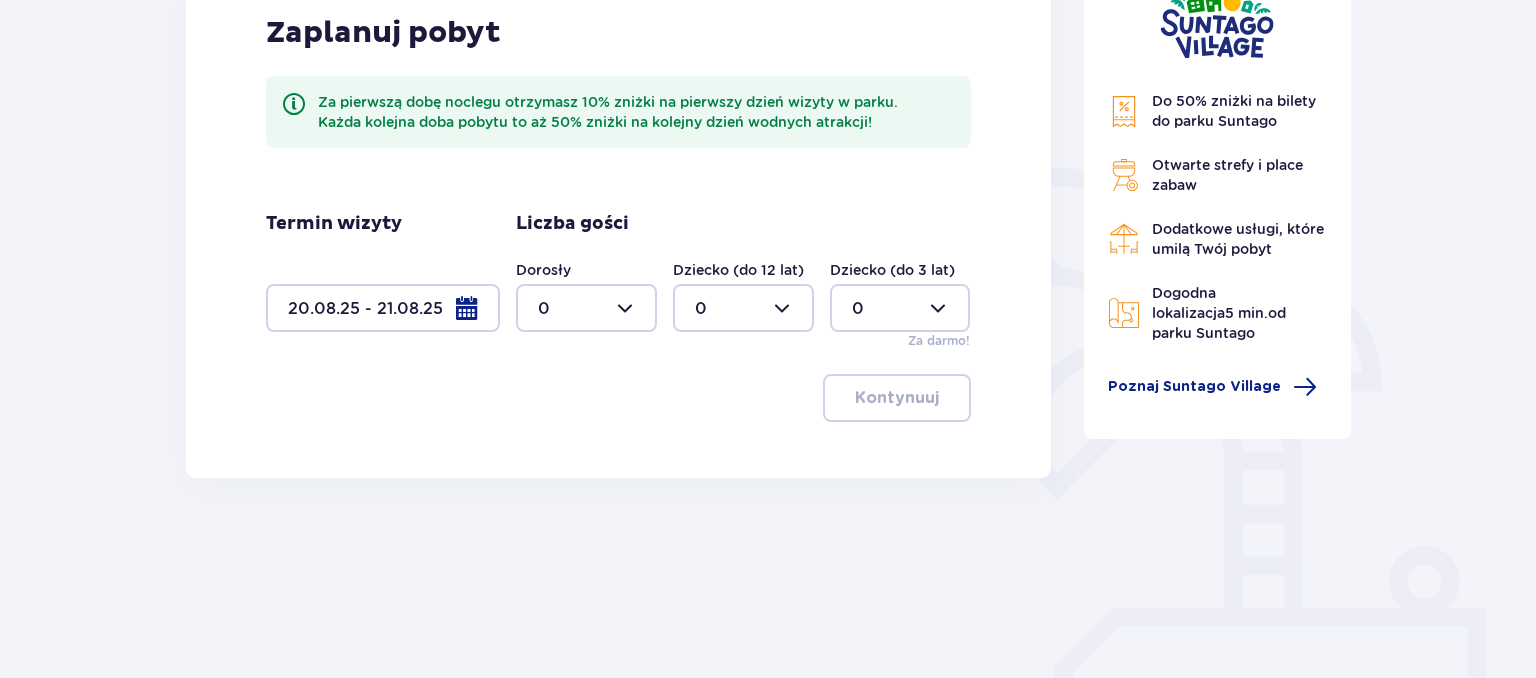 click at bounding box center (586, 308) 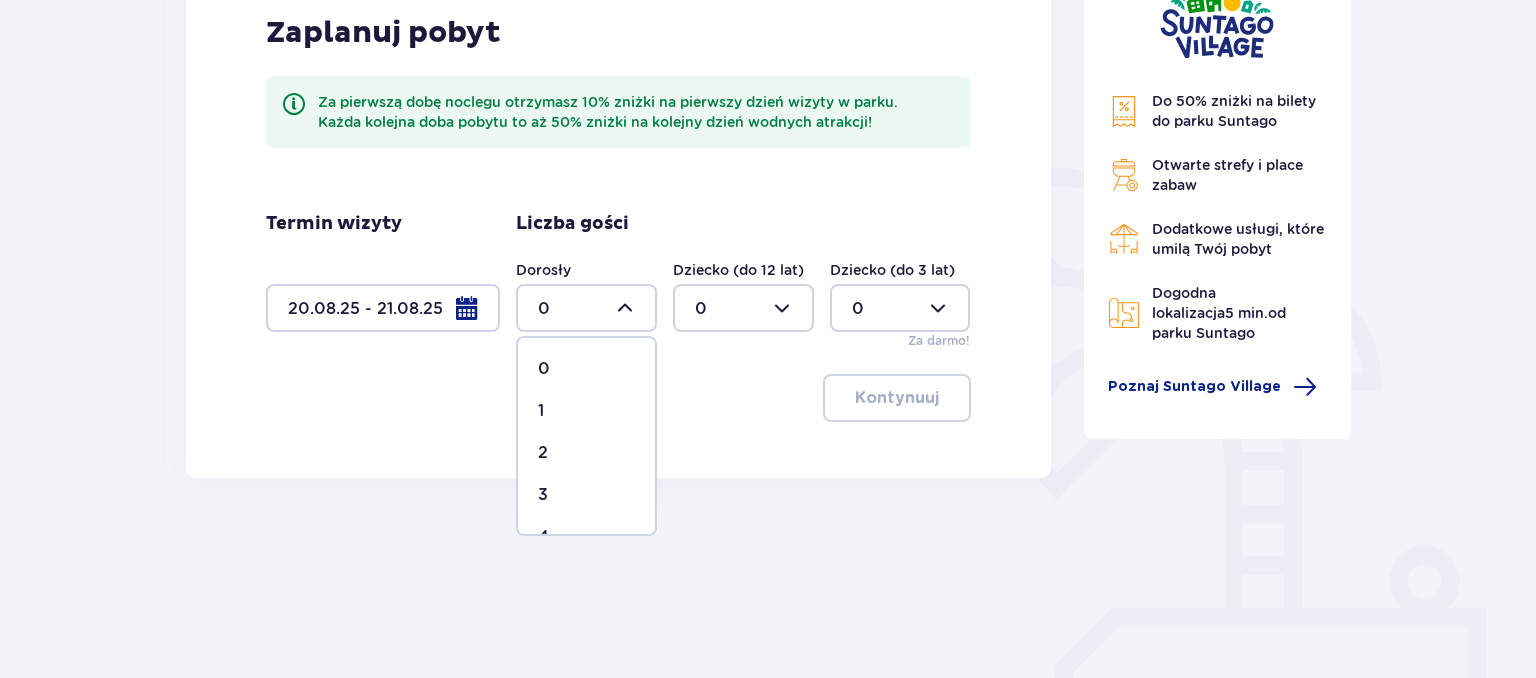 click on "2" at bounding box center [543, 453] 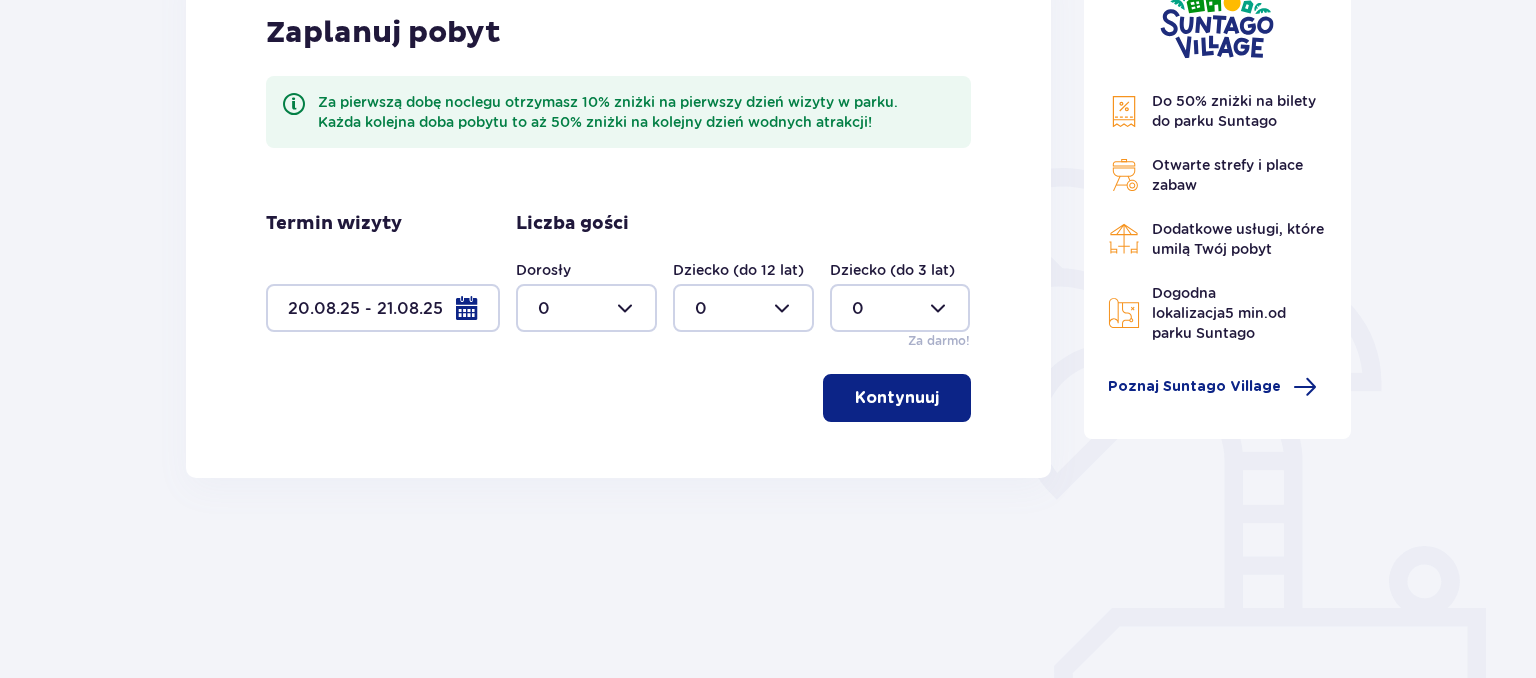 type on "2" 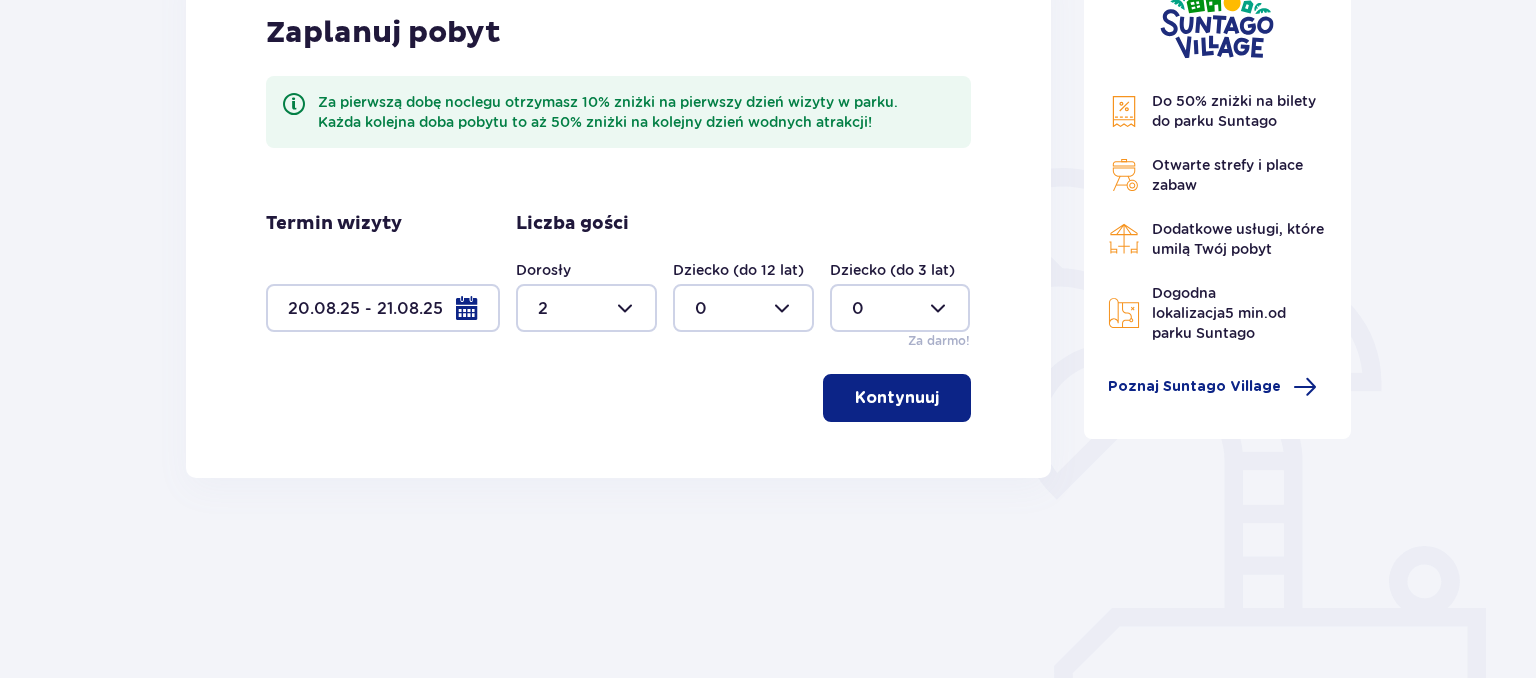 click at bounding box center (743, 308) 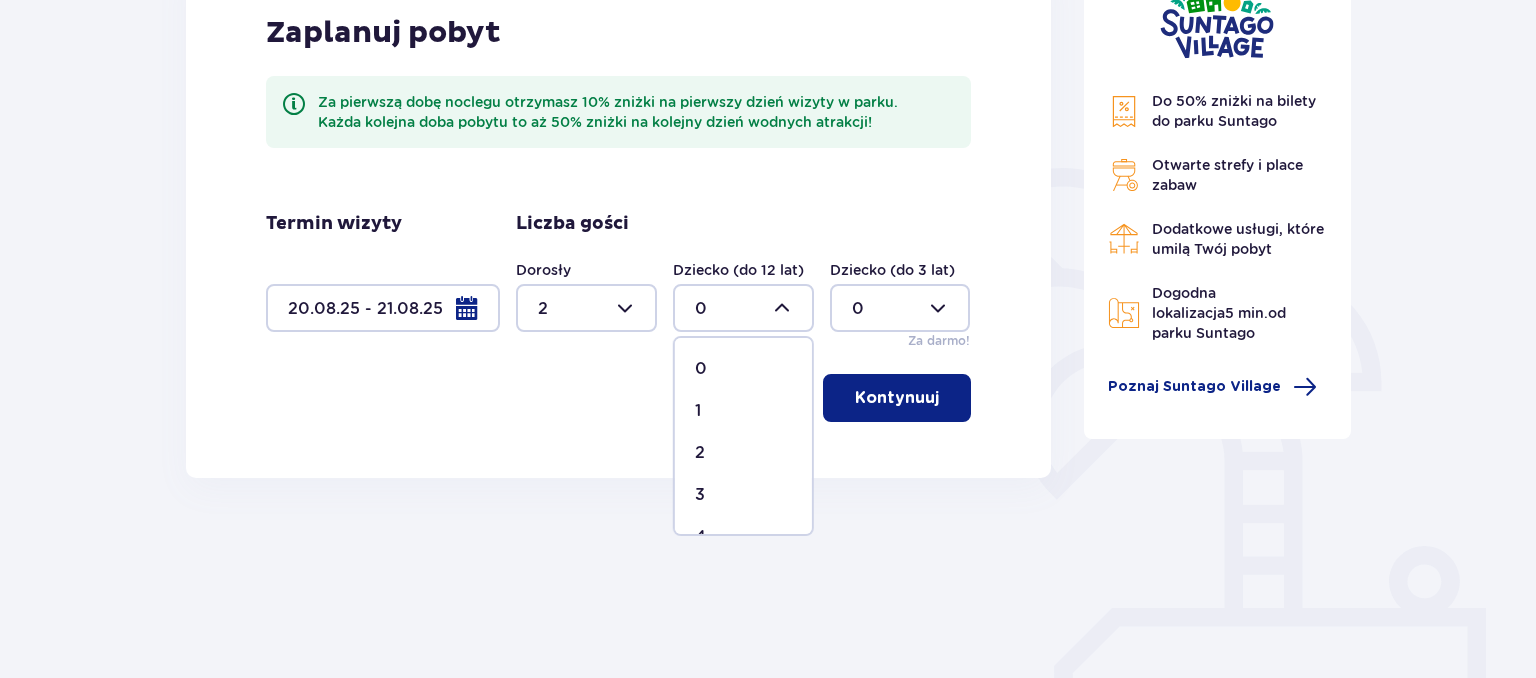 click on "2" at bounding box center (743, 453) 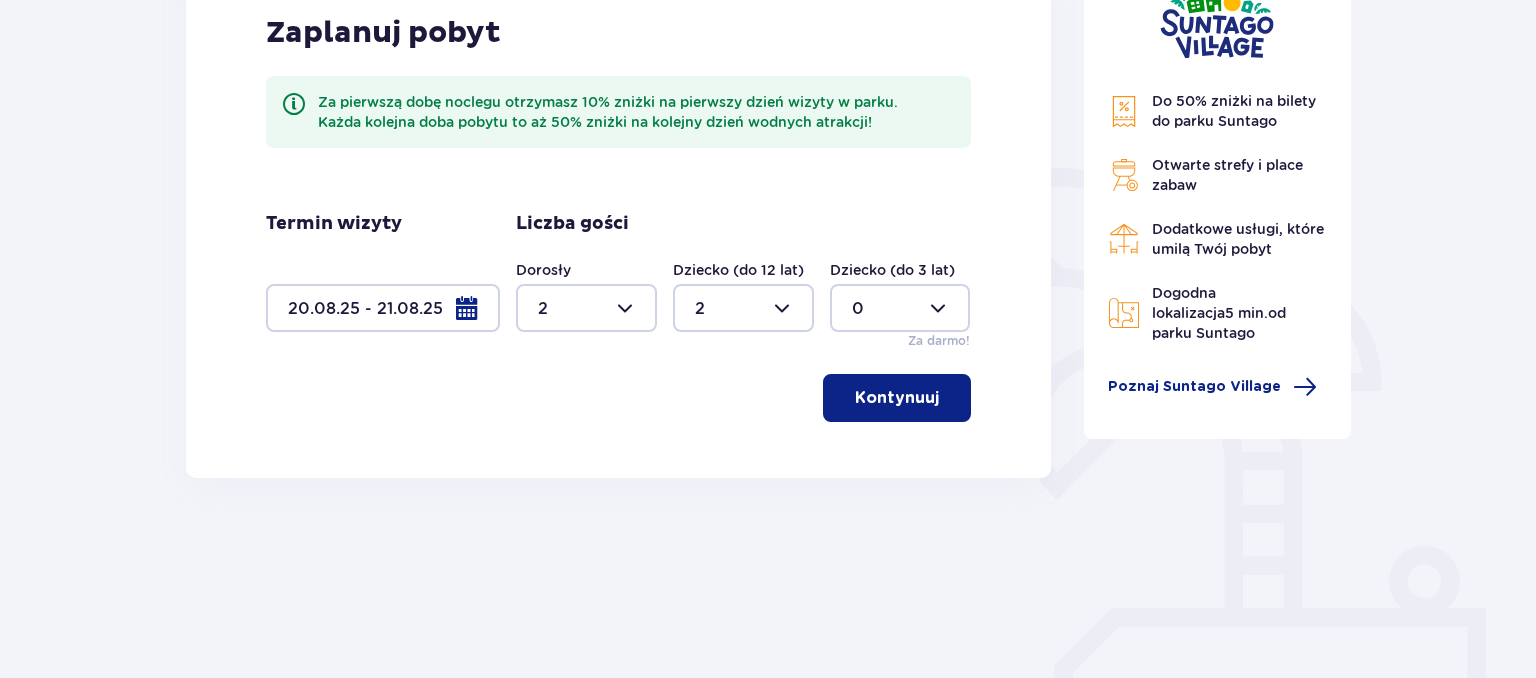 click on "Kontynuuj" at bounding box center (897, 398) 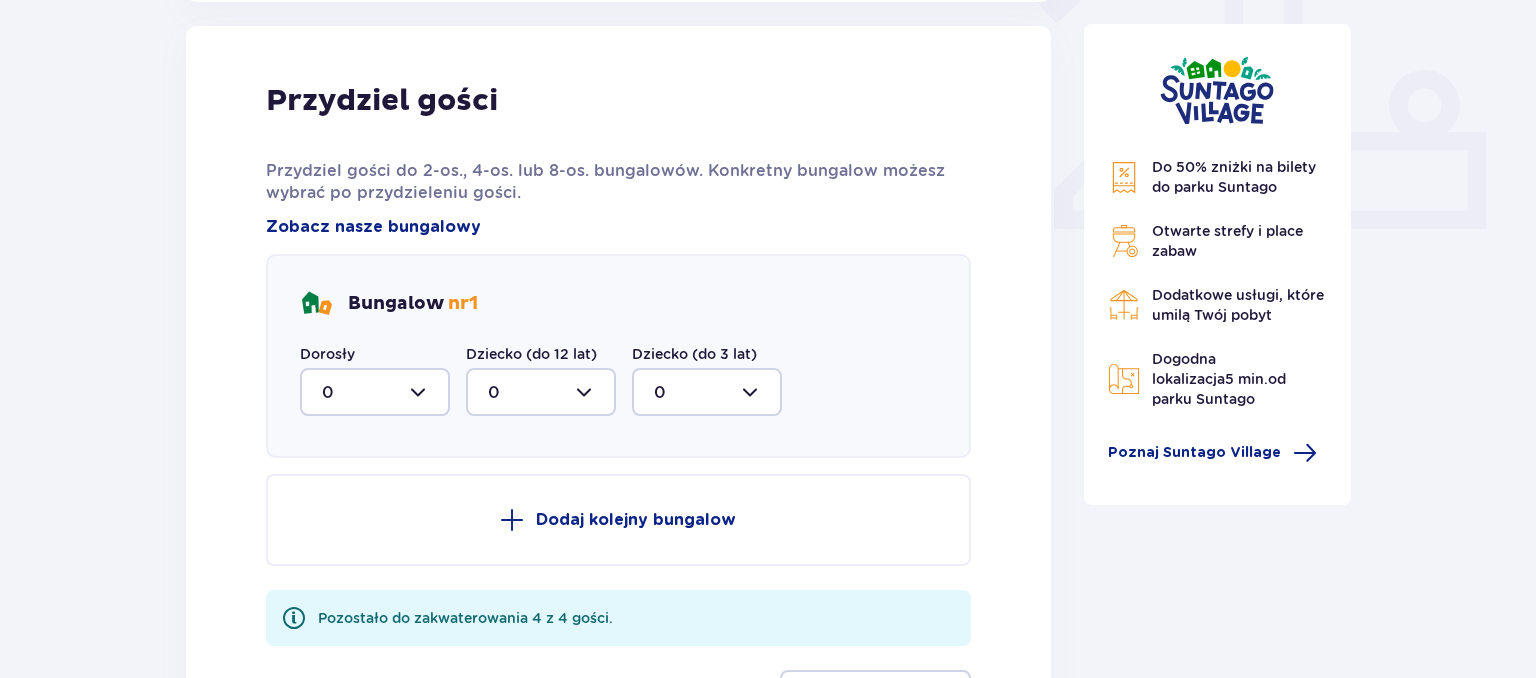 scroll, scrollTop: 806, scrollLeft: 0, axis: vertical 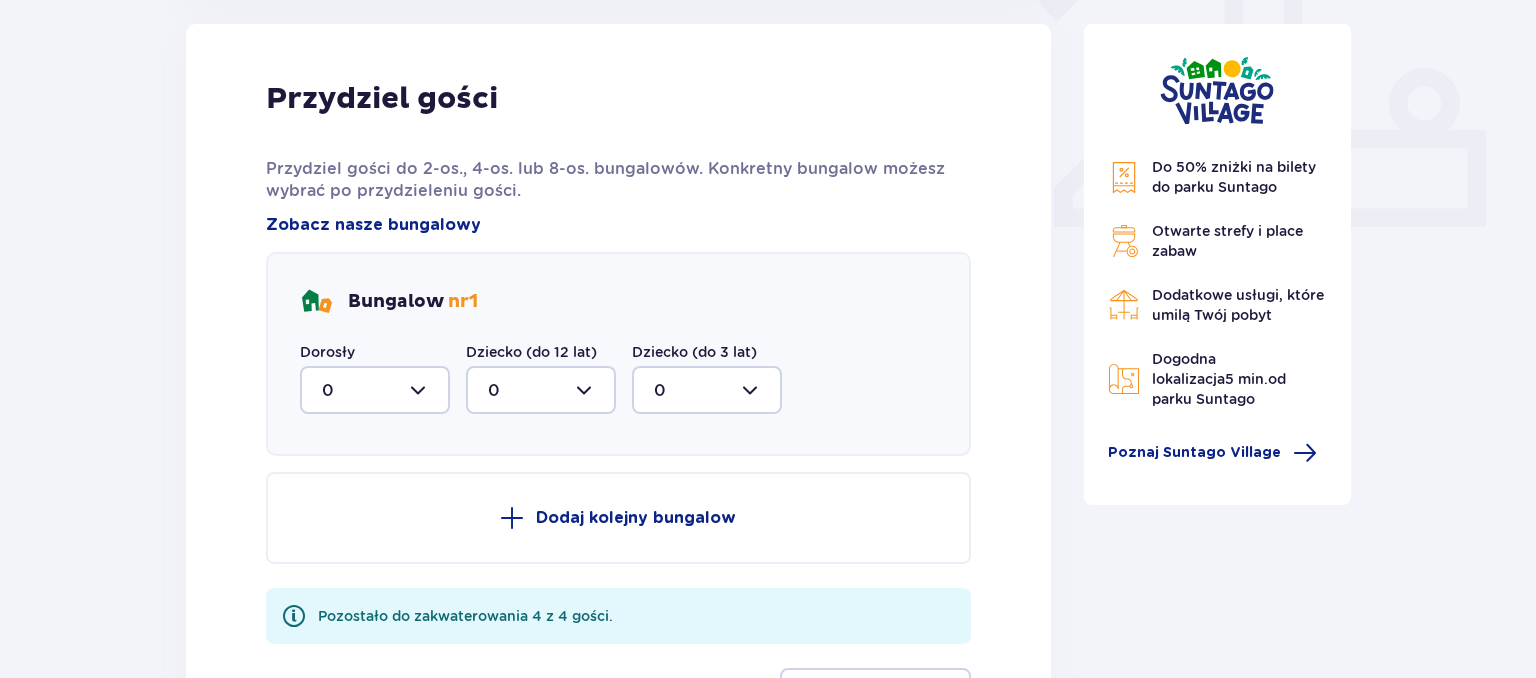 click at bounding box center [375, 390] 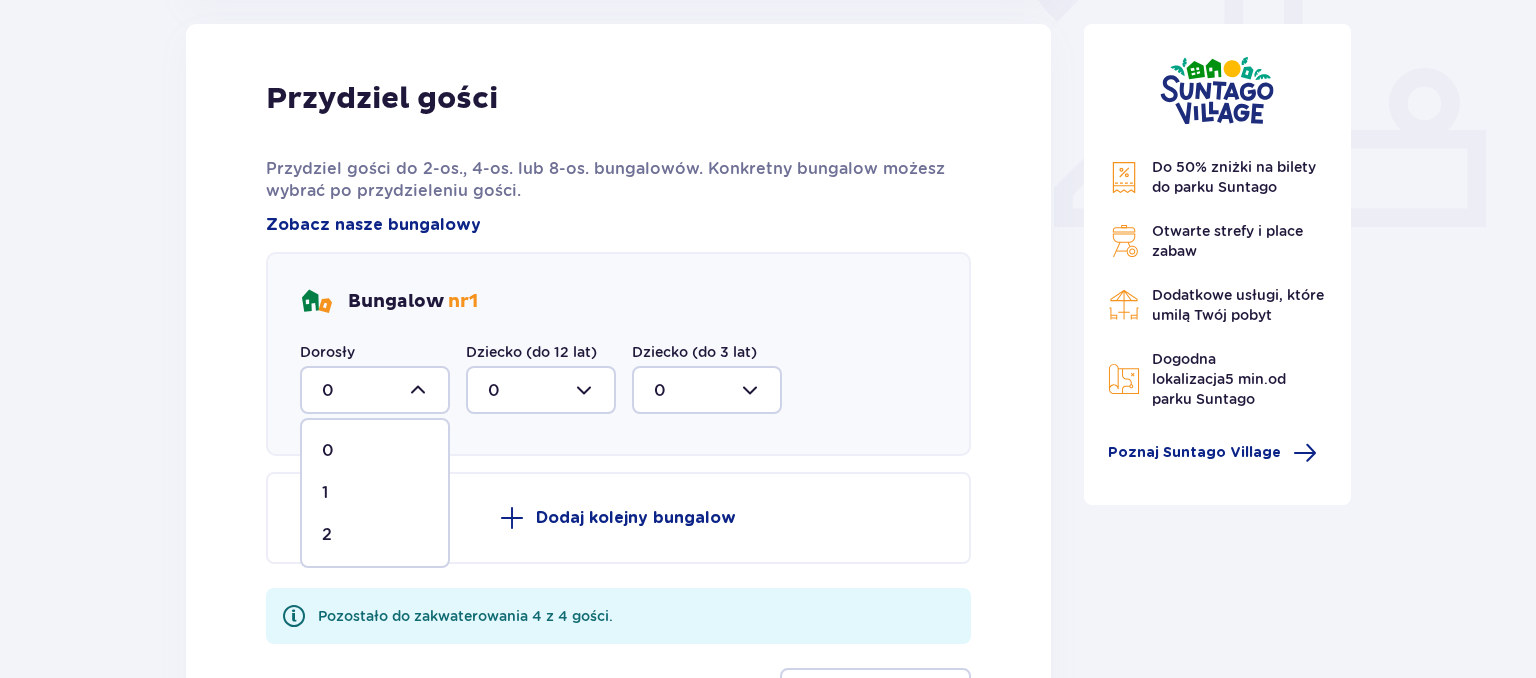 click on "2" at bounding box center (375, 535) 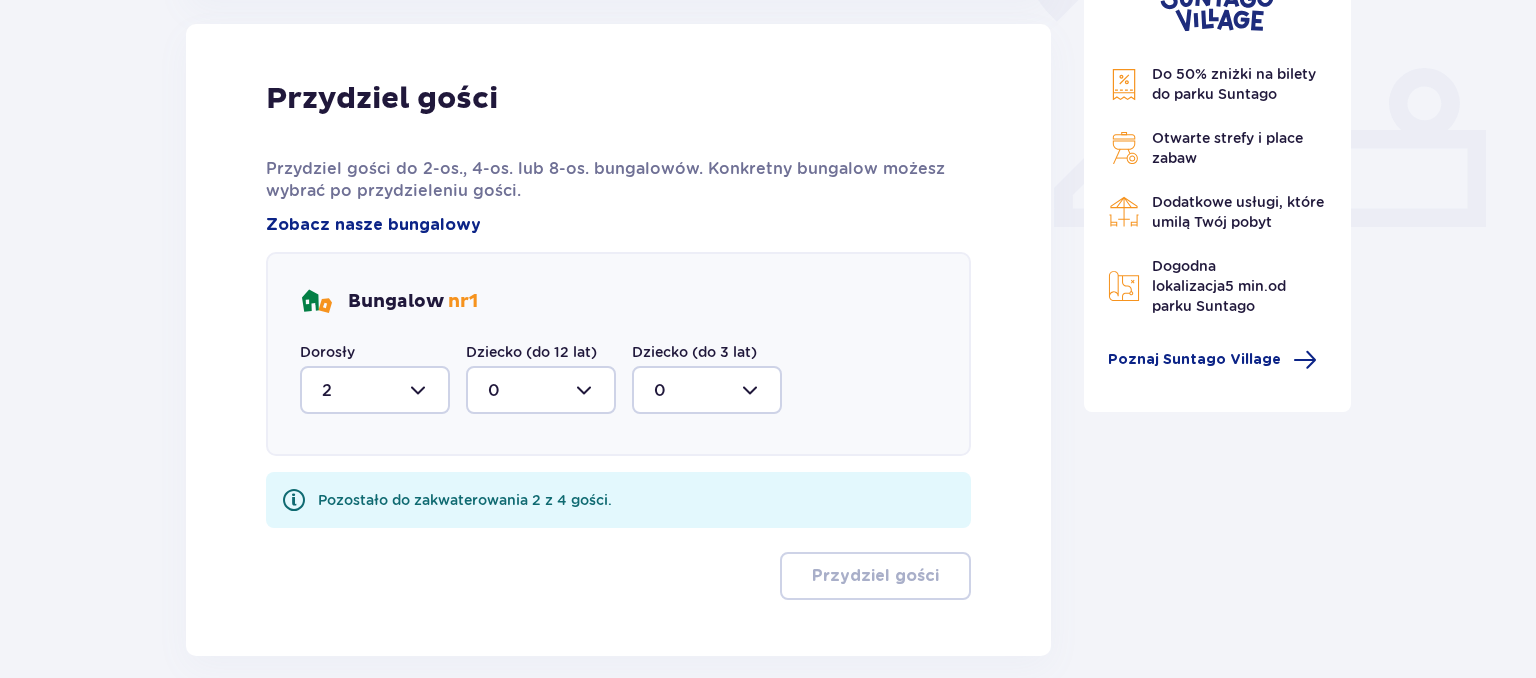 click at bounding box center [541, 390] 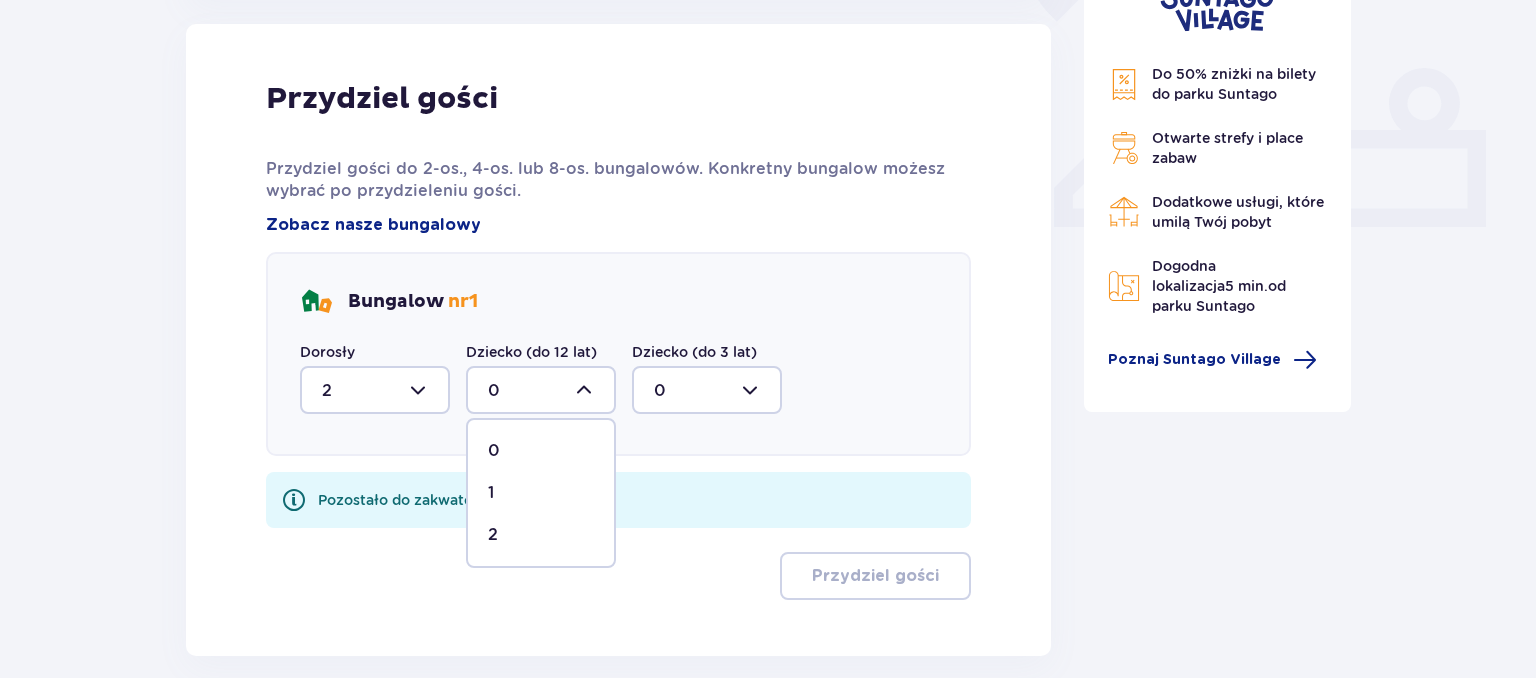 click on "2" at bounding box center [541, 535] 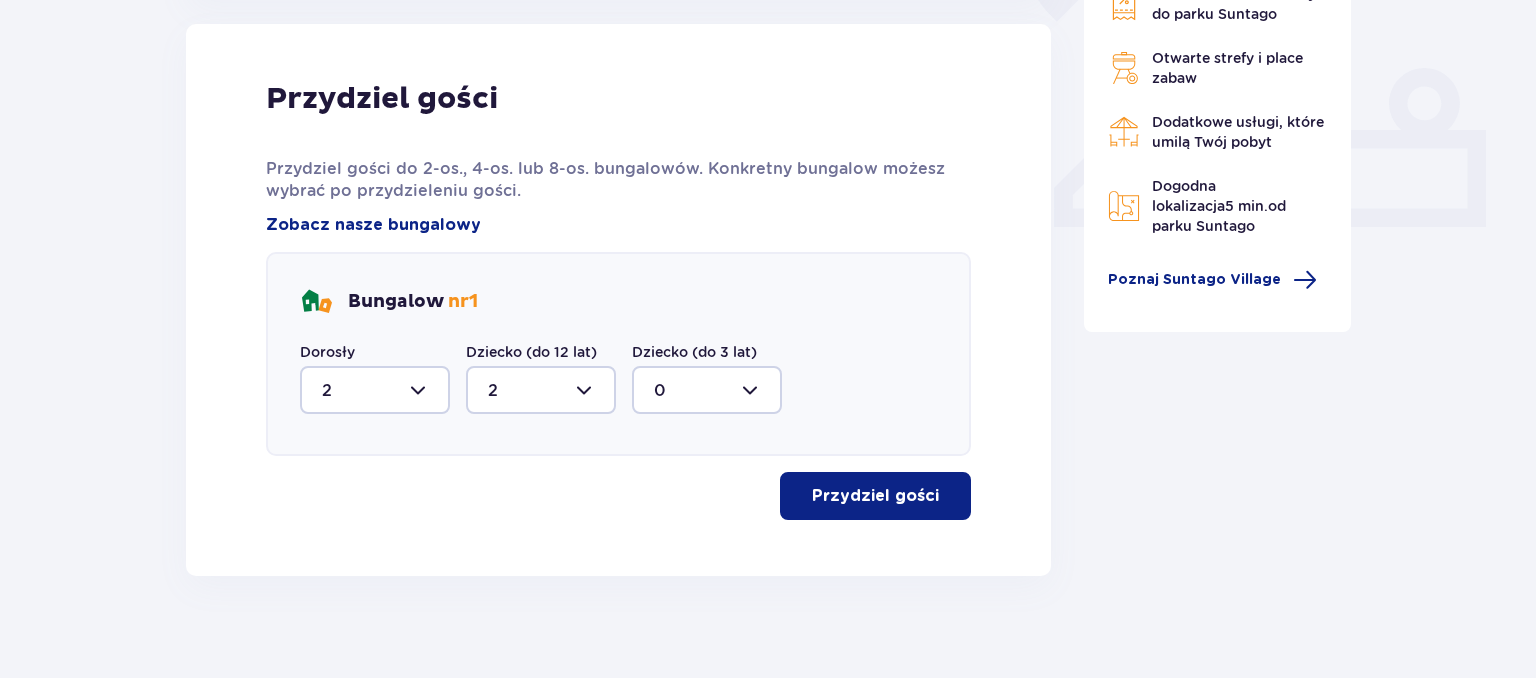 click on "Przydziel gości" at bounding box center (875, 496) 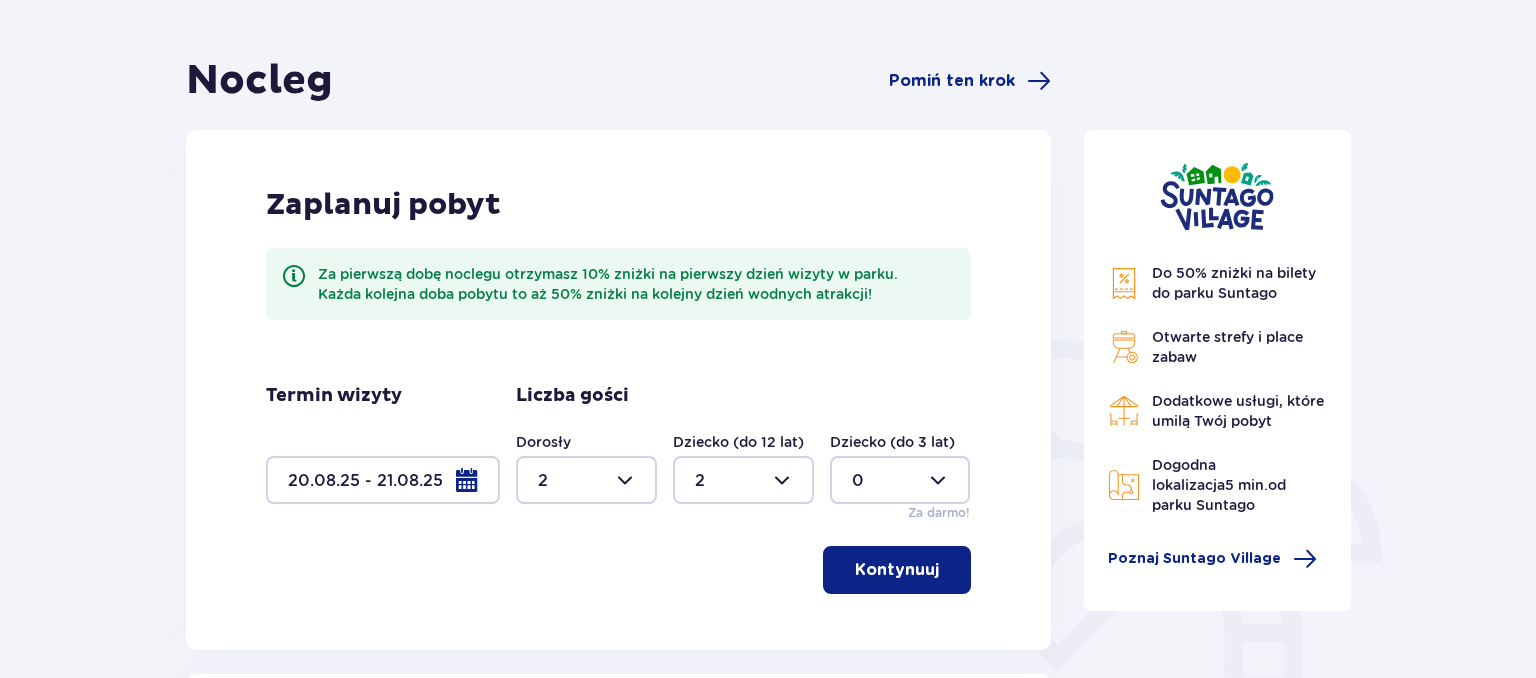 scroll, scrollTop: 0, scrollLeft: 0, axis: both 